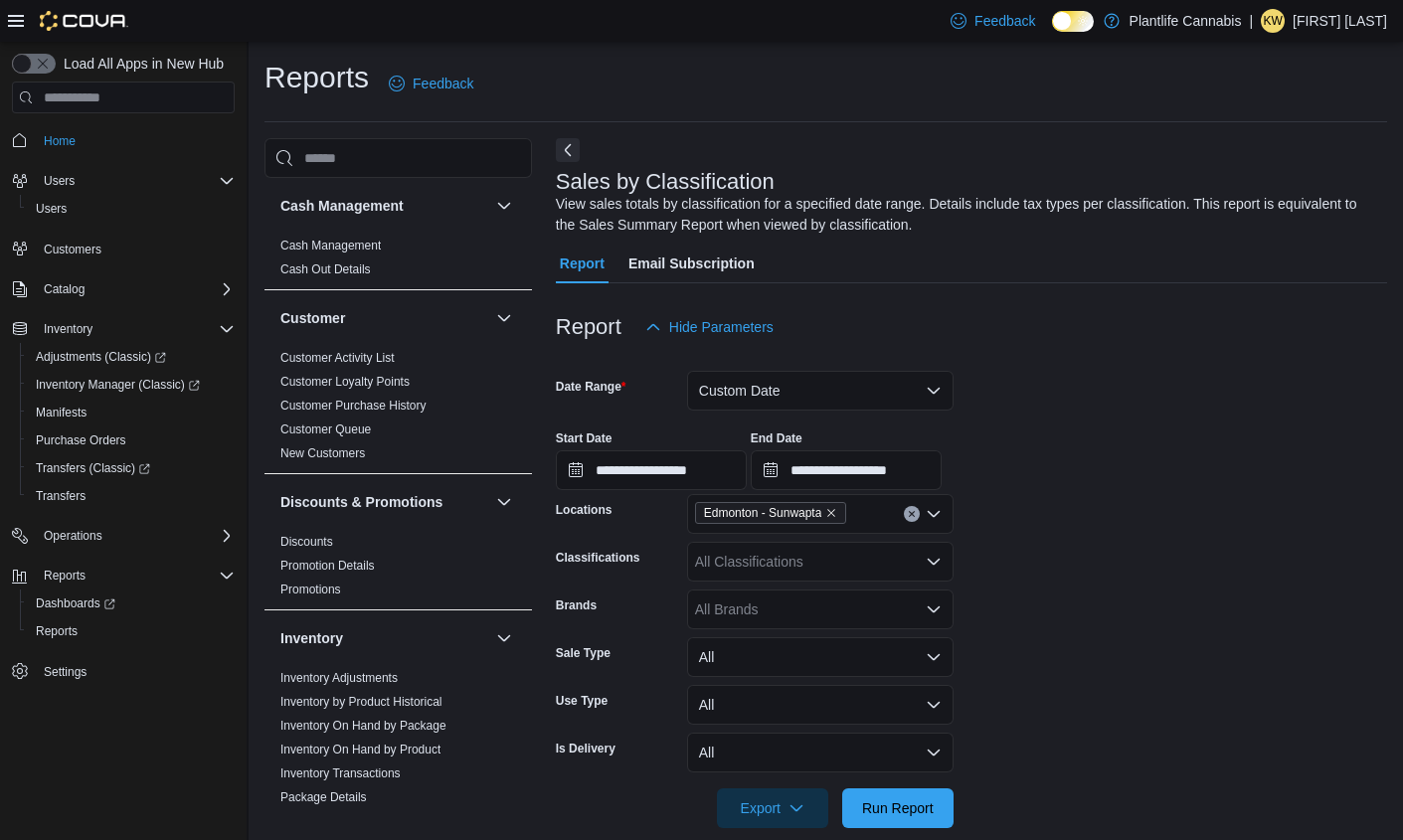 scroll, scrollTop: 688, scrollLeft: 0, axis: vertical 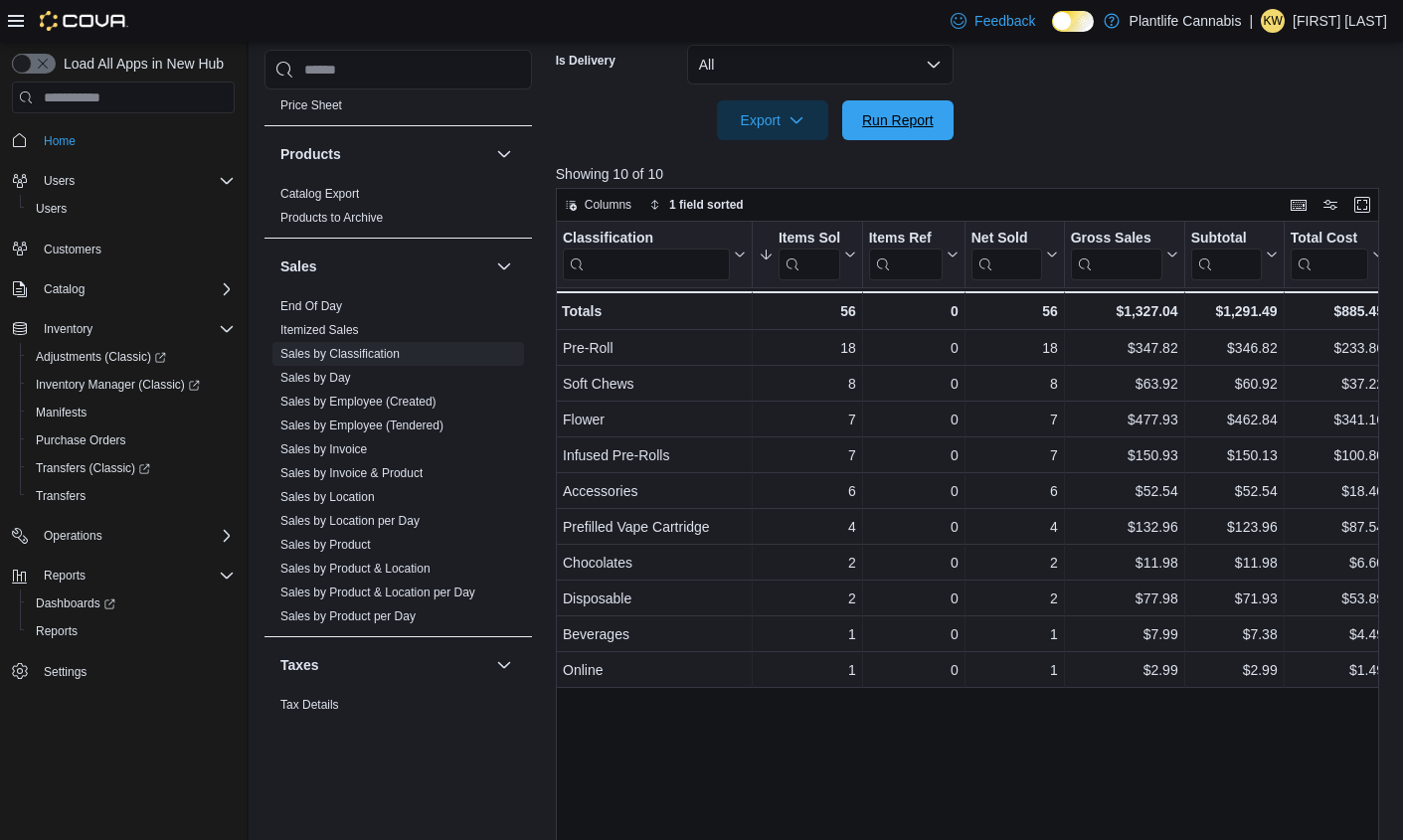 click on "Run Report" at bounding box center [898, 120] 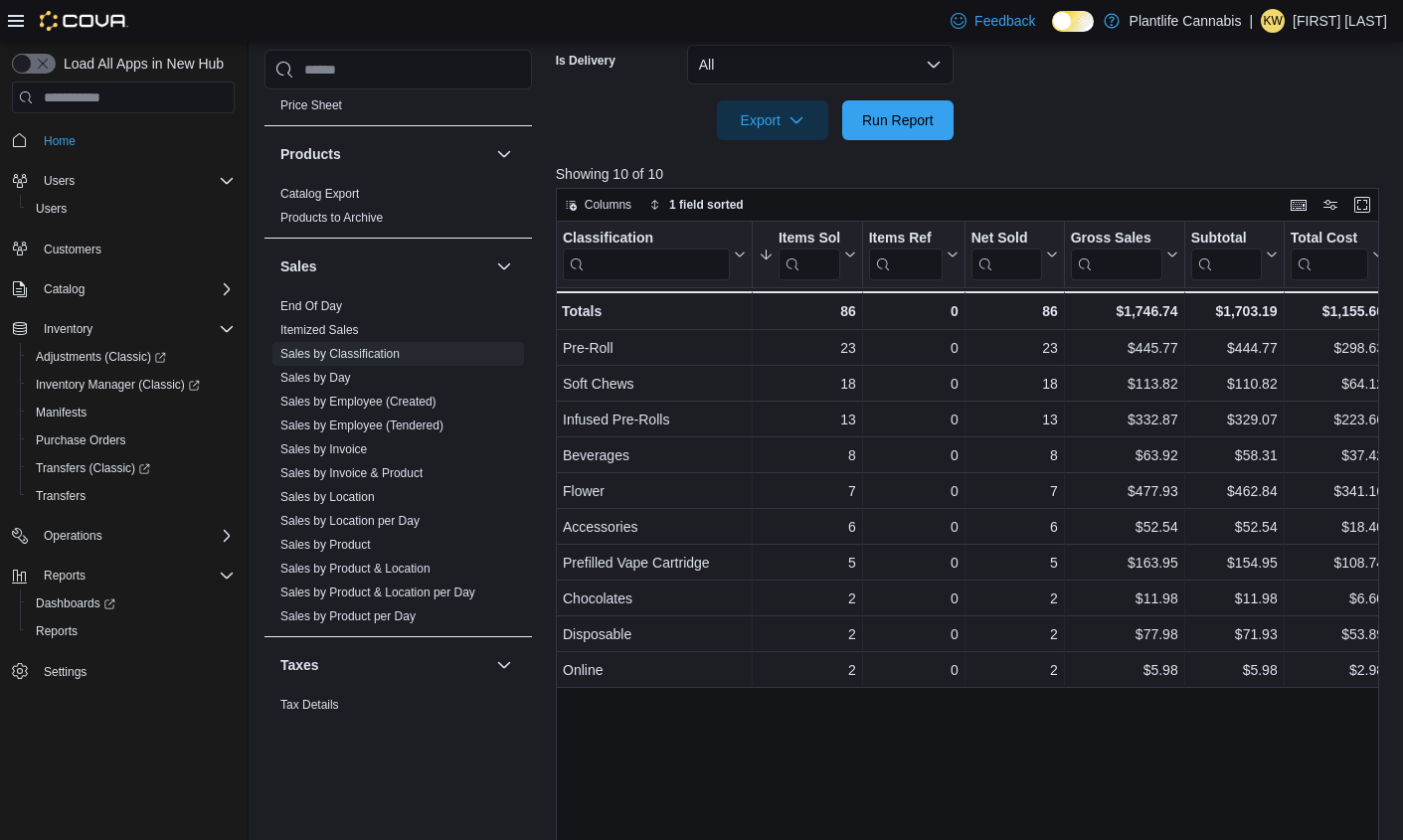 scroll, scrollTop: 710, scrollLeft: 0, axis: vertical 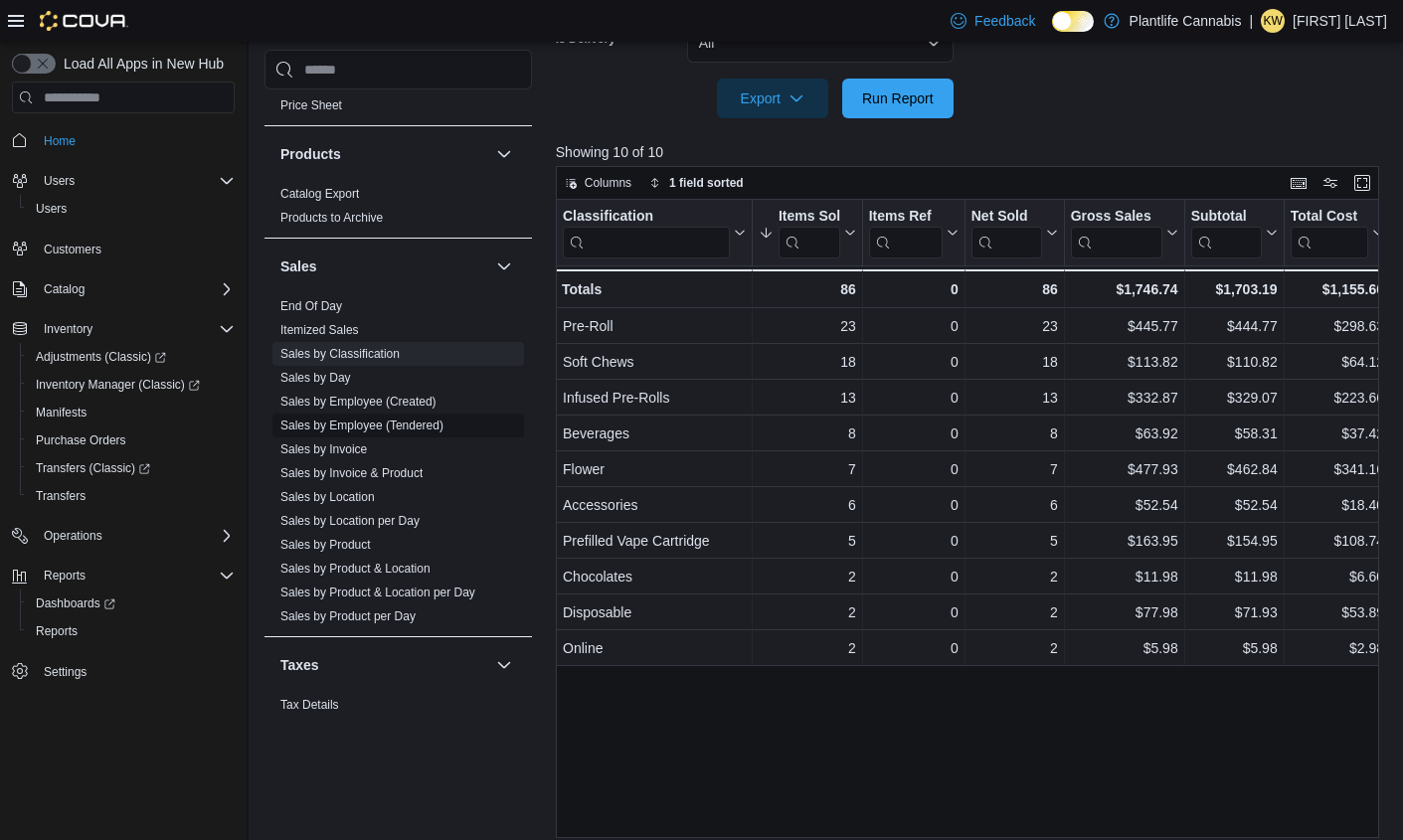 click on "Sales by Employee (Tendered)" at bounding box center (362, 425) 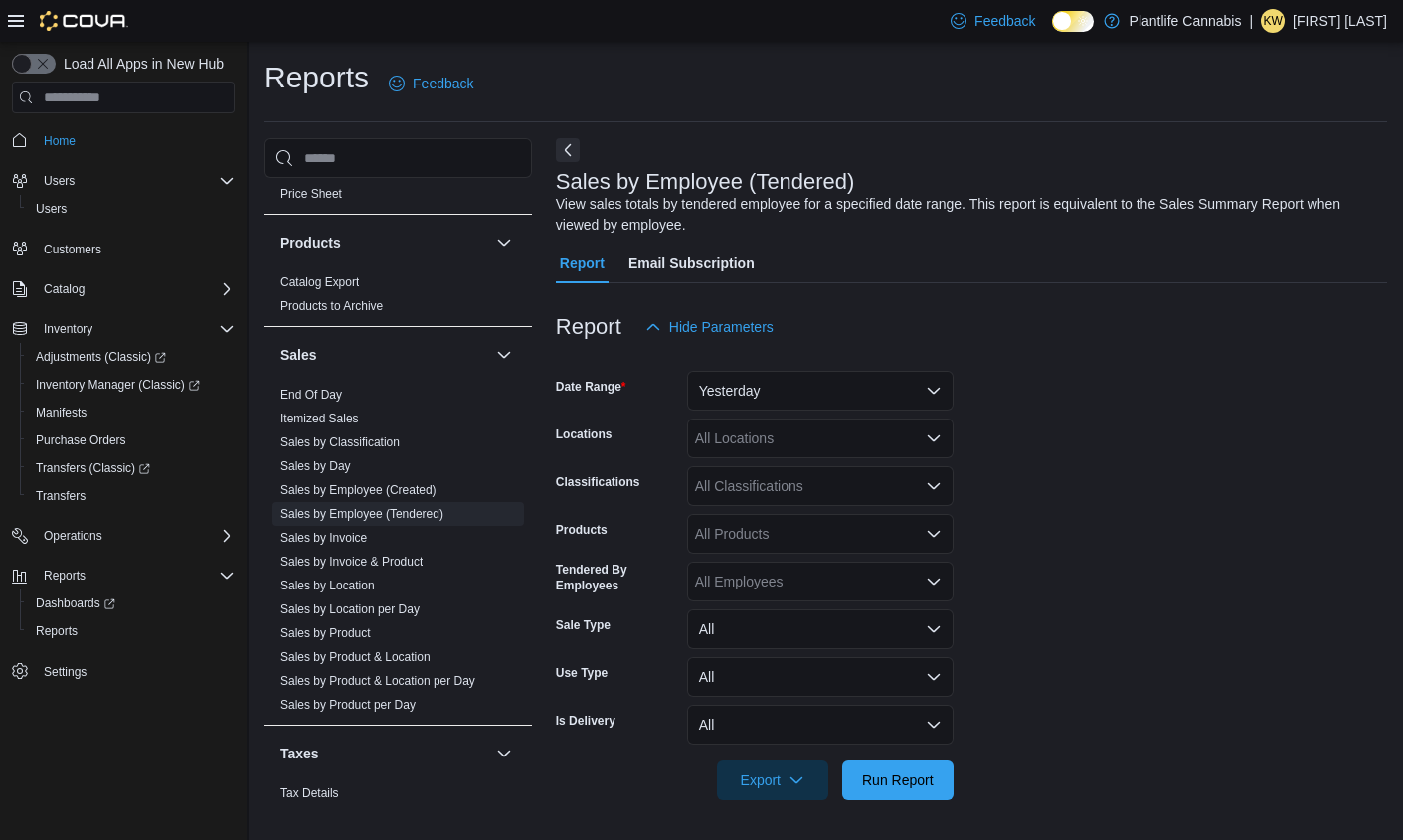 scroll, scrollTop: 0, scrollLeft: 0, axis: both 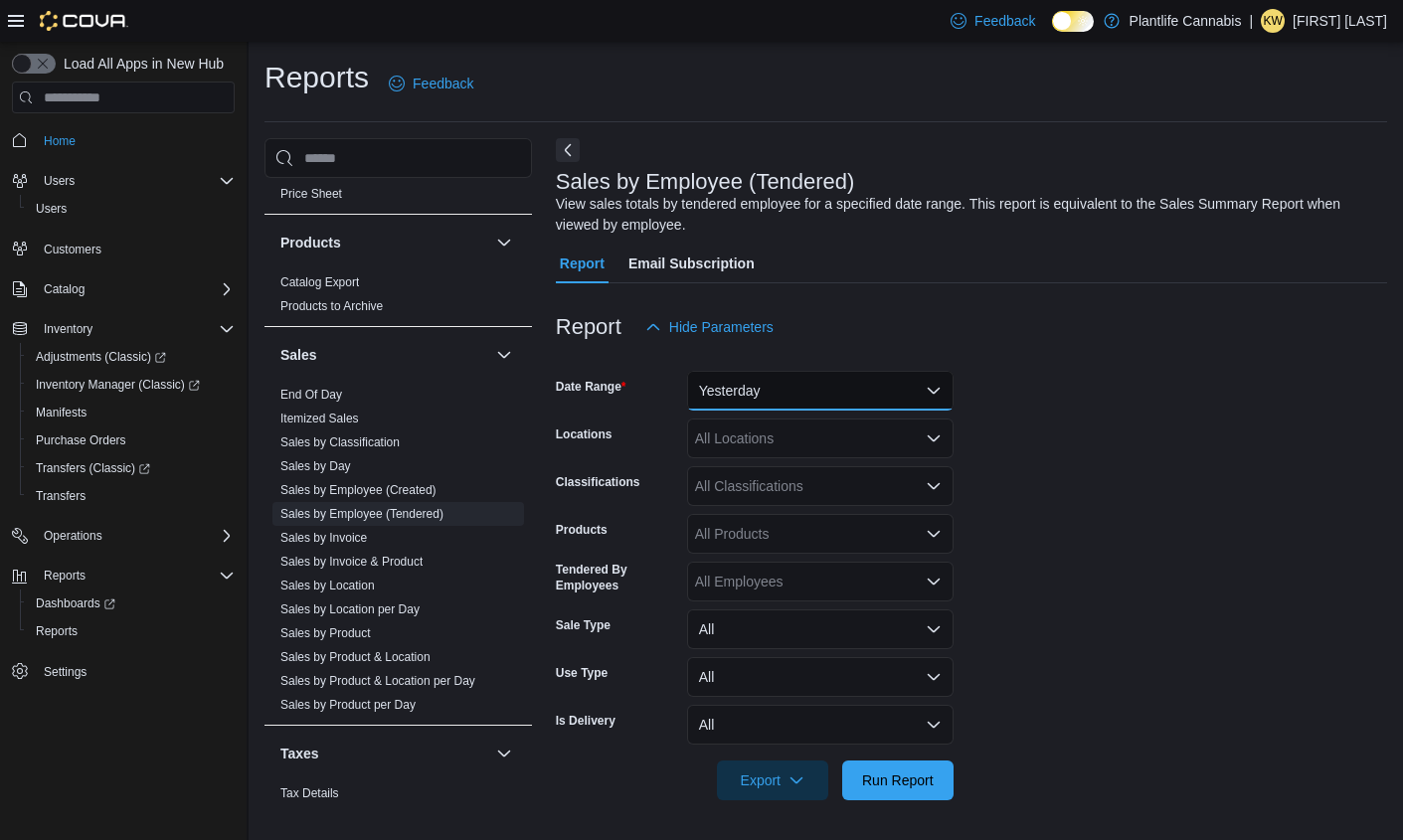 click on "Yesterday" at bounding box center (820, 391) 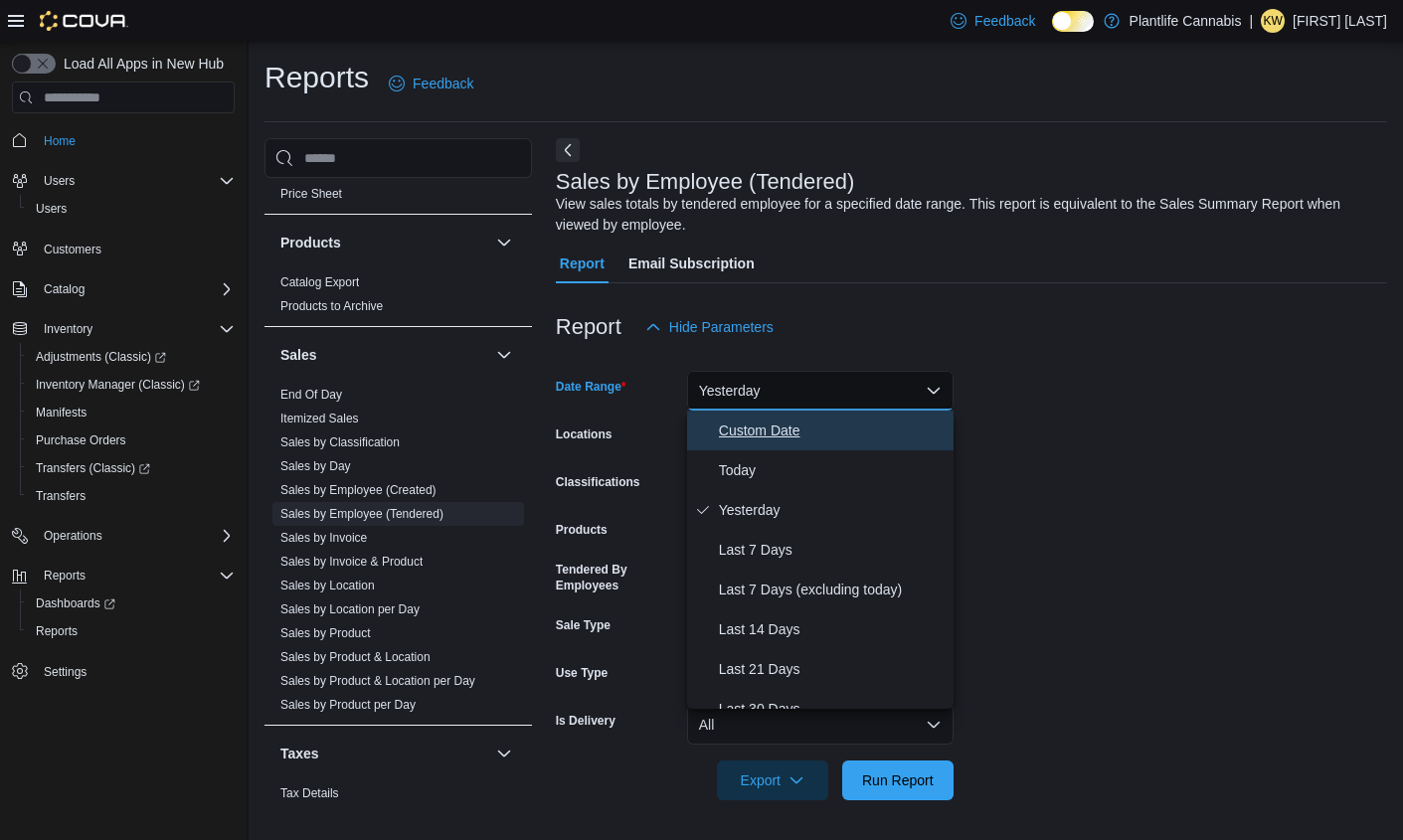 click on "Custom Date" at bounding box center (832, 430) 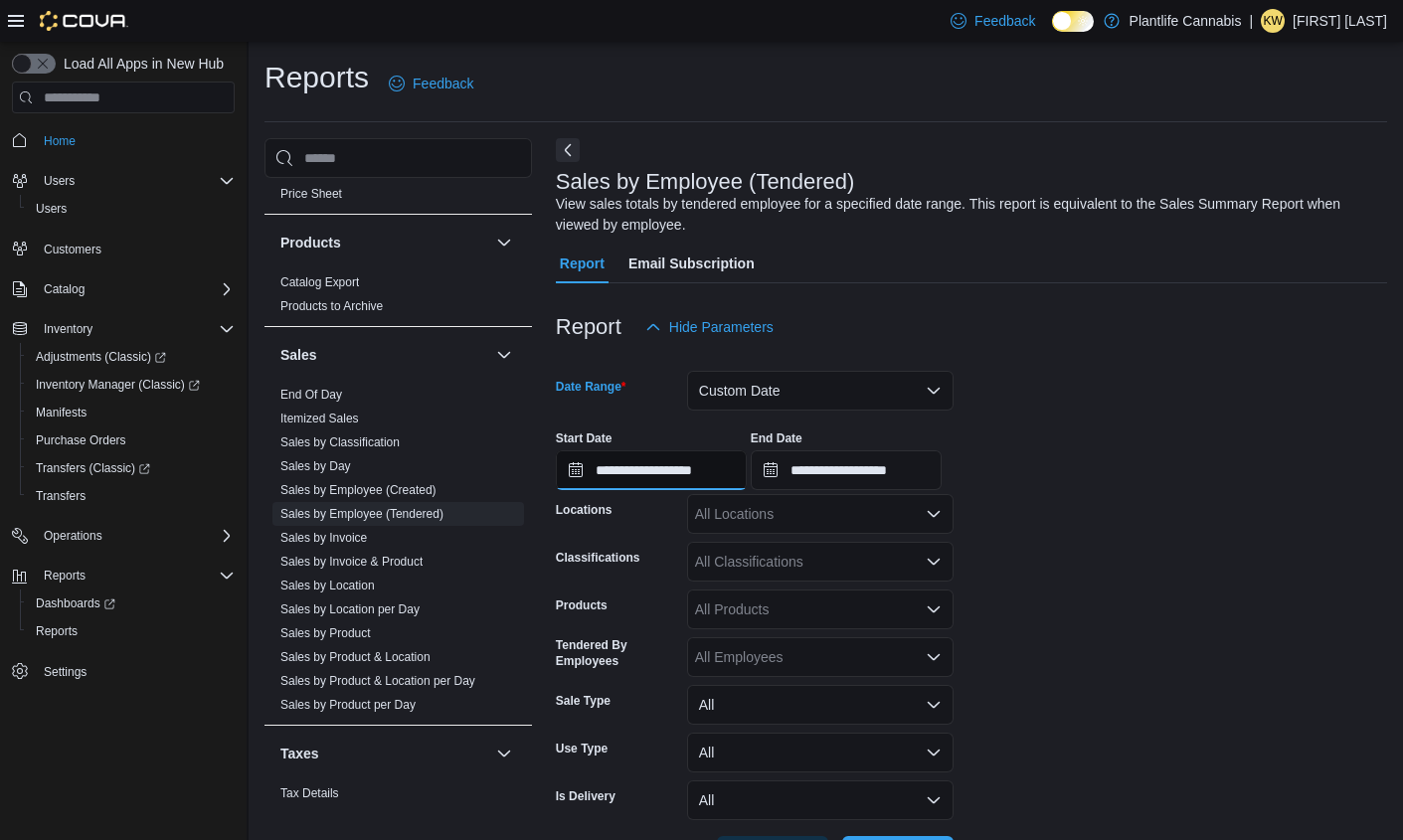 click on "**********" at bounding box center (651, 470) 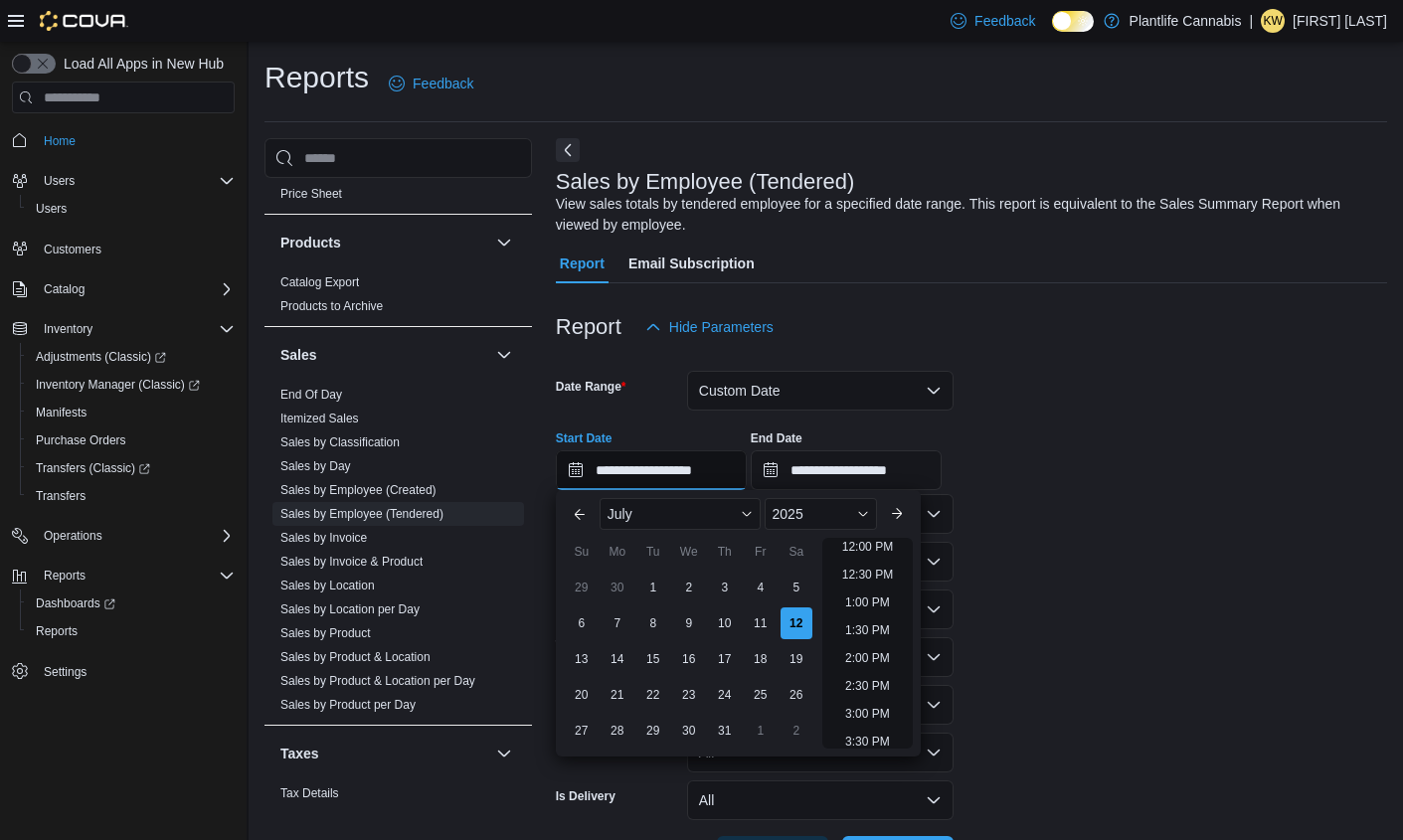 scroll, scrollTop: 820, scrollLeft: 0, axis: vertical 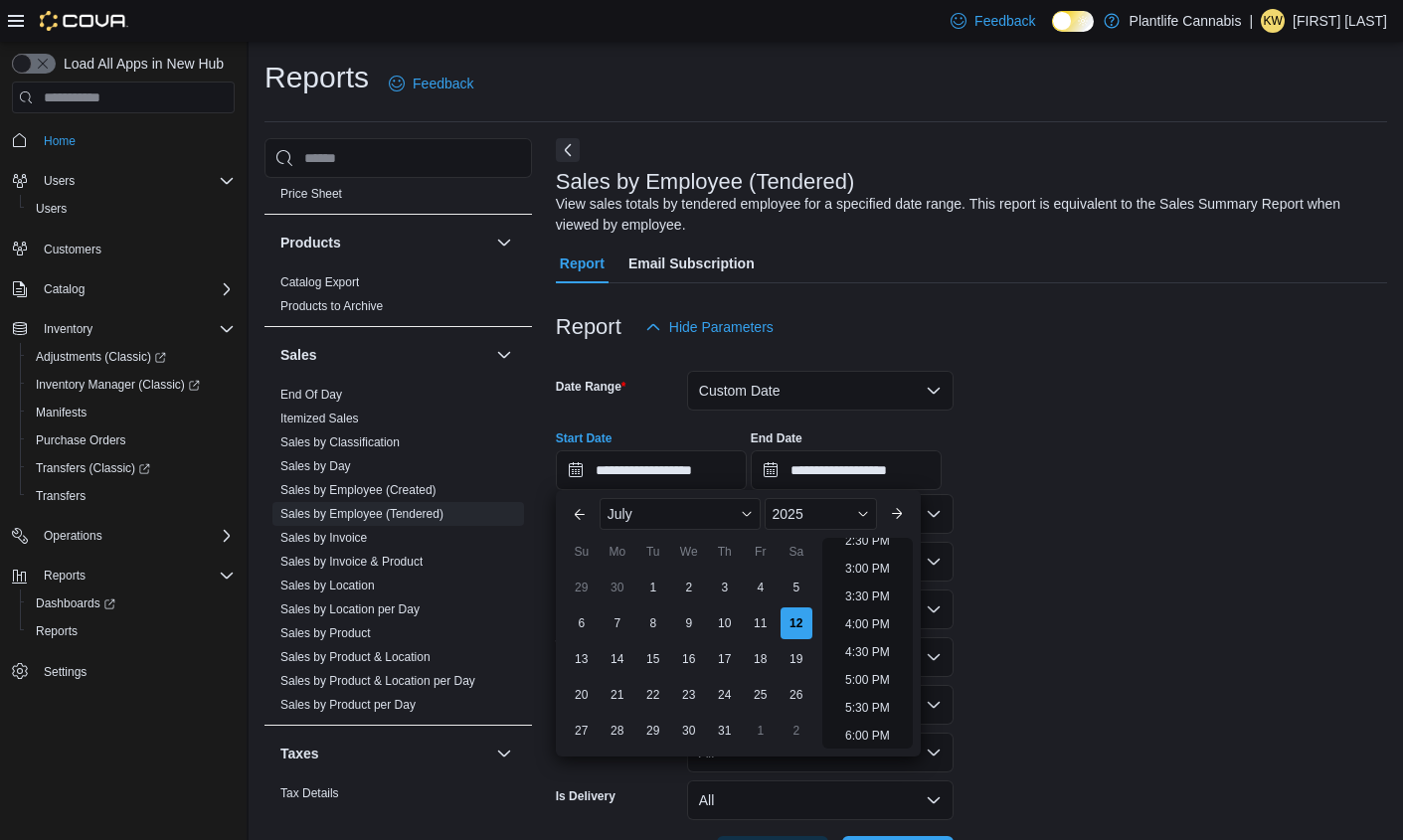 click on "4:00 PM" at bounding box center (867, 624) 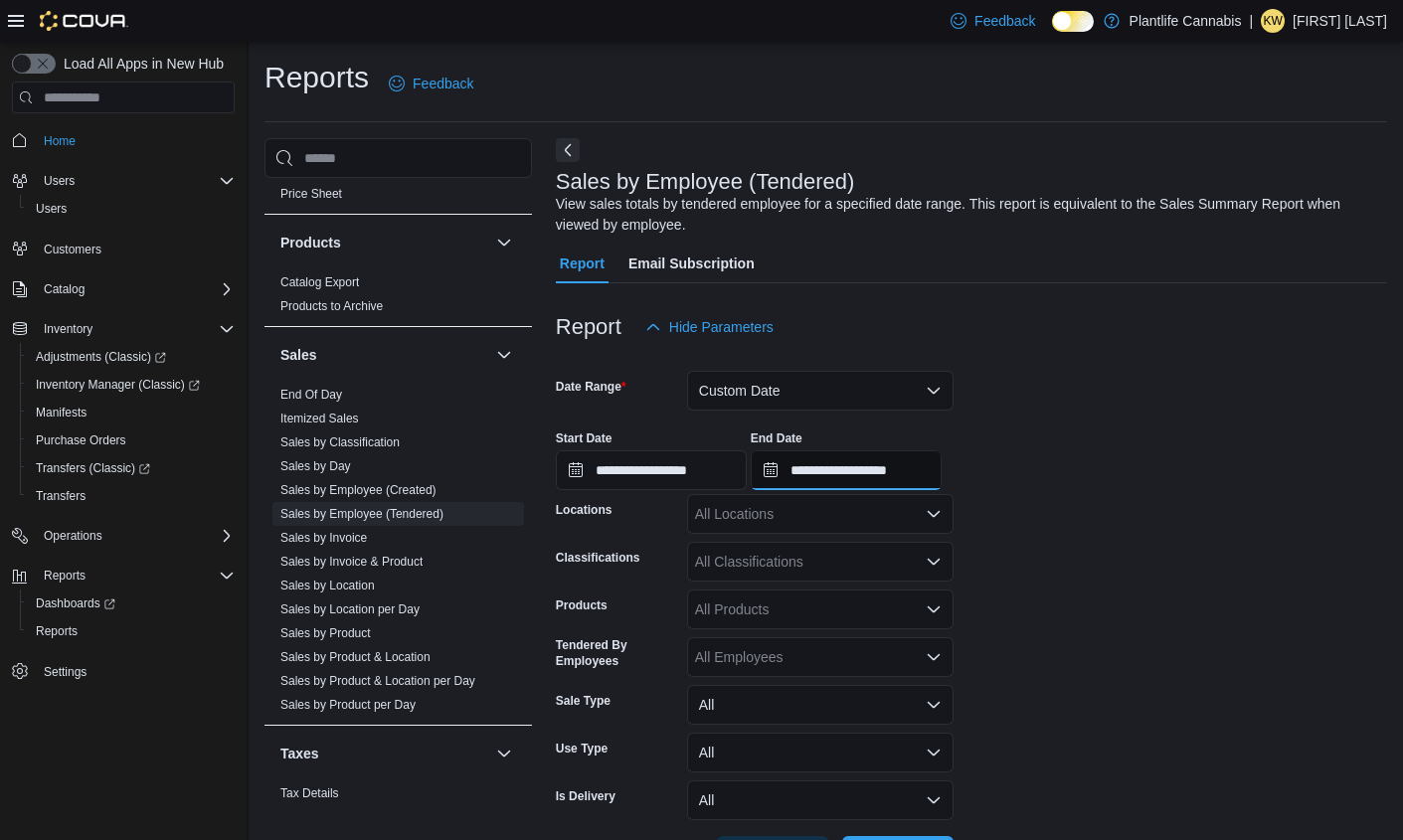 click on "**********" at bounding box center [846, 470] 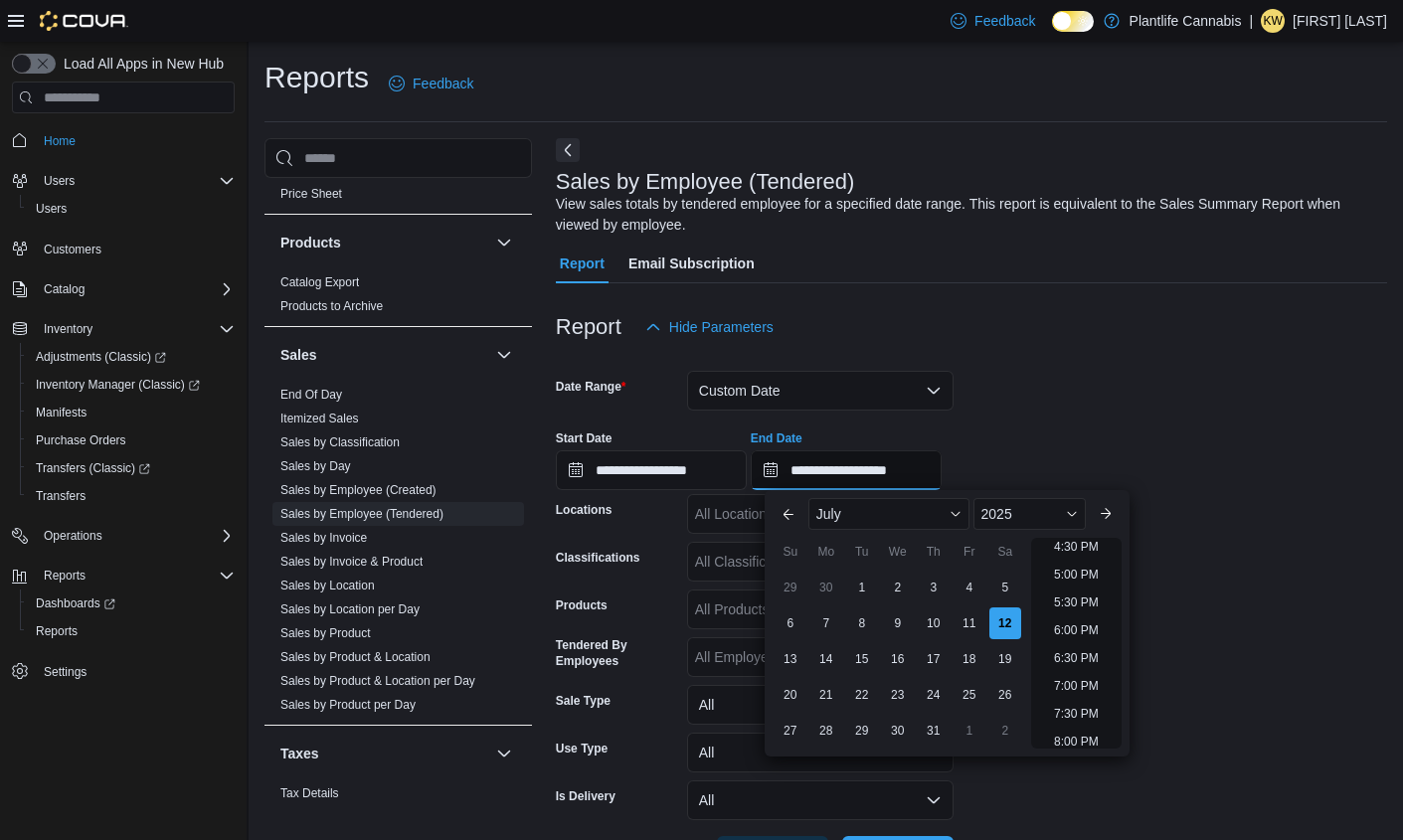 scroll, scrollTop: 922, scrollLeft: 0, axis: vertical 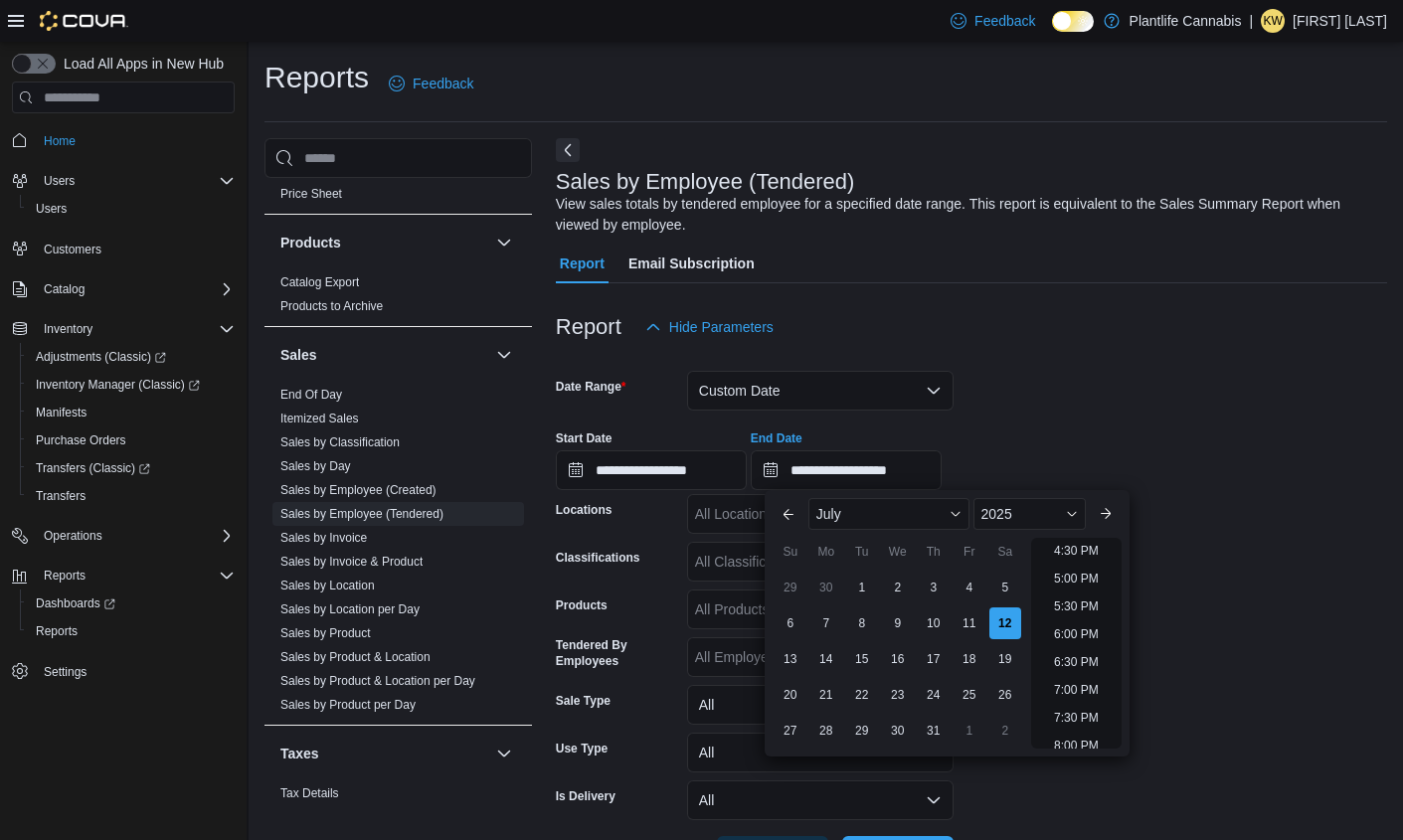 click on "6:00 PM" at bounding box center [1076, 634] 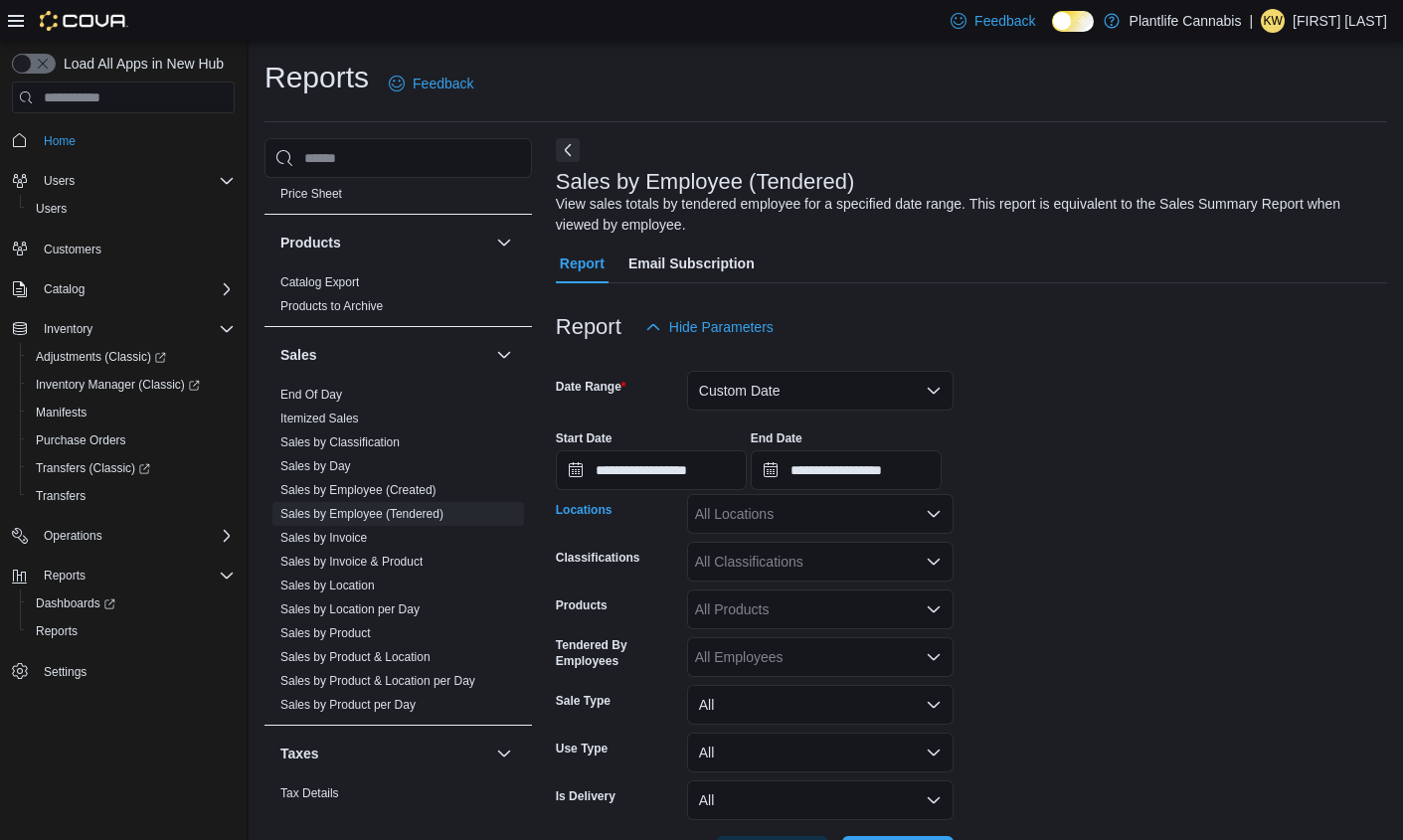 click on "All Locations" at bounding box center (820, 514) 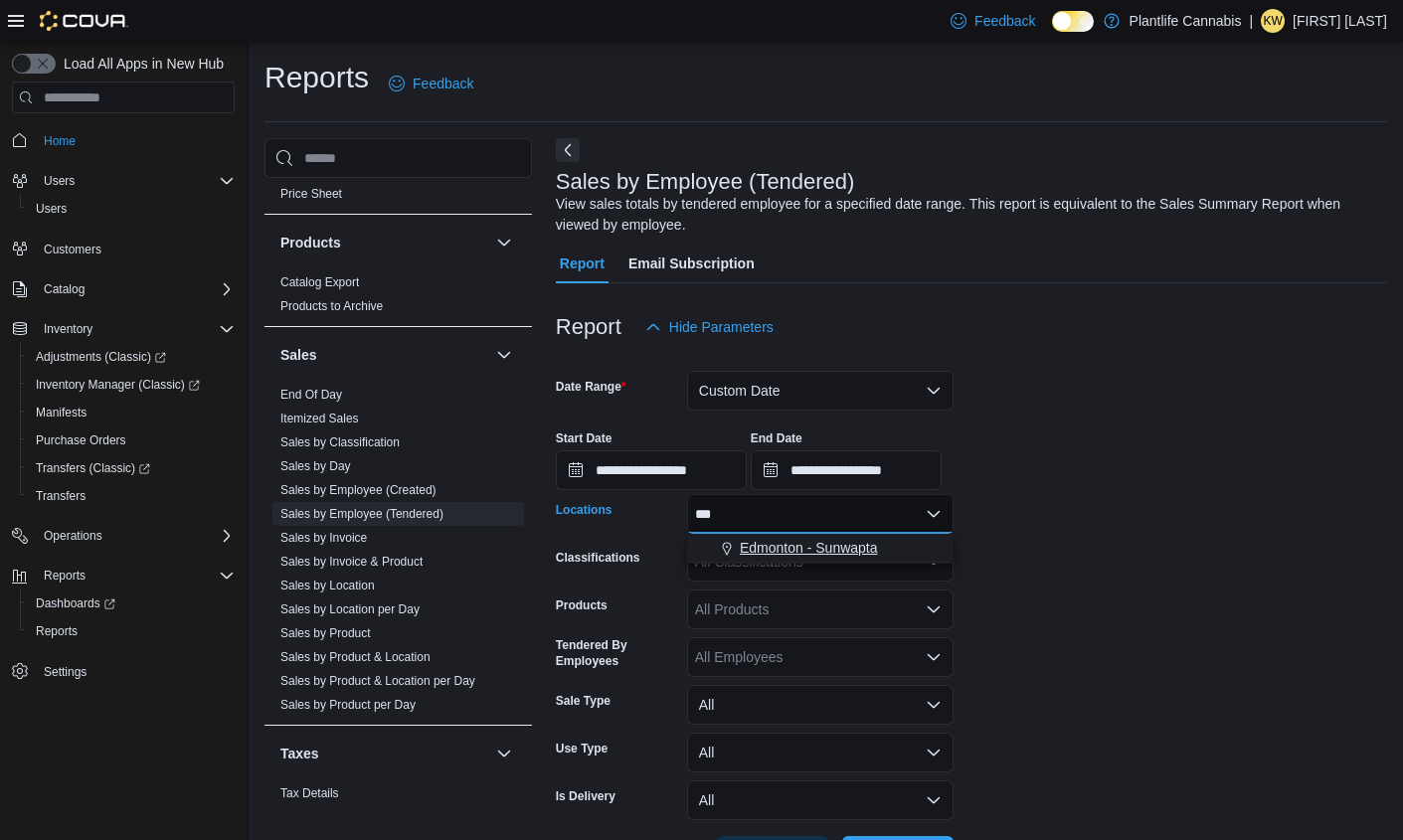 type on "***" 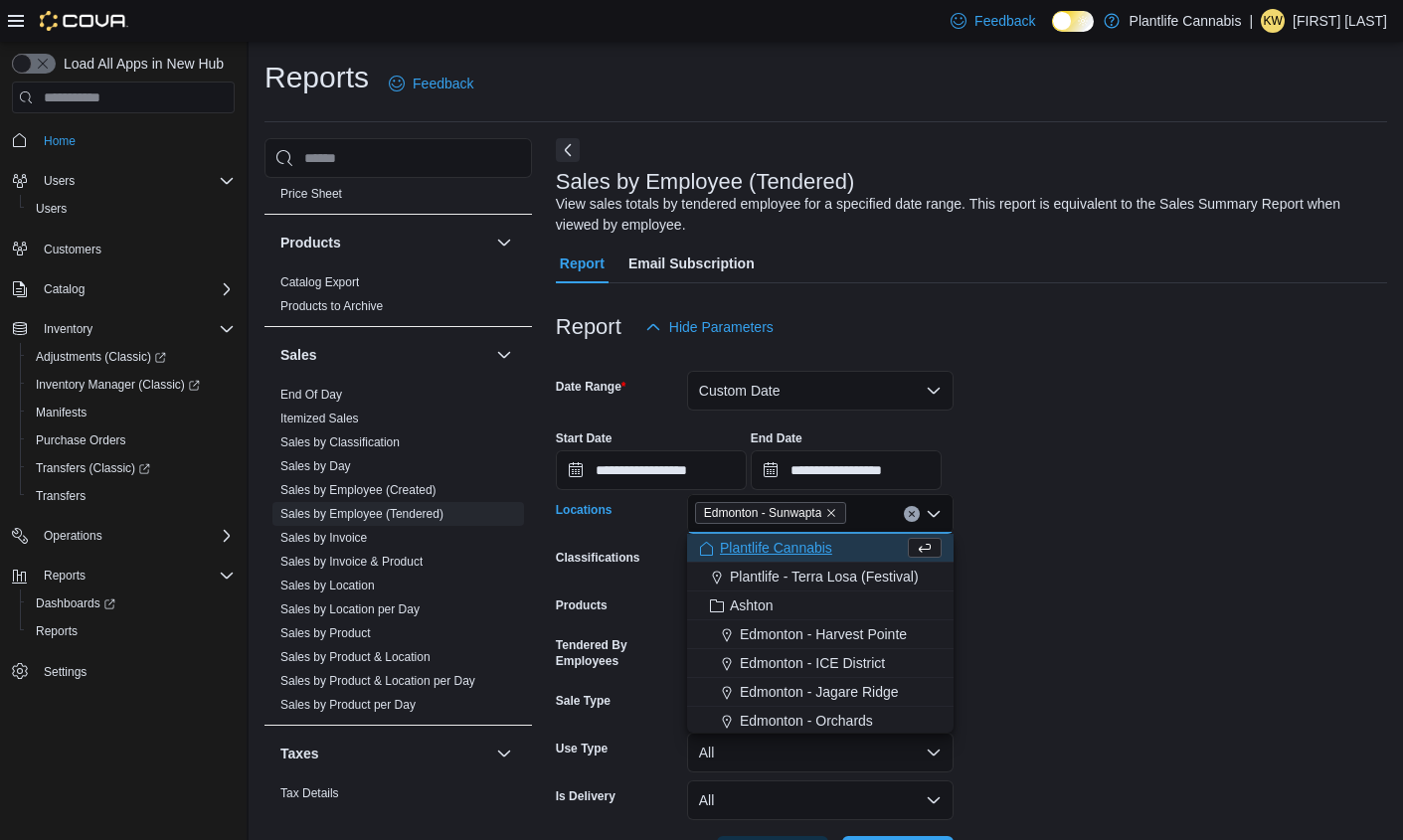 click on "**********" at bounding box center (971, 611) 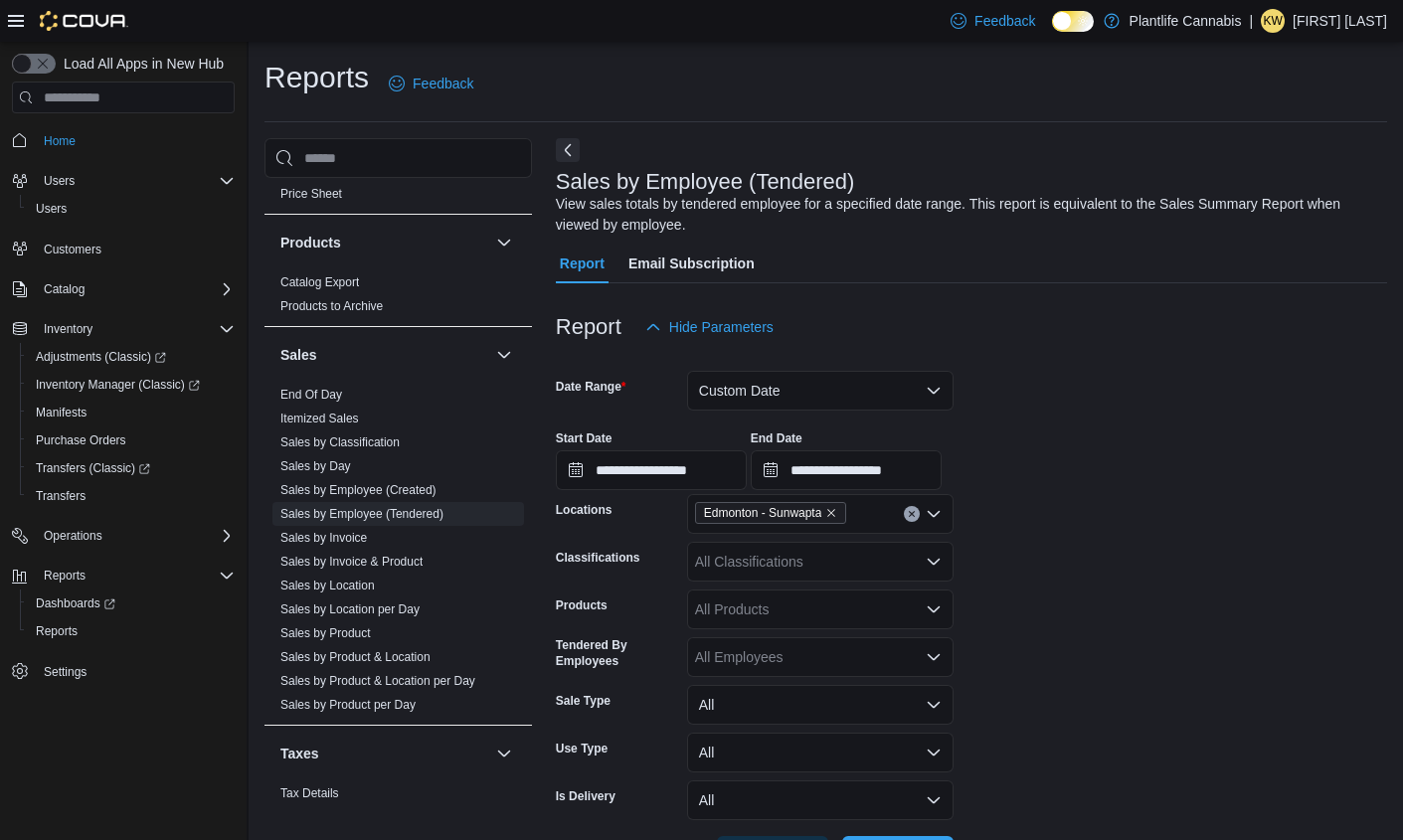 scroll, scrollTop: 76, scrollLeft: 0, axis: vertical 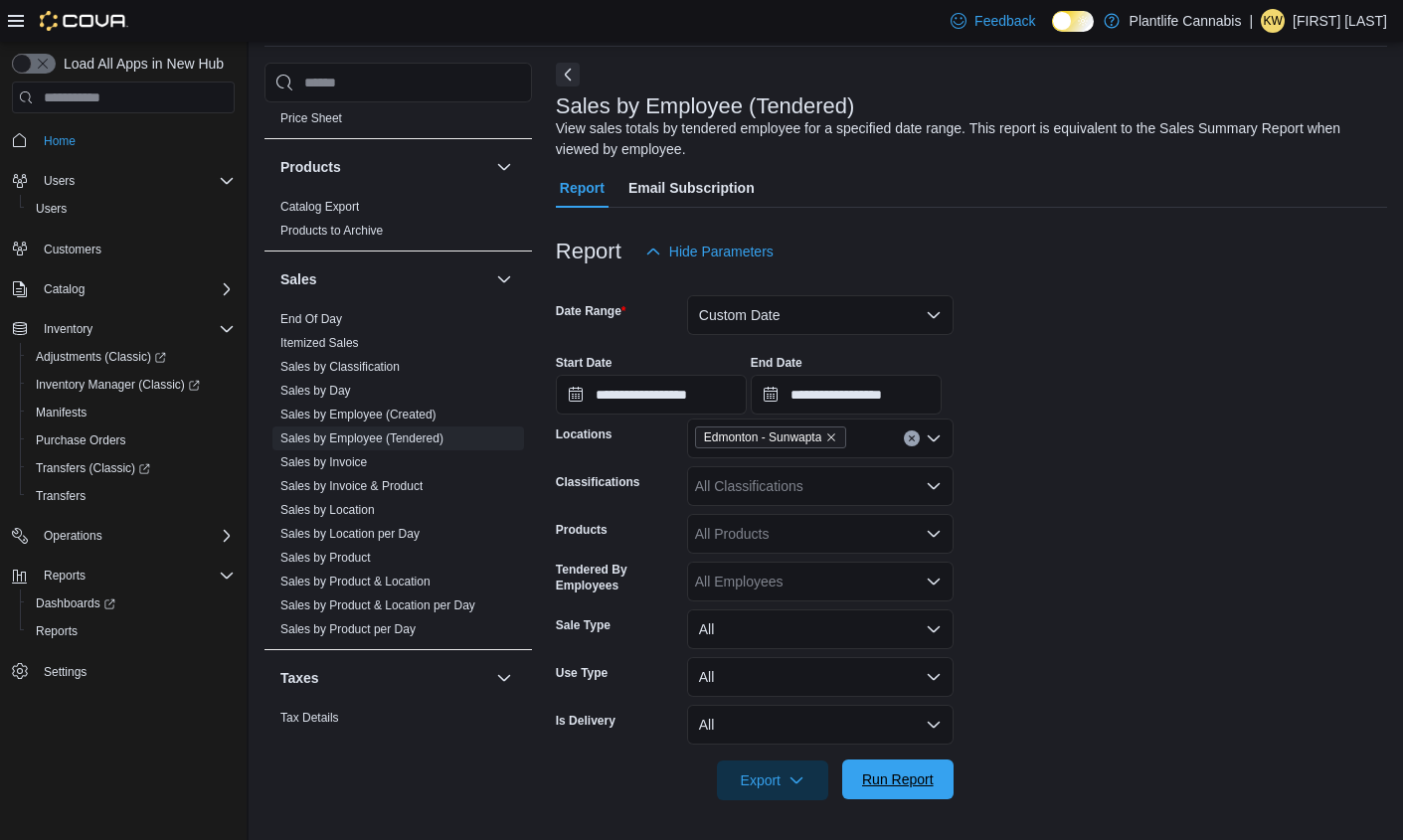 click on "Run Report" at bounding box center [898, 779] 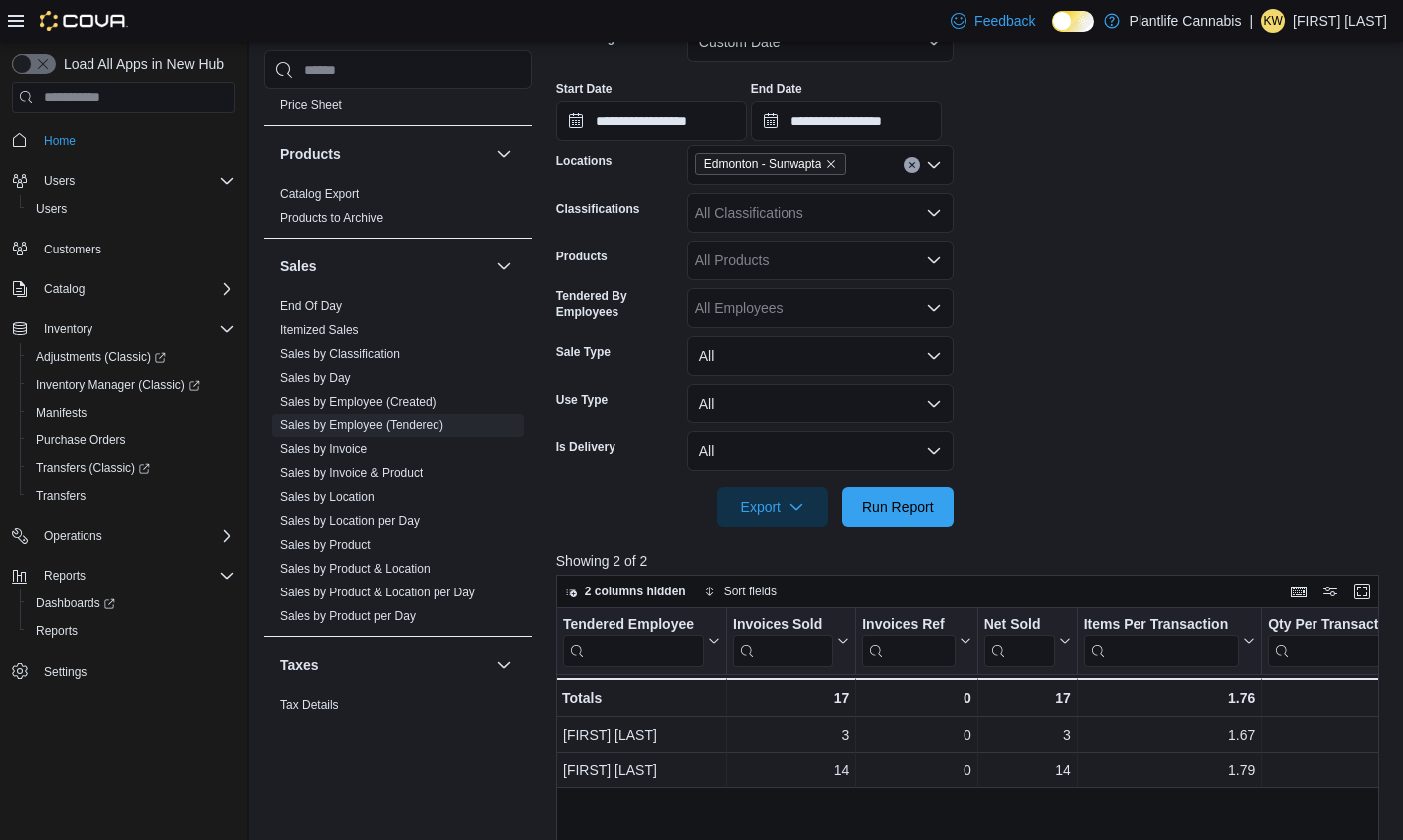 scroll, scrollTop: 376, scrollLeft: 0, axis: vertical 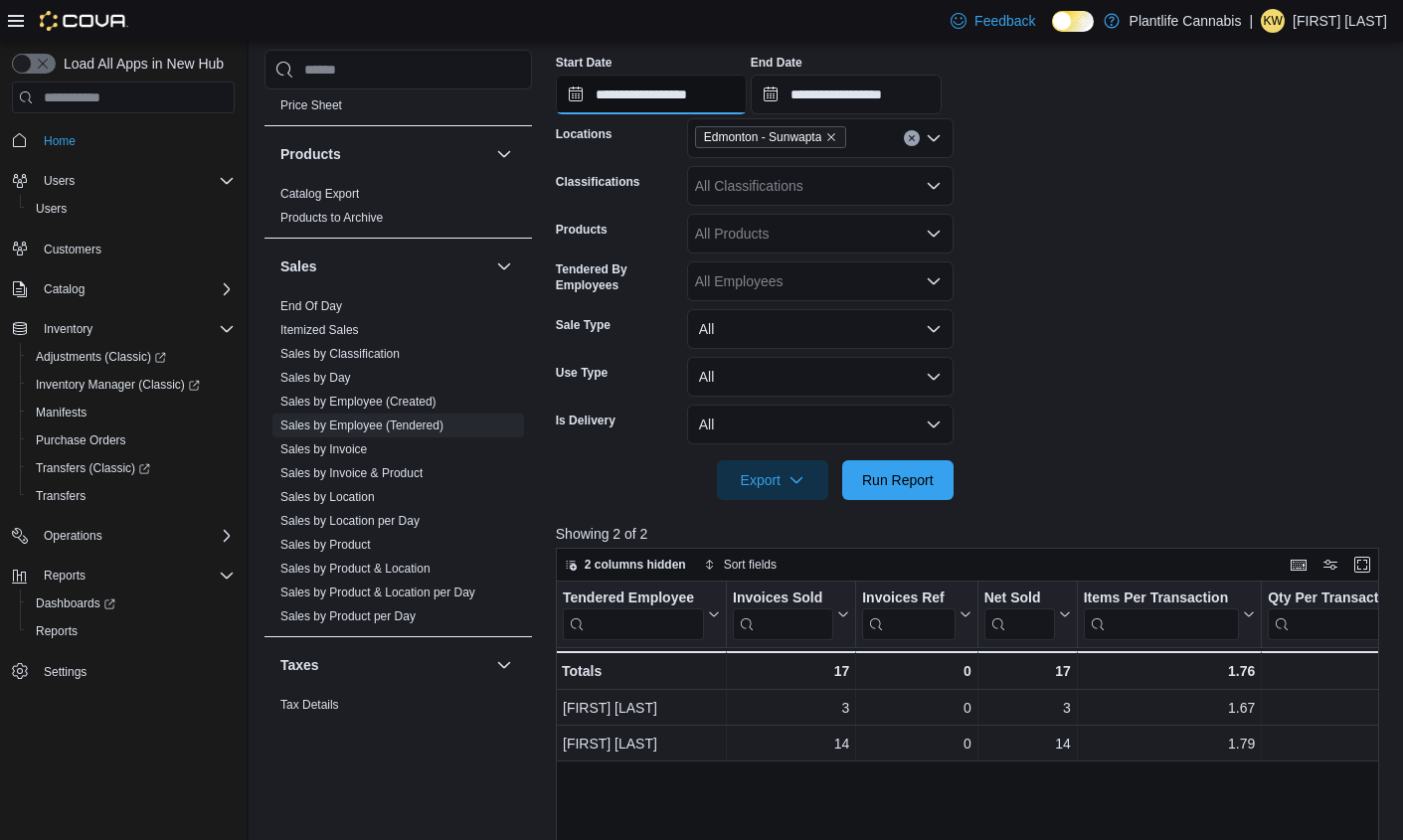 click on "**********" at bounding box center (651, 94) 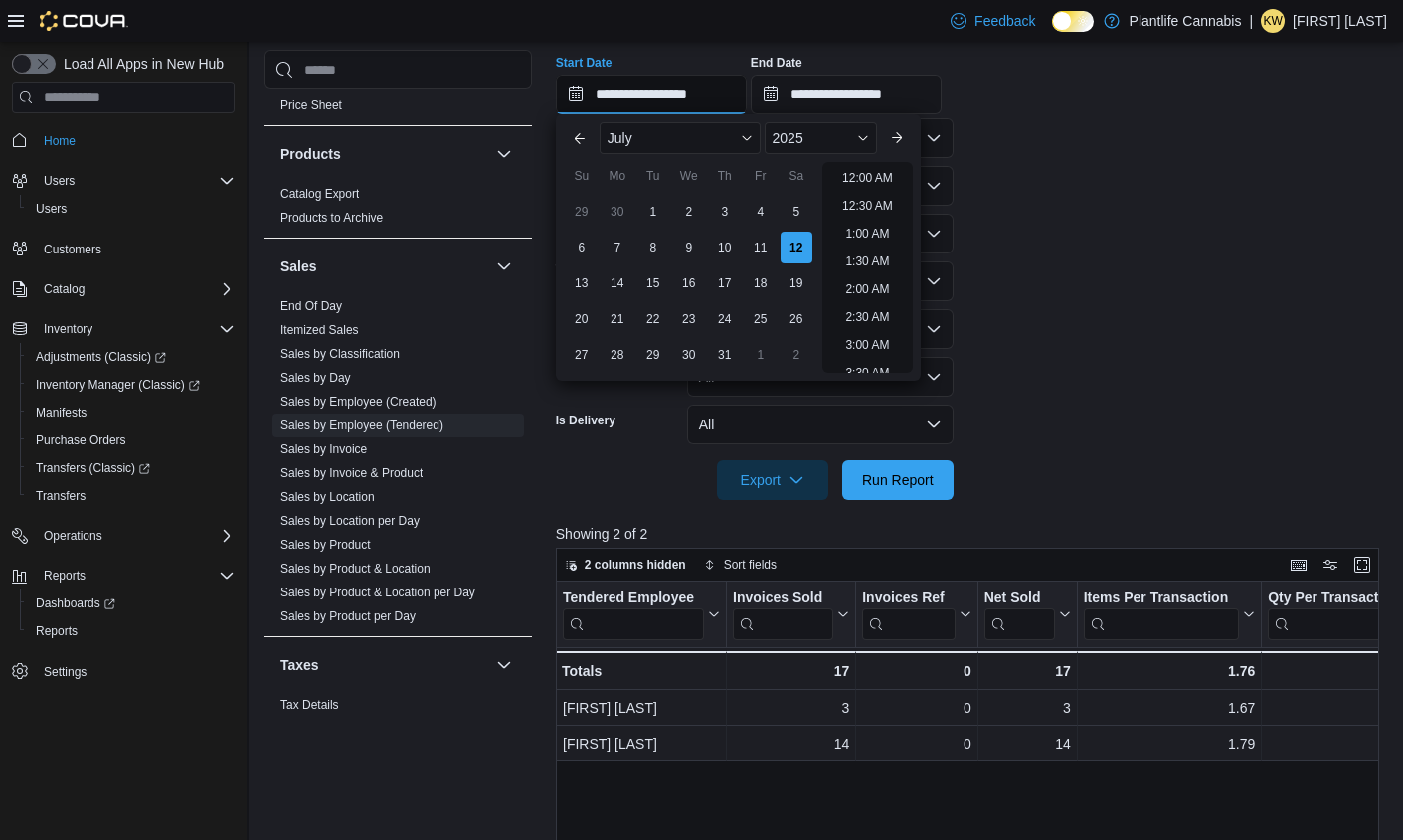 scroll, scrollTop: 952, scrollLeft: 0, axis: vertical 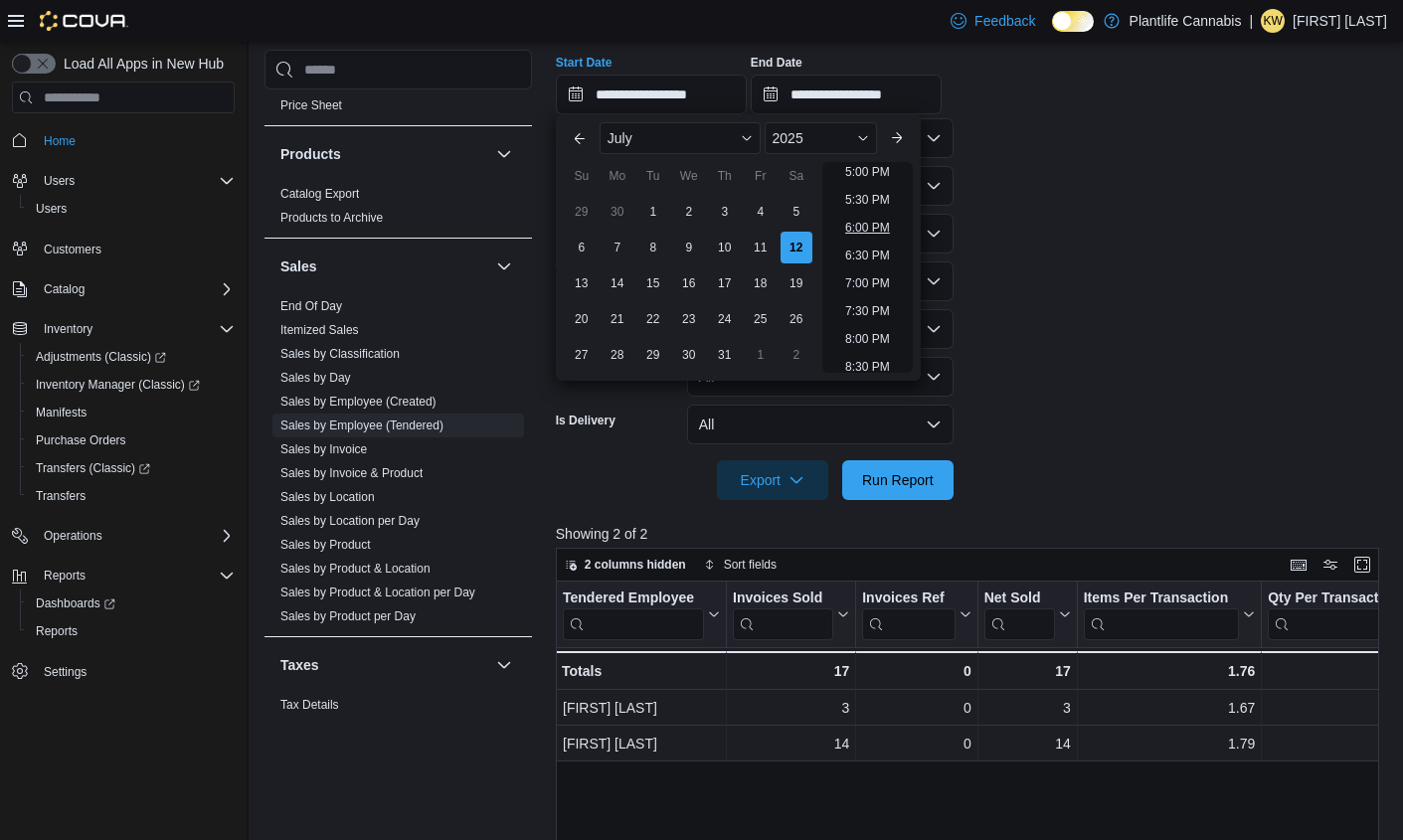 click on "6:00 PM" at bounding box center (867, 228) 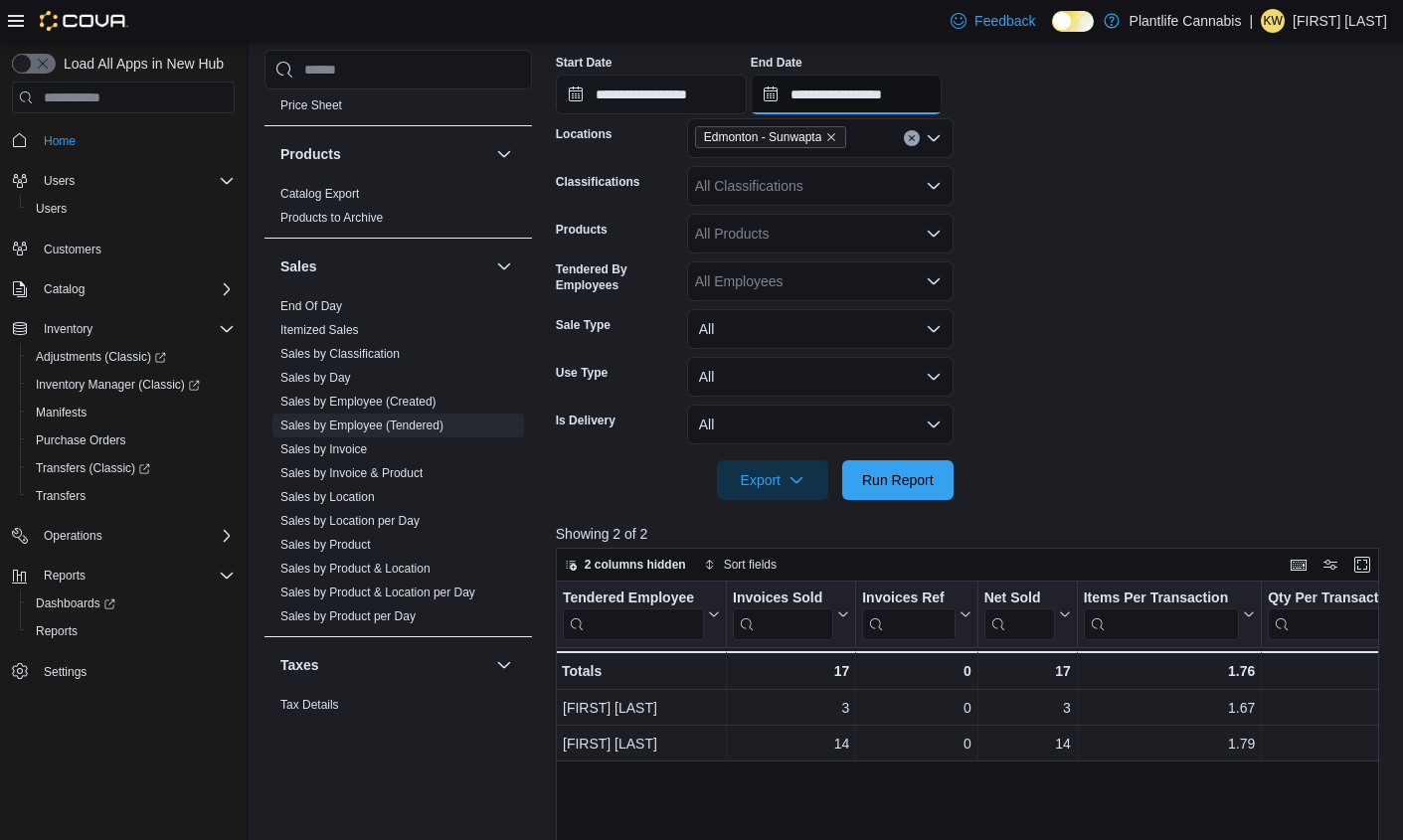 click on "**********" at bounding box center [846, 94] 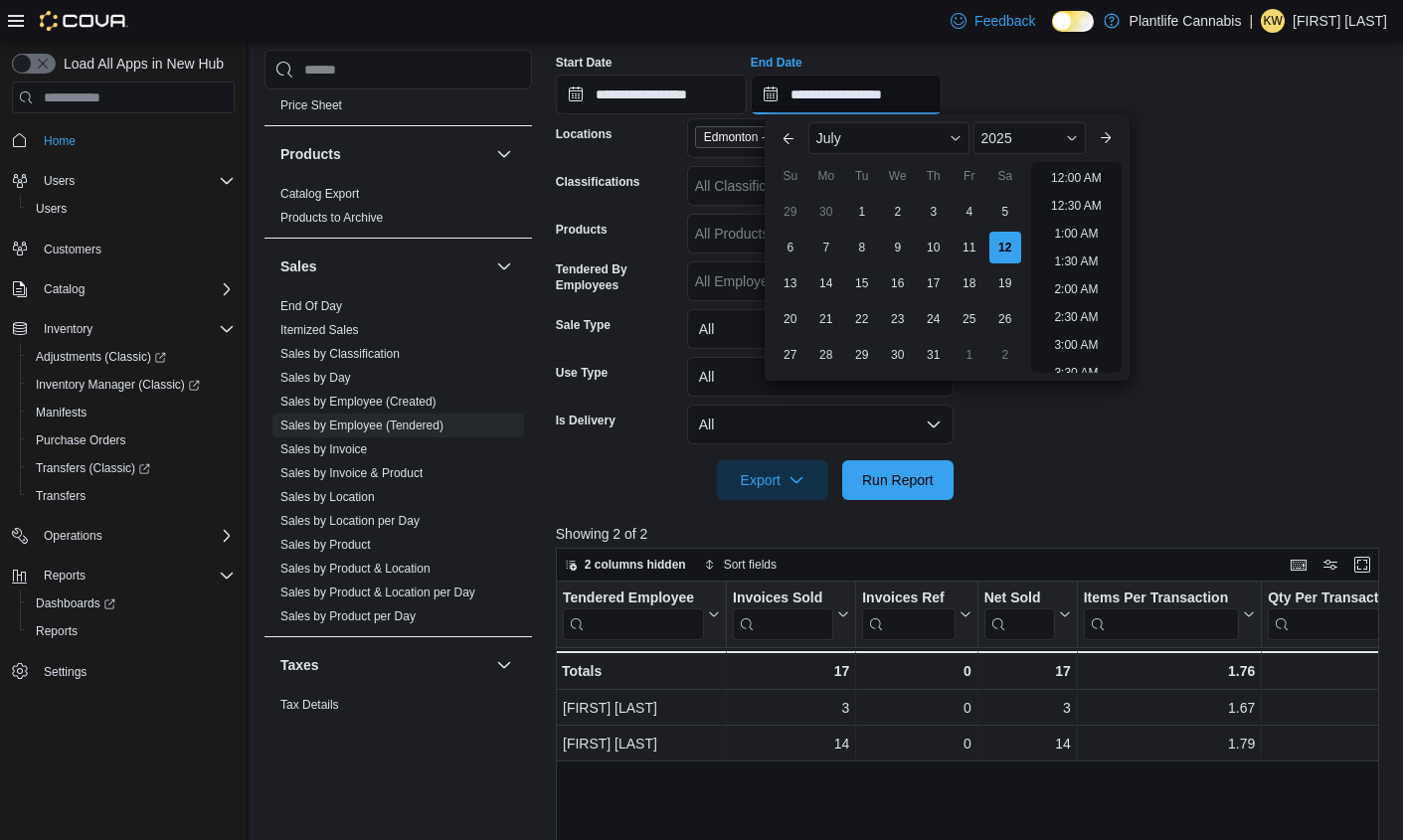 scroll, scrollTop: 1064, scrollLeft: 0, axis: vertical 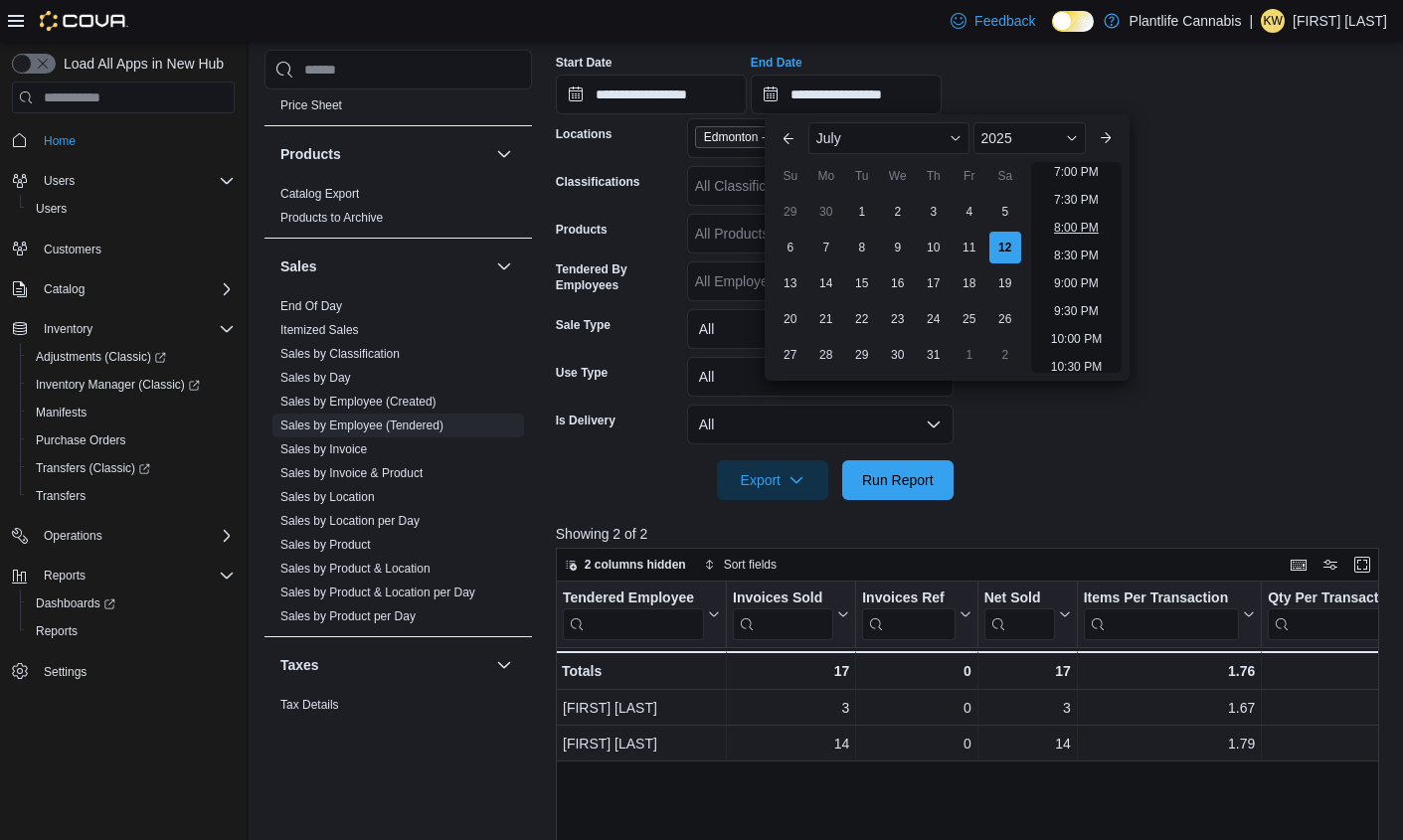 click on "8:00 PM" at bounding box center [1076, 228] 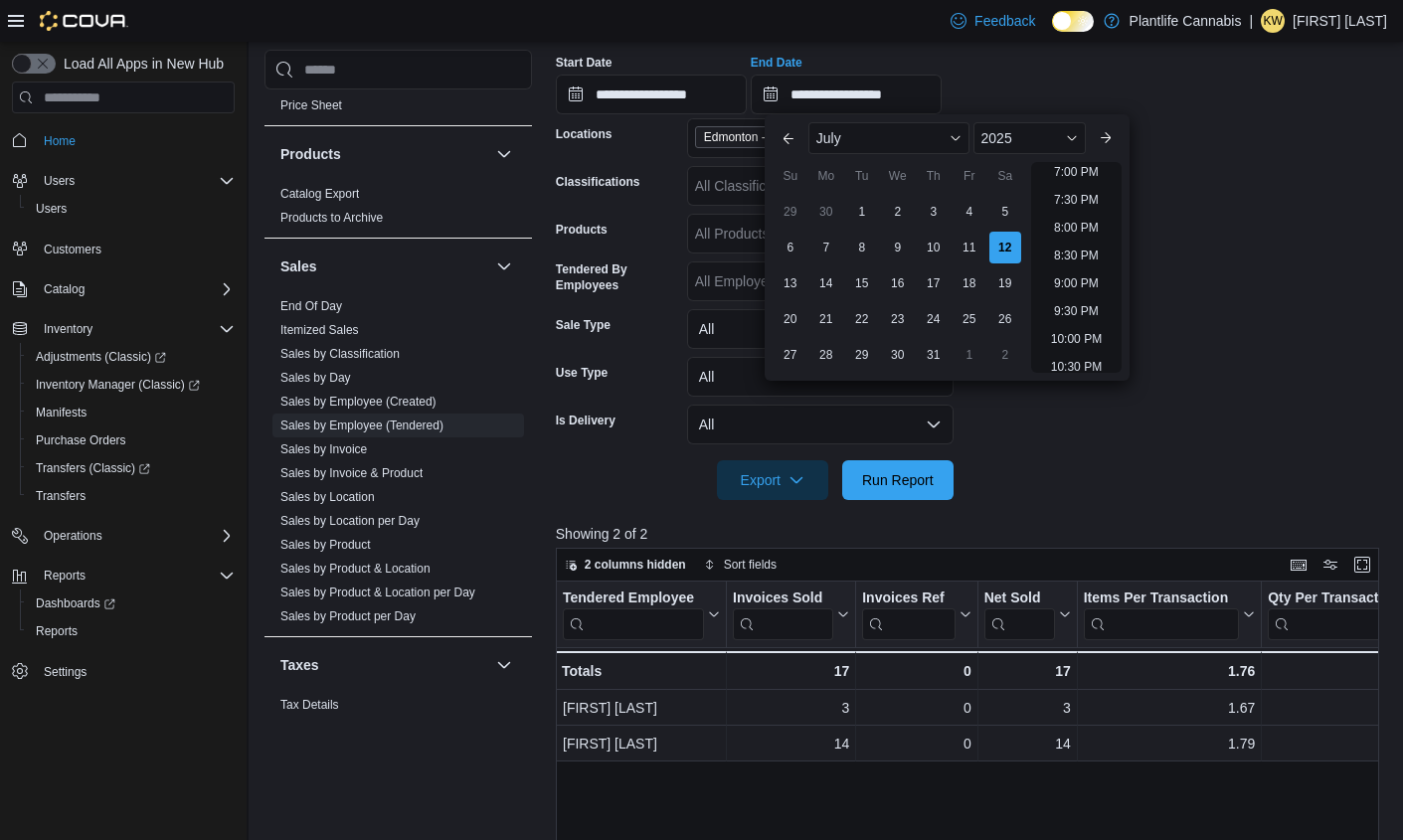 type on "**********" 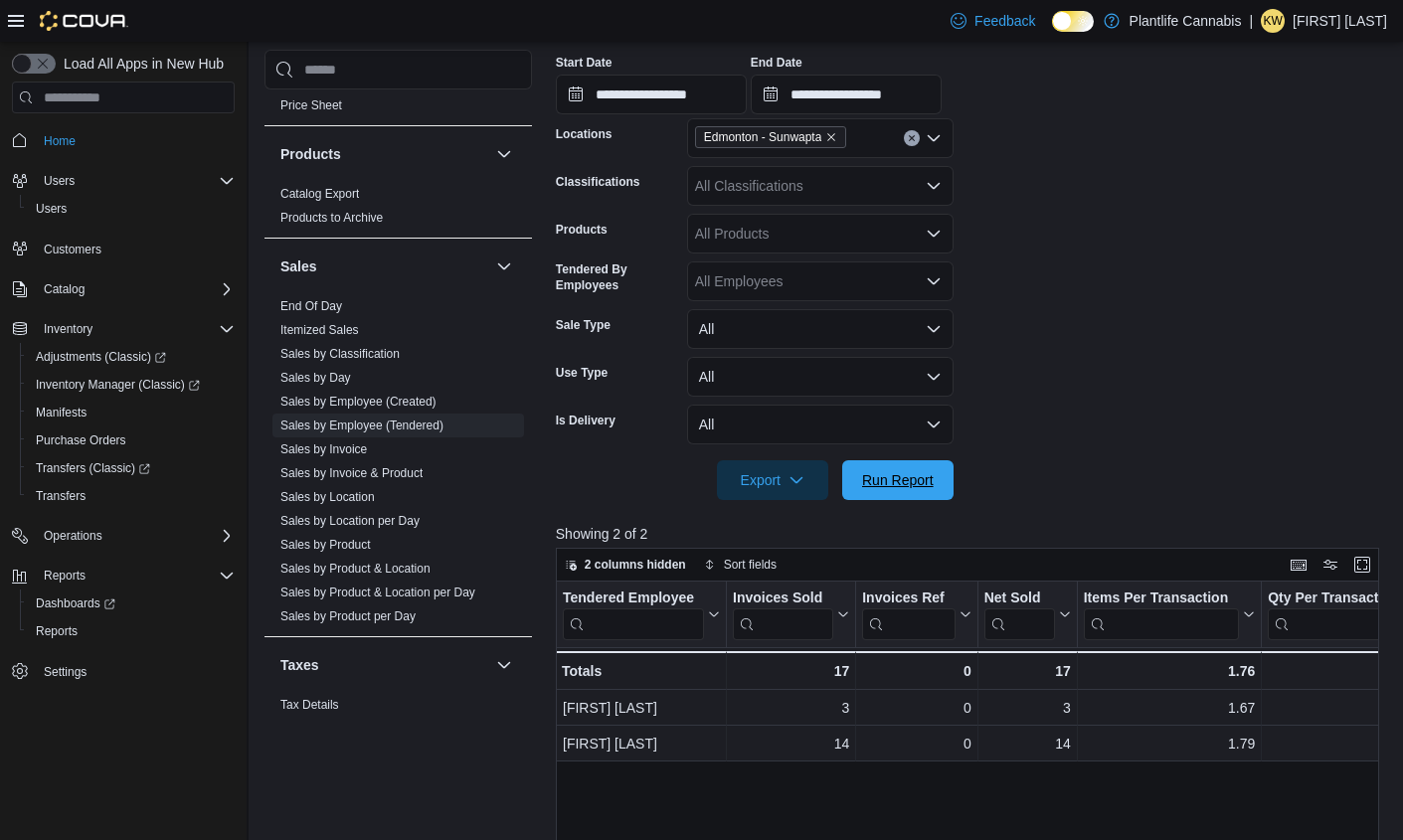 click on "Run Report" at bounding box center [898, 480] 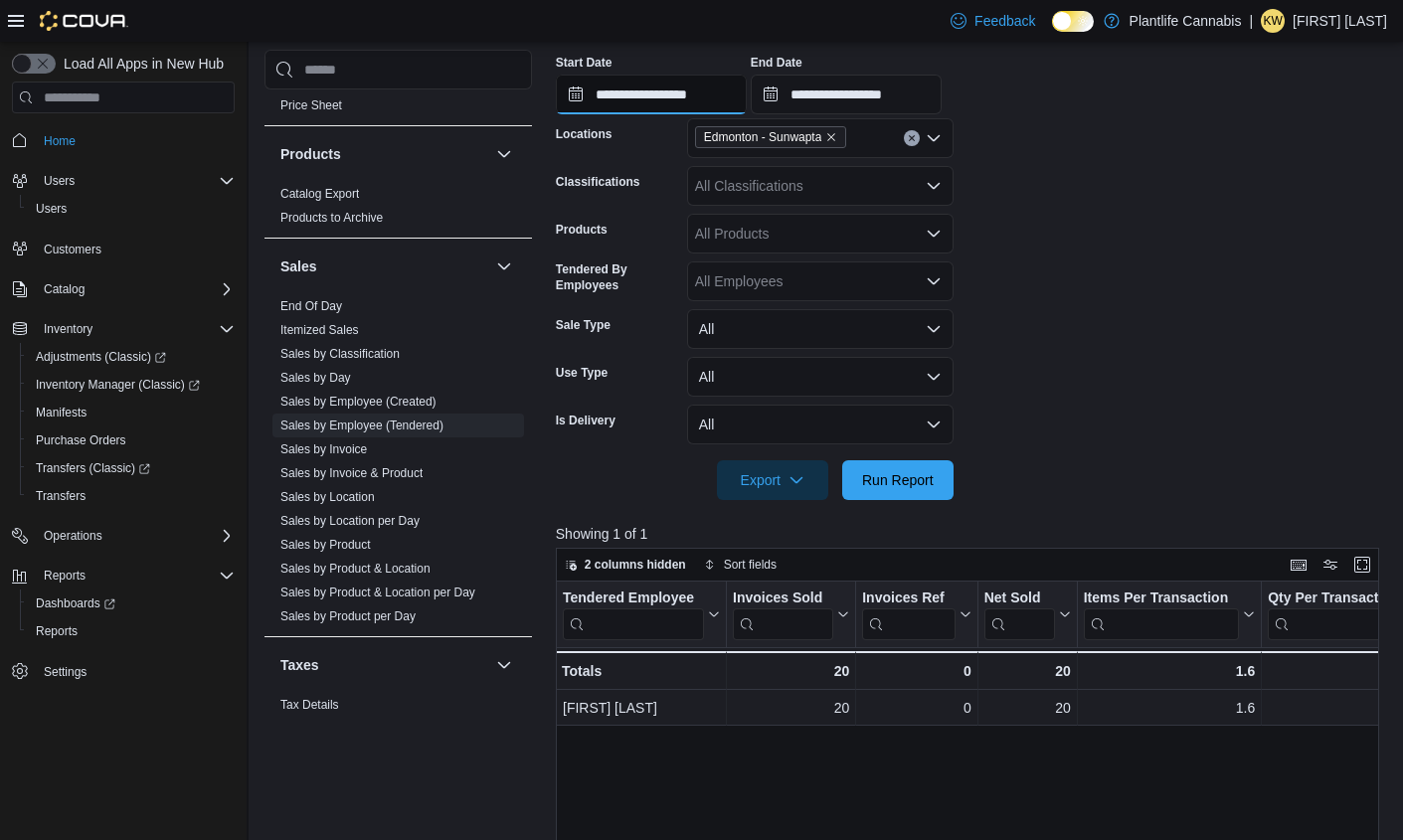 click on "**********" at bounding box center (651, 94) 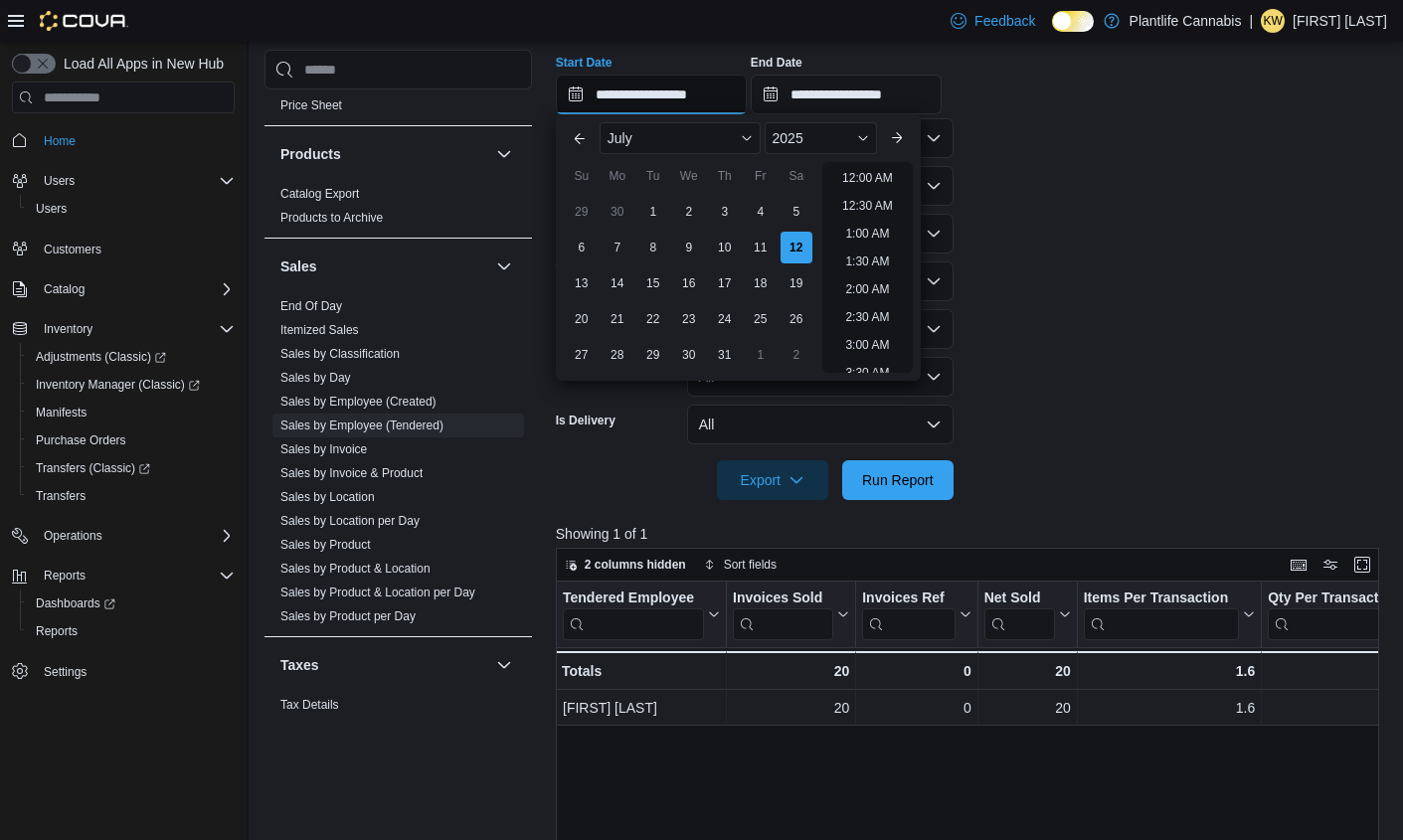 scroll, scrollTop: 1064, scrollLeft: 0, axis: vertical 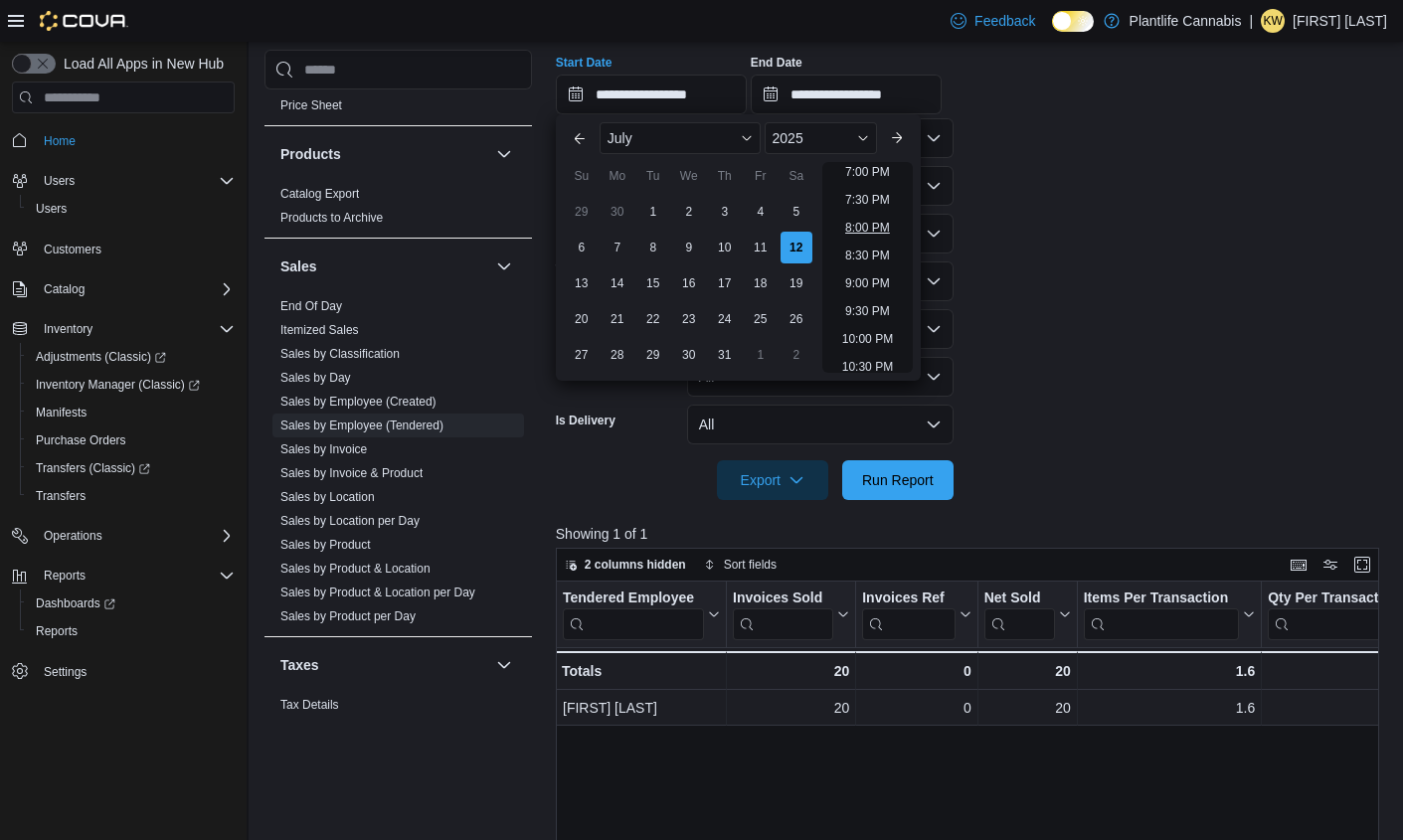 click on "8:00 PM" at bounding box center (867, 228) 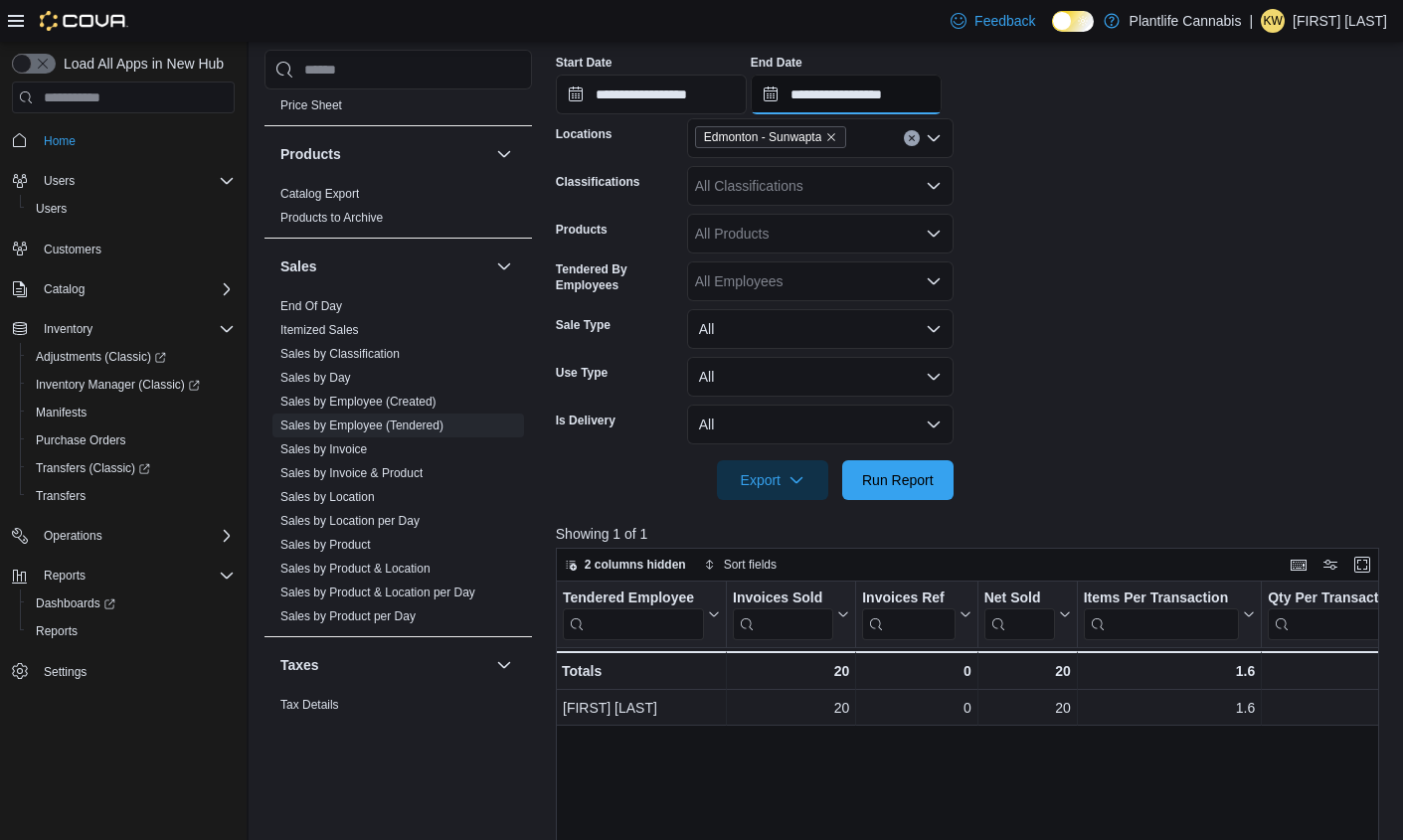 click on "**********" at bounding box center (846, 94) 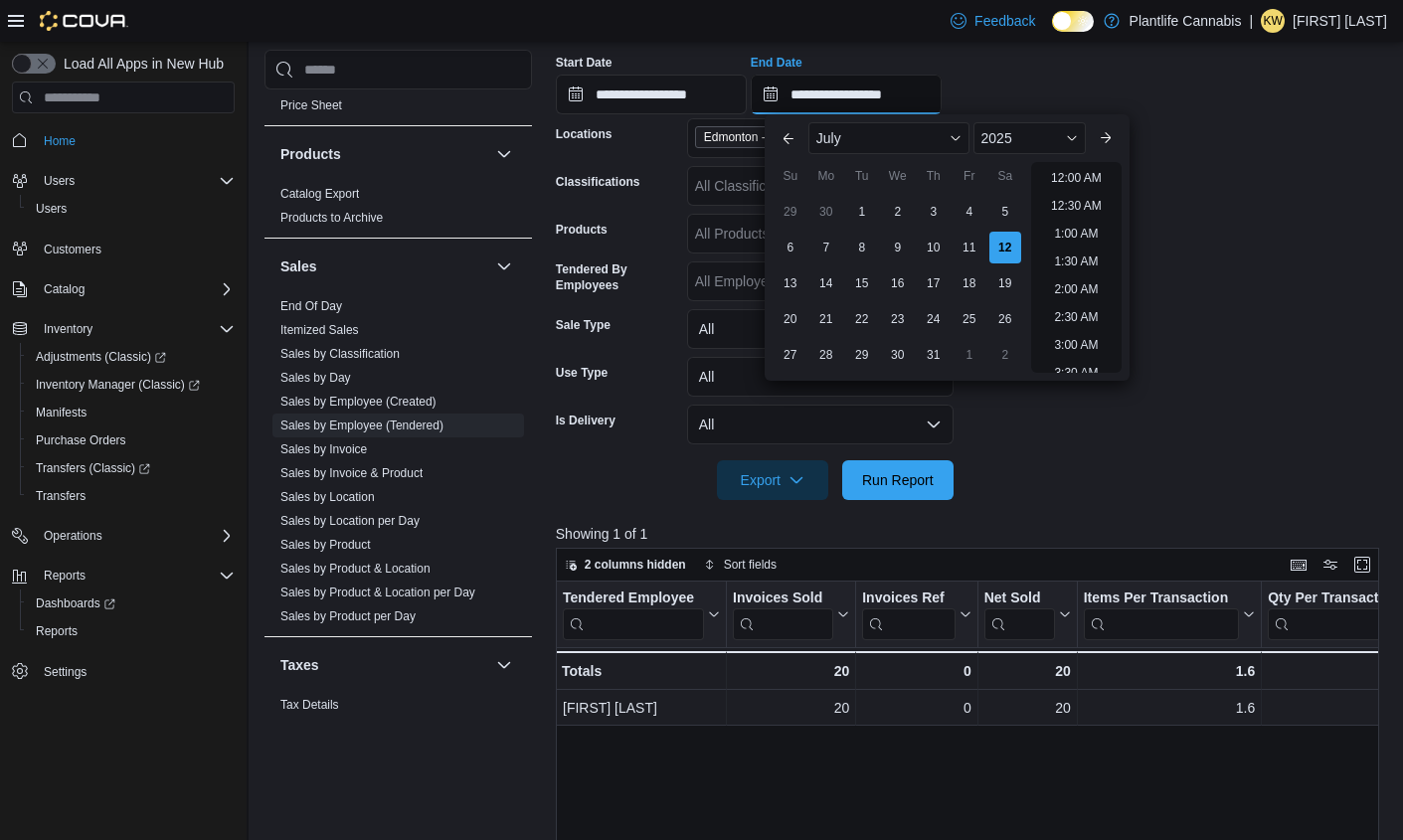 scroll, scrollTop: 1129, scrollLeft: 0, axis: vertical 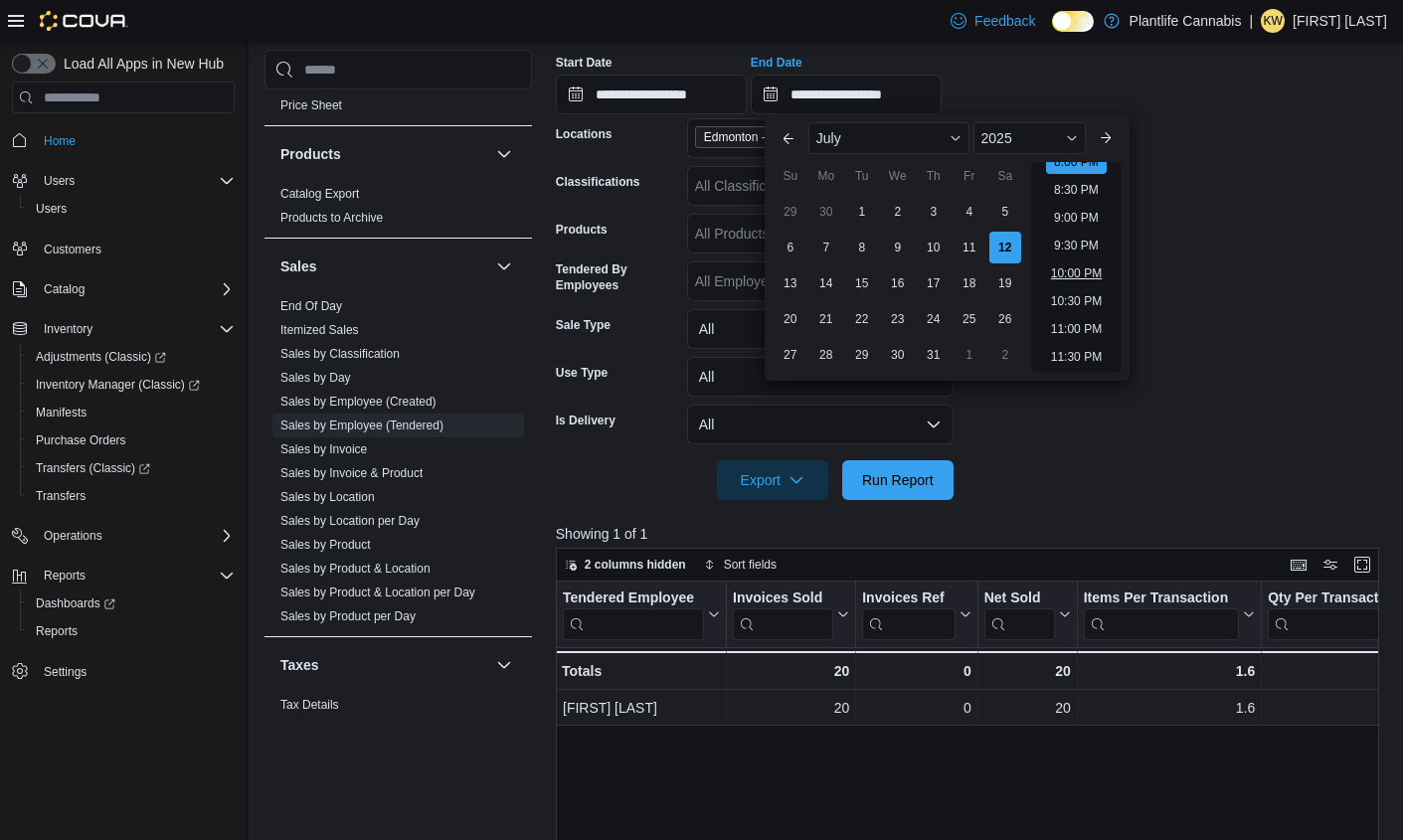 click on "10:00 PM" at bounding box center (1076, 273) 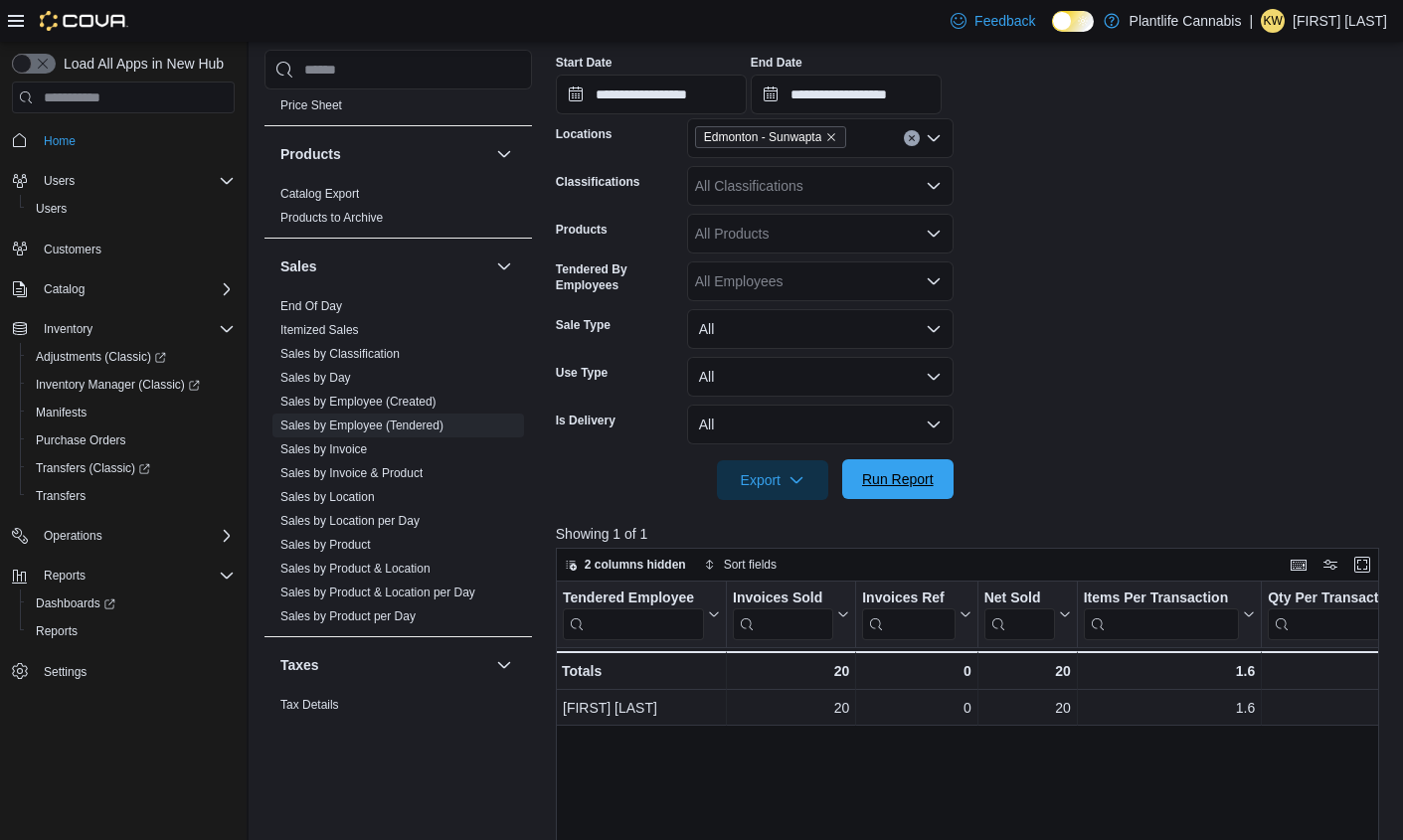 click on "Run Report" at bounding box center (898, 479) 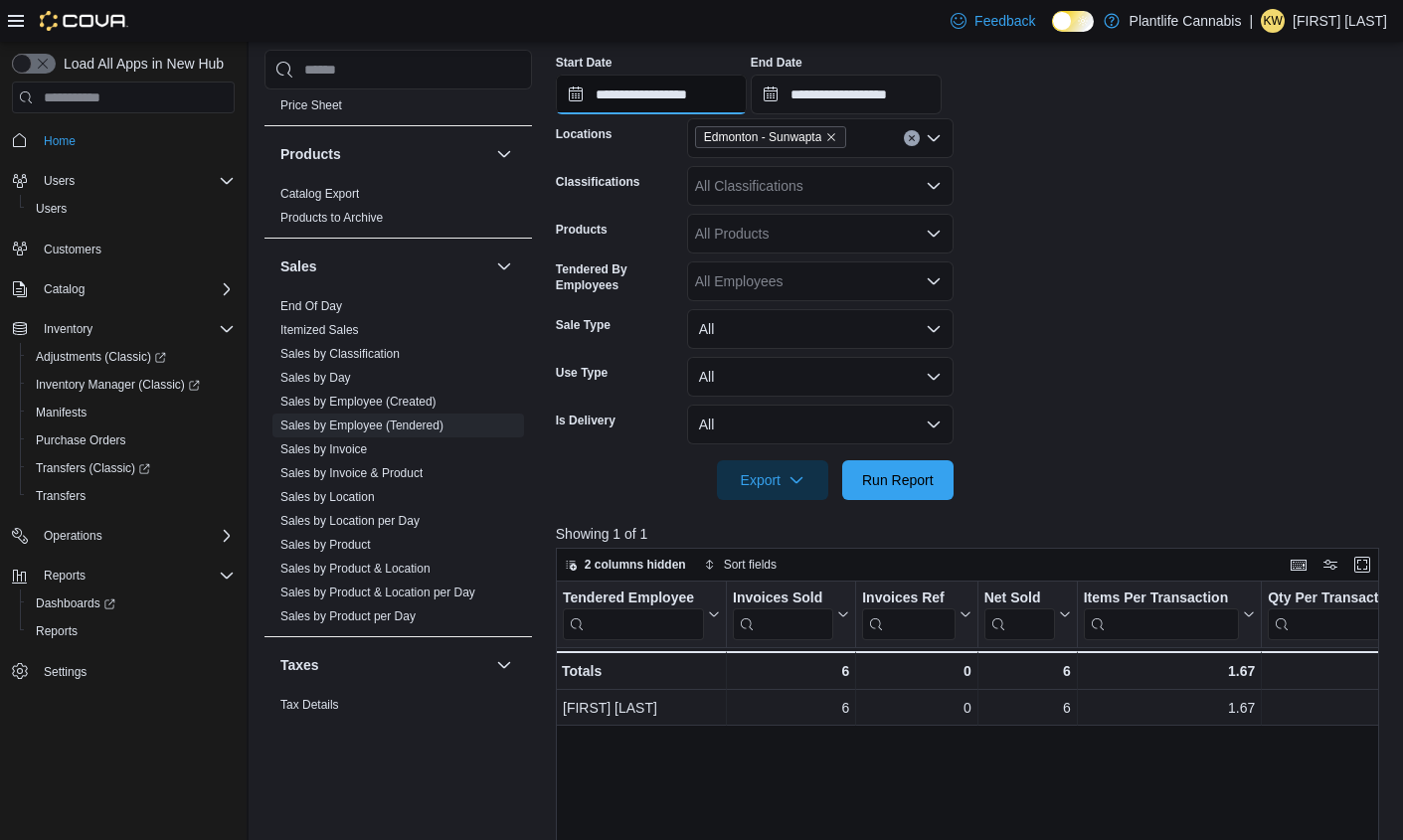 click on "**********" at bounding box center (651, 94) 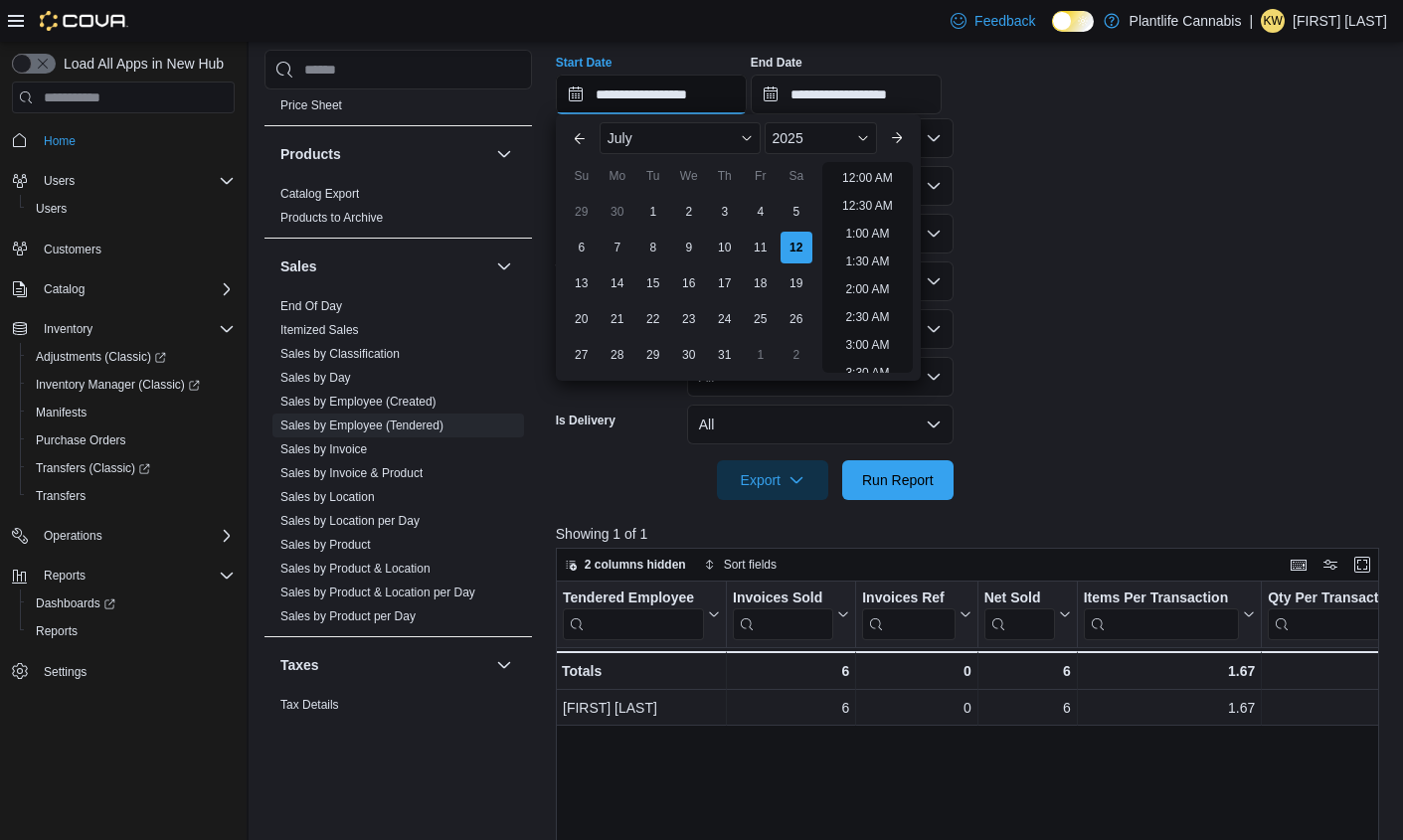 scroll, scrollTop: 1129, scrollLeft: 0, axis: vertical 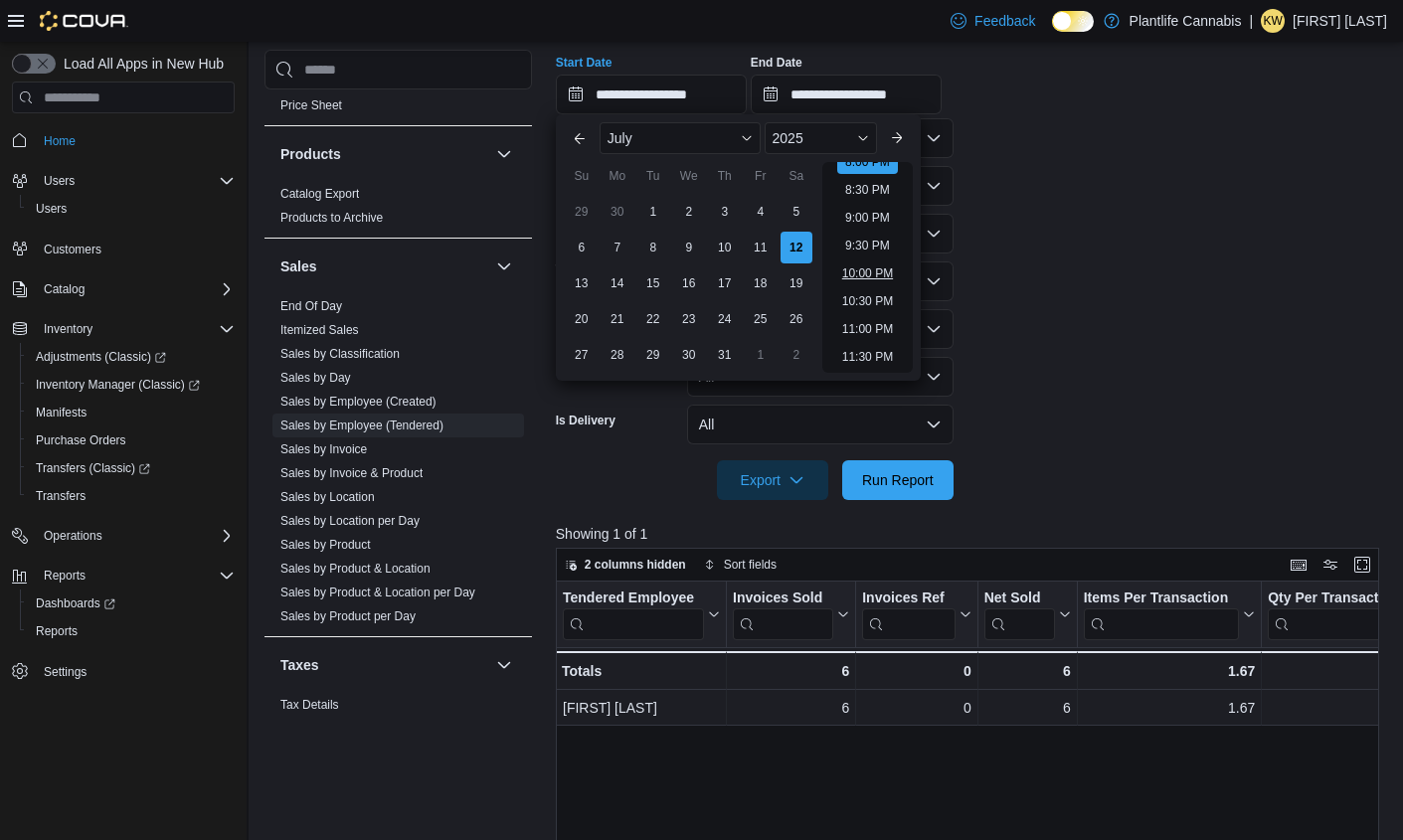 click on "10:00 PM" at bounding box center [867, 273] 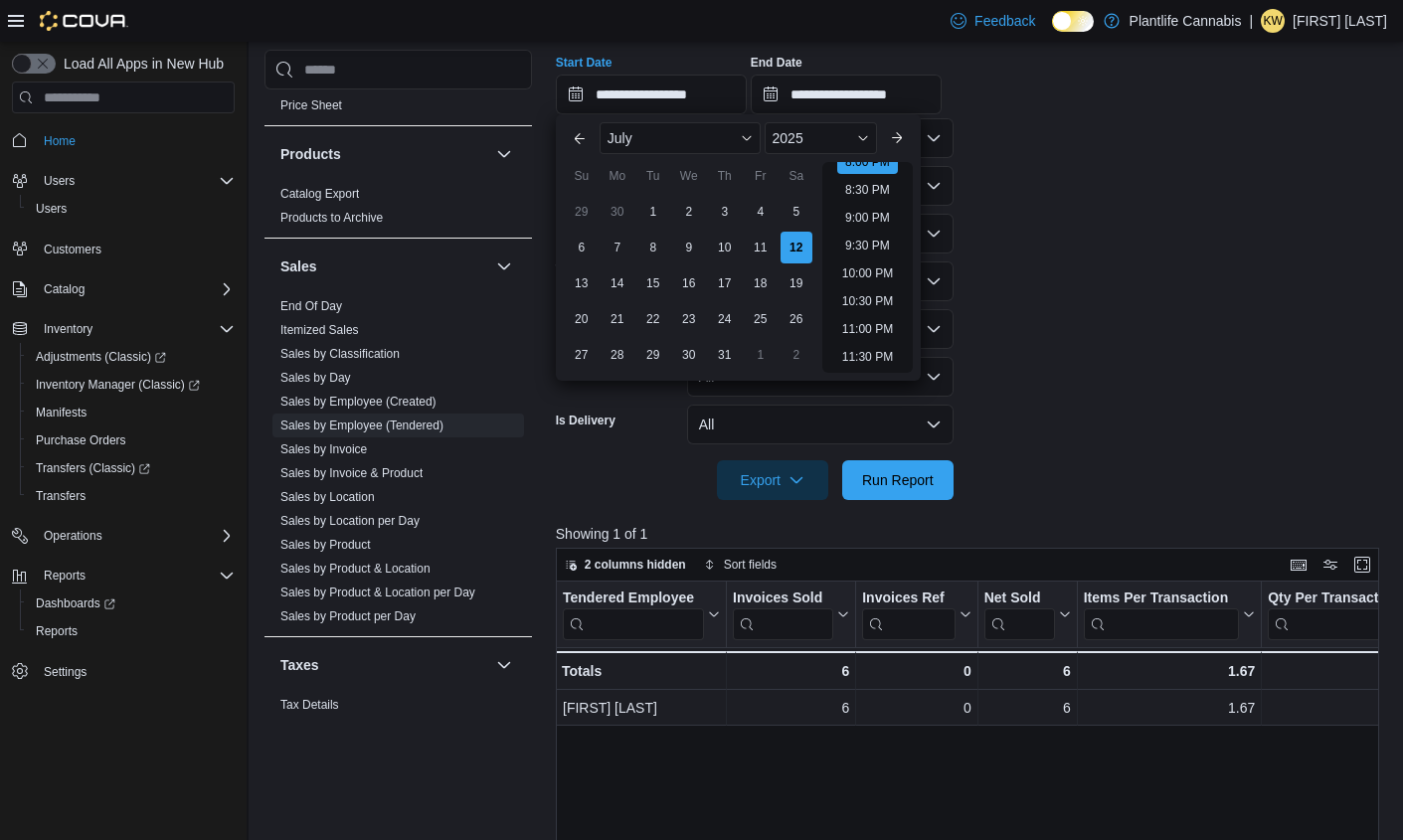 type on "**********" 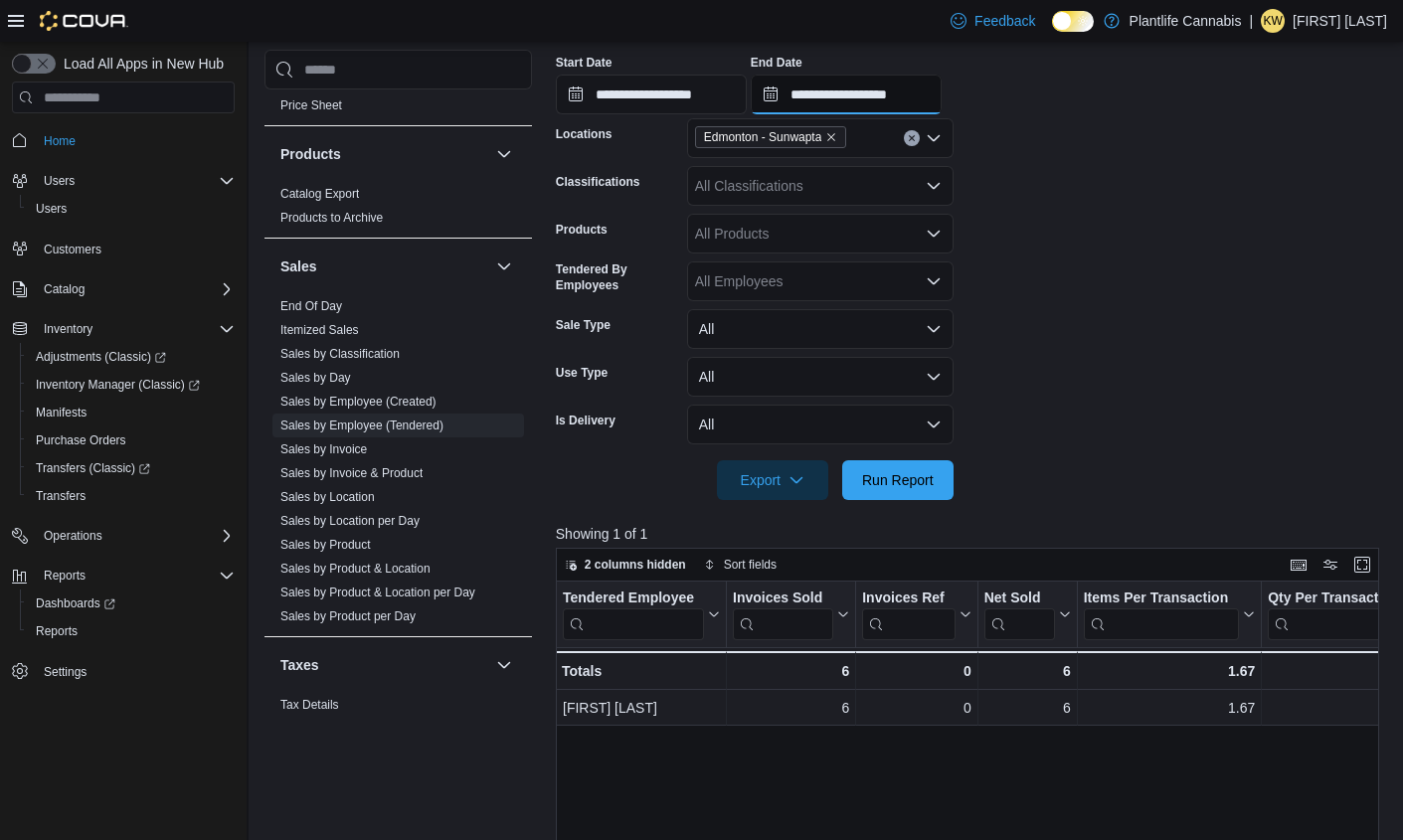 click on "**********" at bounding box center (846, 94) 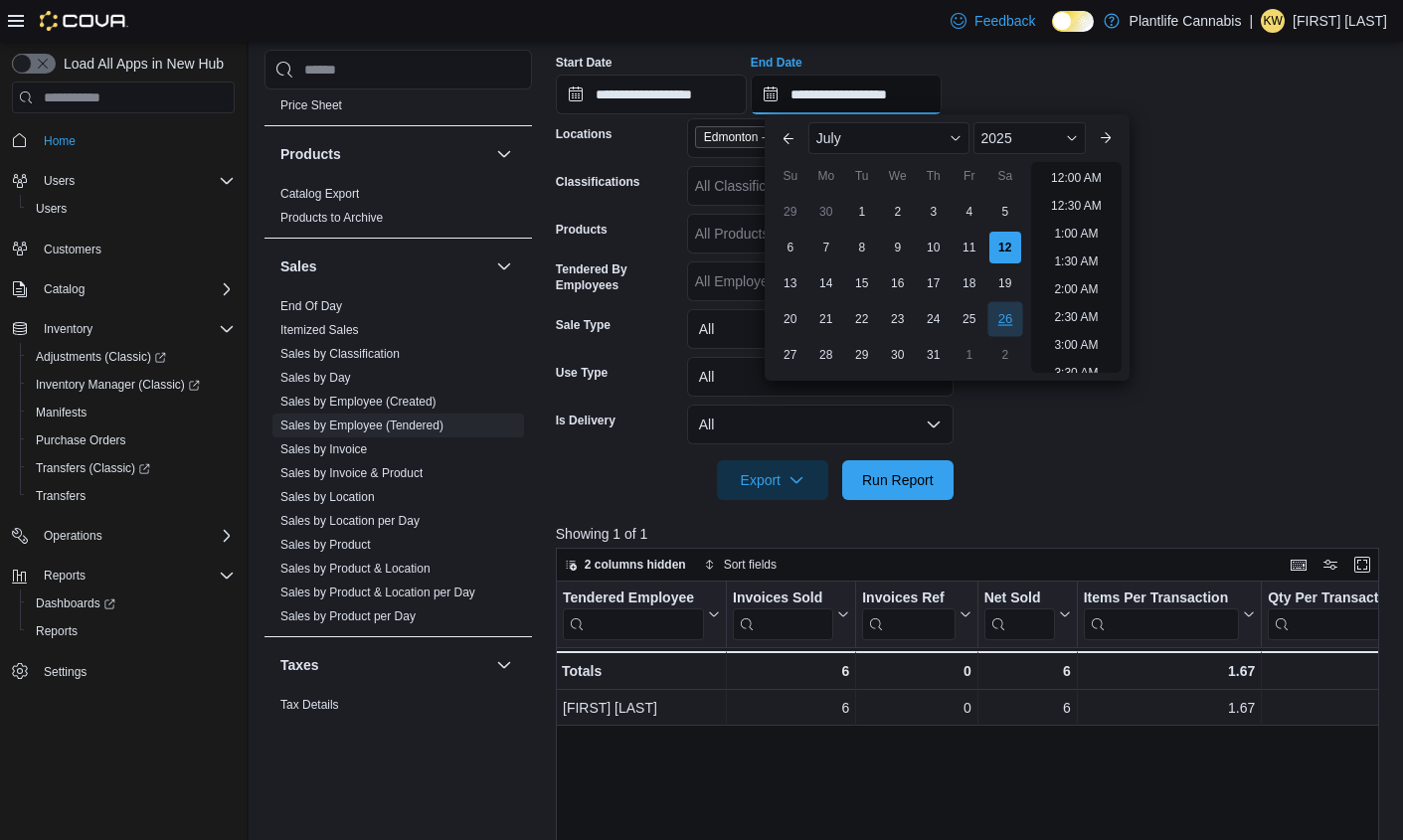 scroll, scrollTop: 1129, scrollLeft: 0, axis: vertical 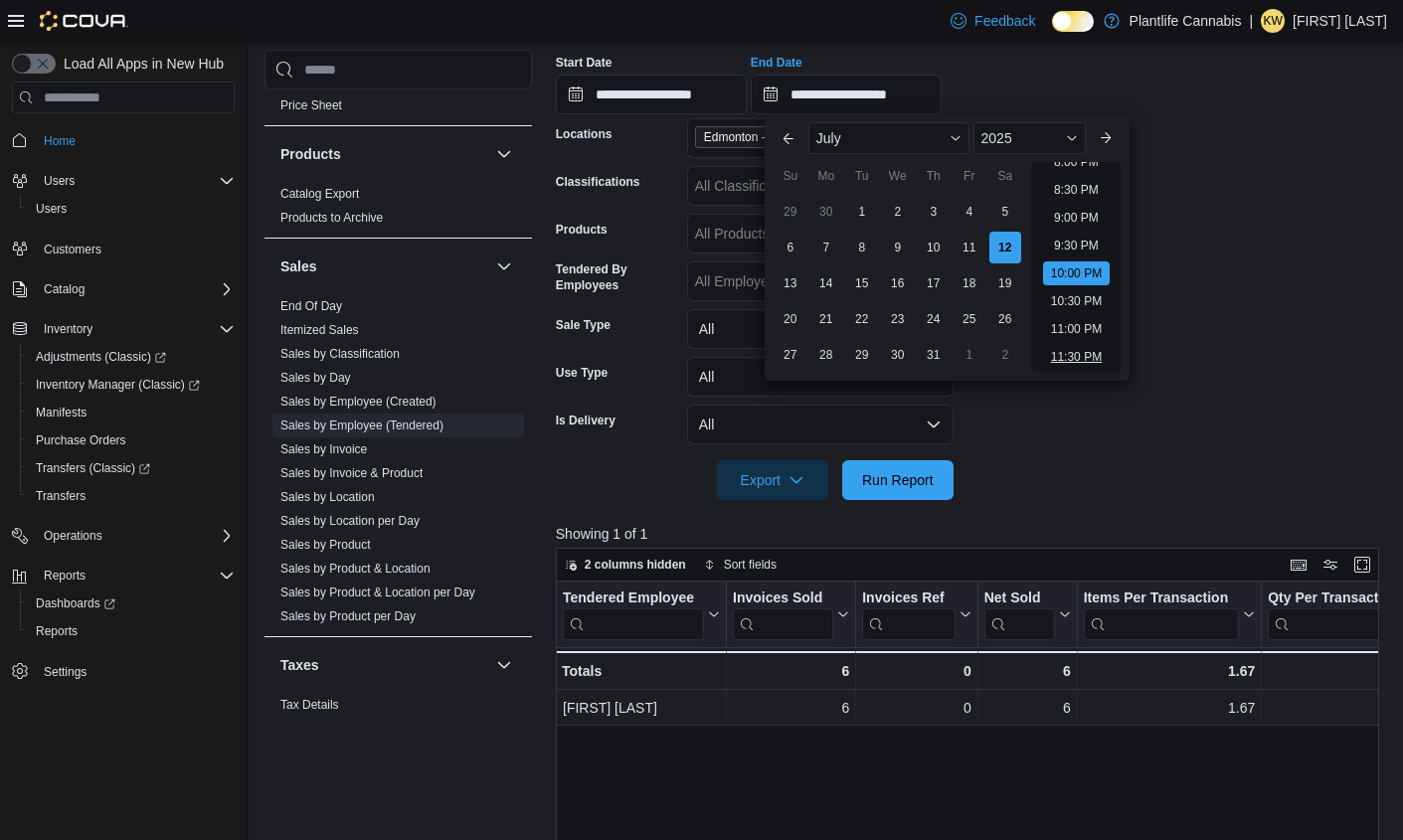 click on "11:30 PM" at bounding box center [1076, 357] 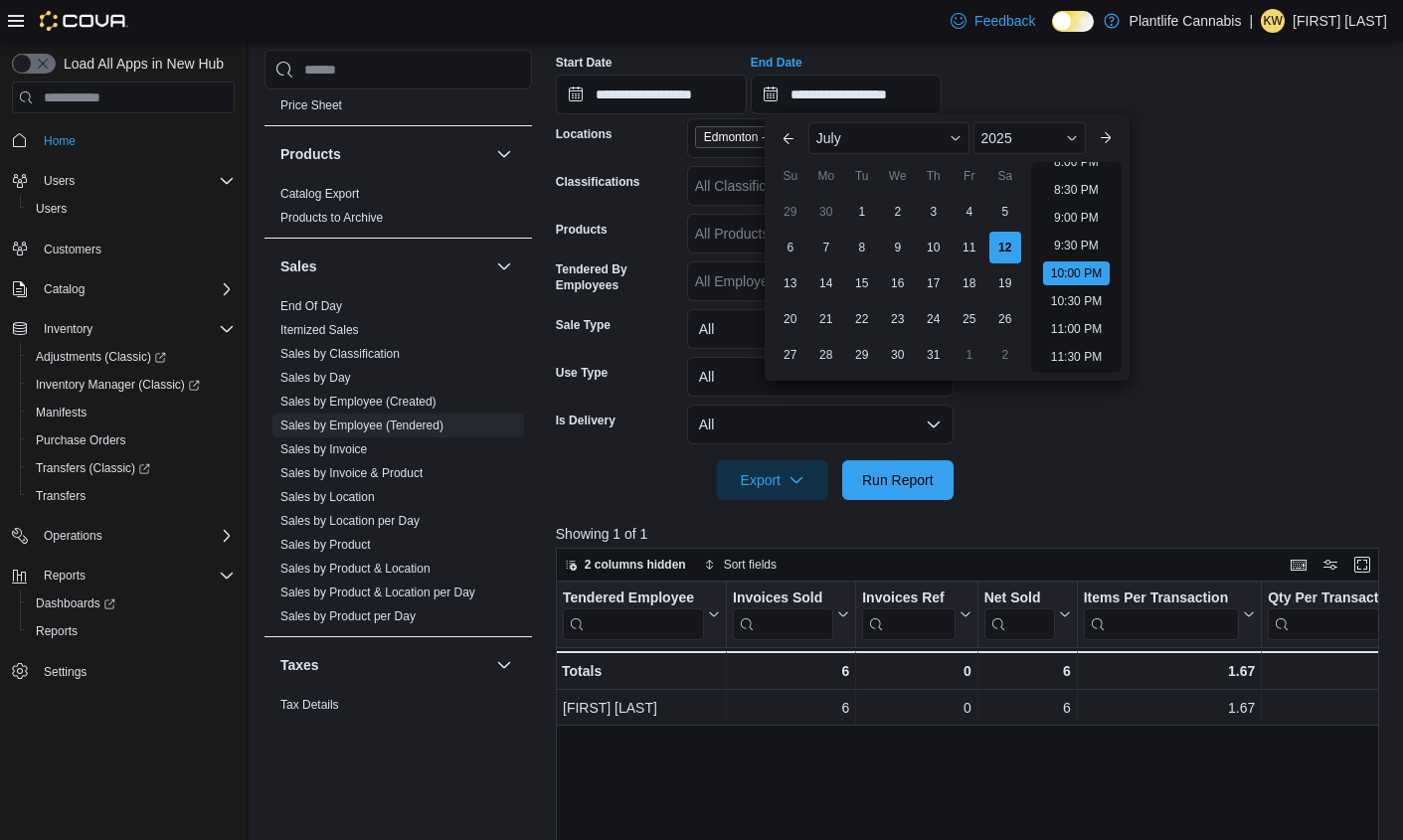 type on "**********" 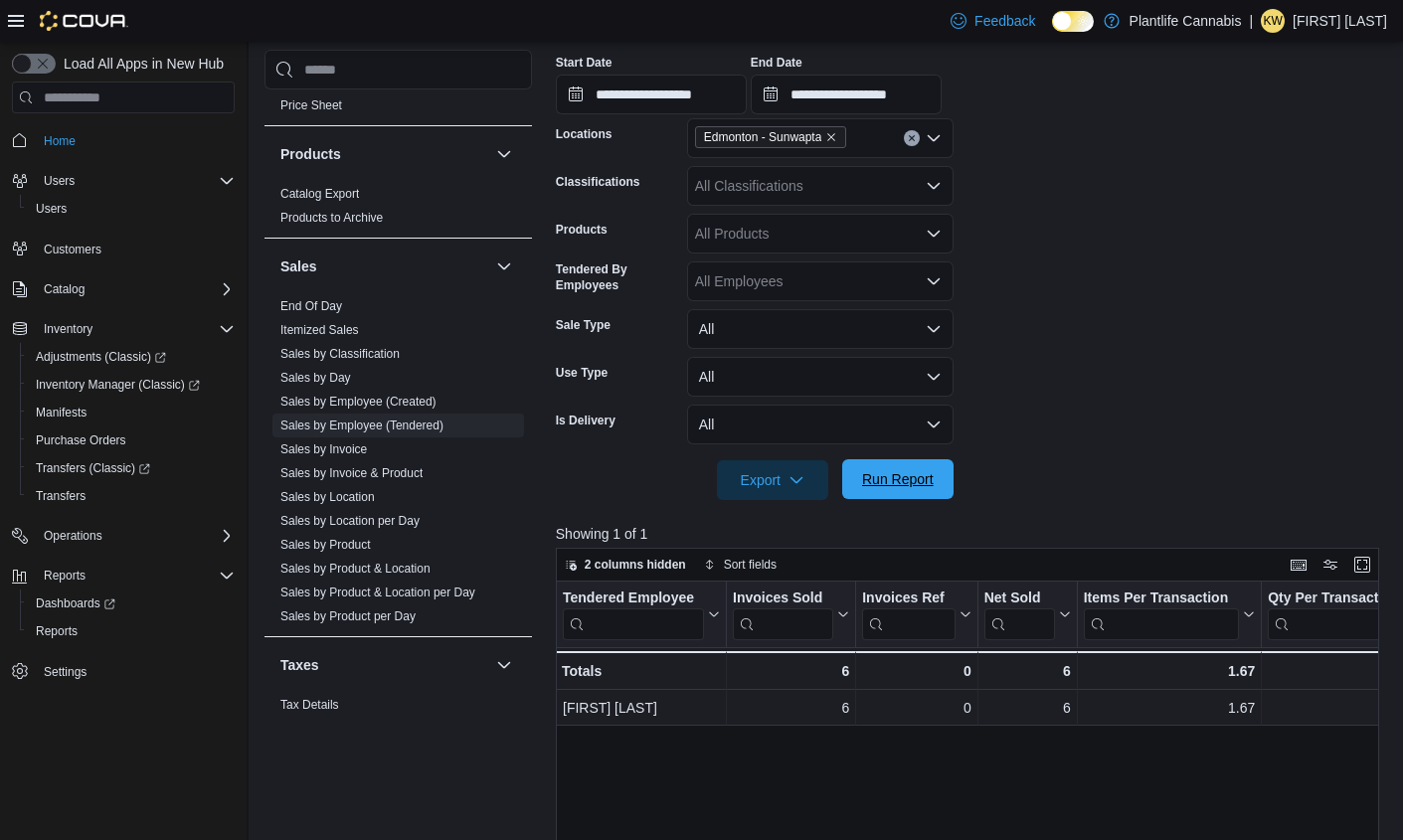 drag, startPoint x: 896, startPoint y: 480, endPoint x: 974, endPoint y: 477, distance: 78.05767 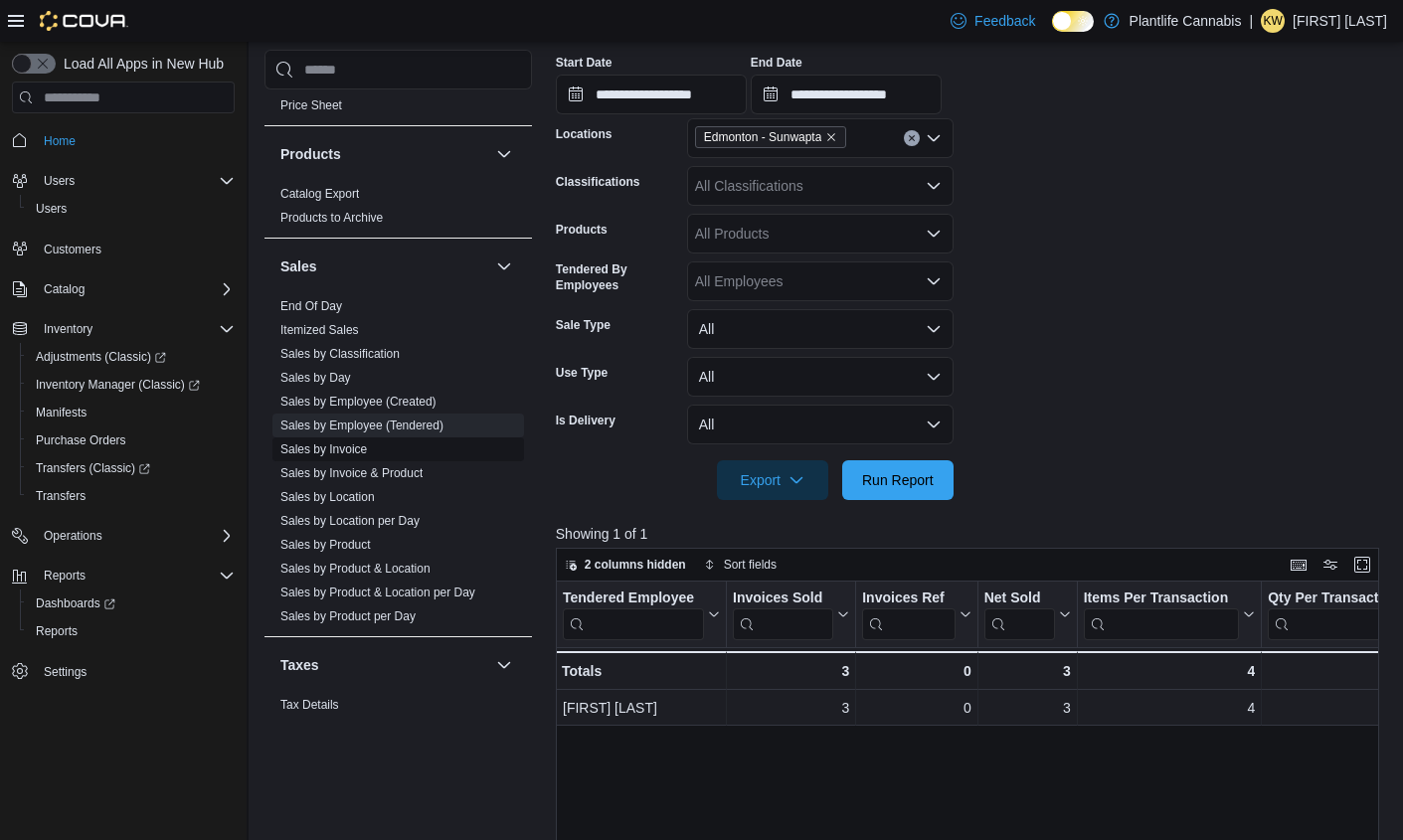 click on "Sales by Invoice" at bounding box center [323, 449] 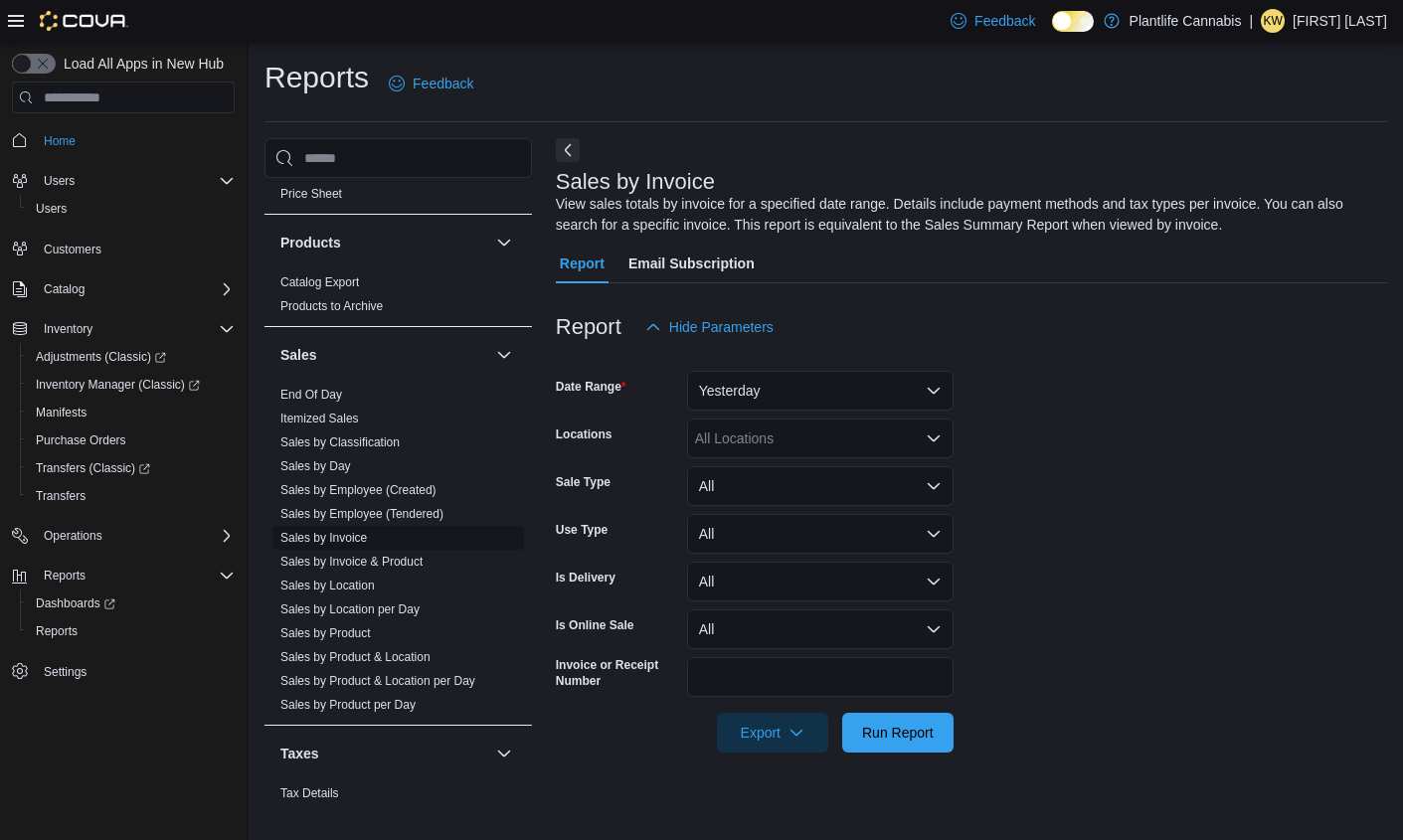 scroll, scrollTop: 0, scrollLeft: 0, axis: both 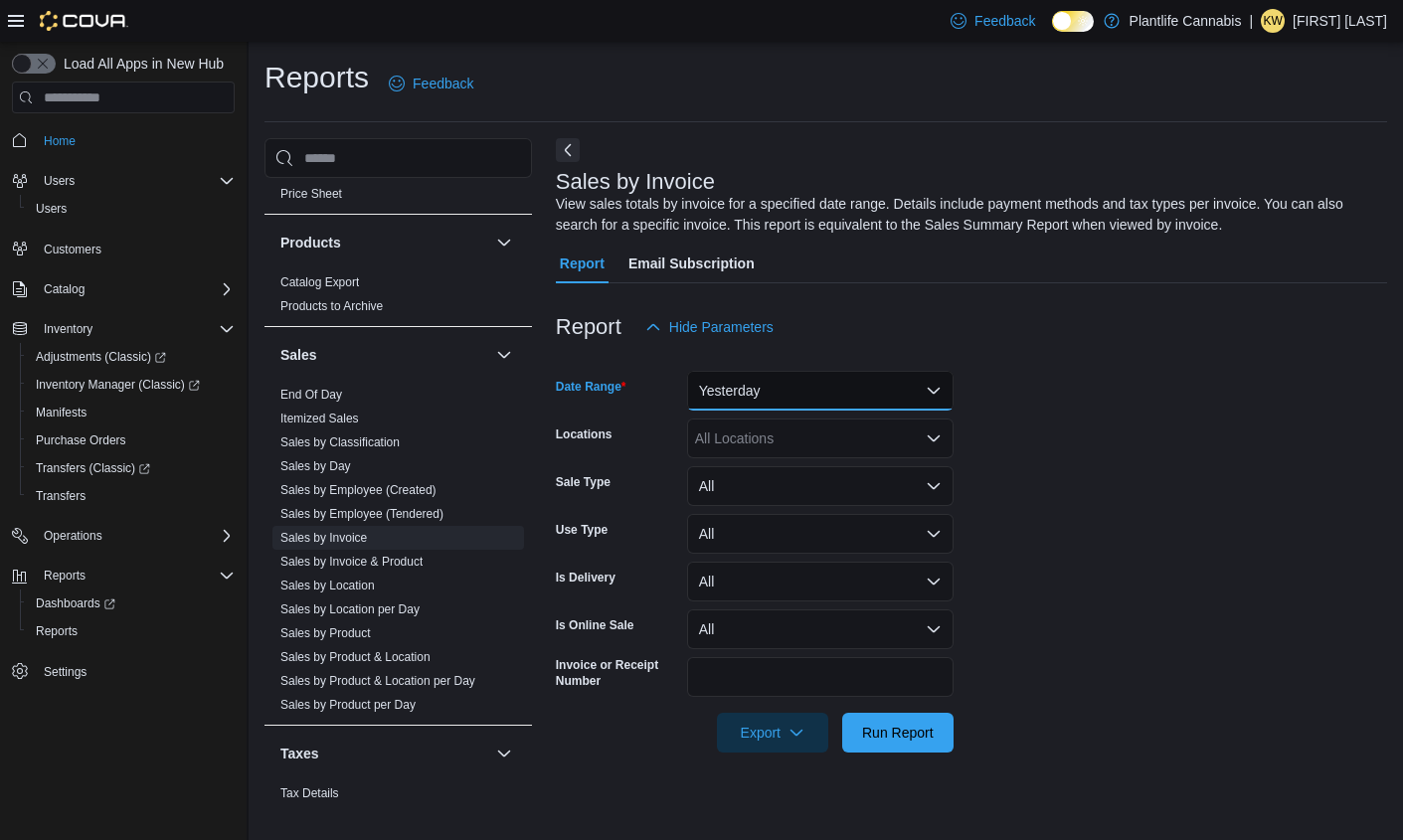 click on "Yesterday" at bounding box center [820, 391] 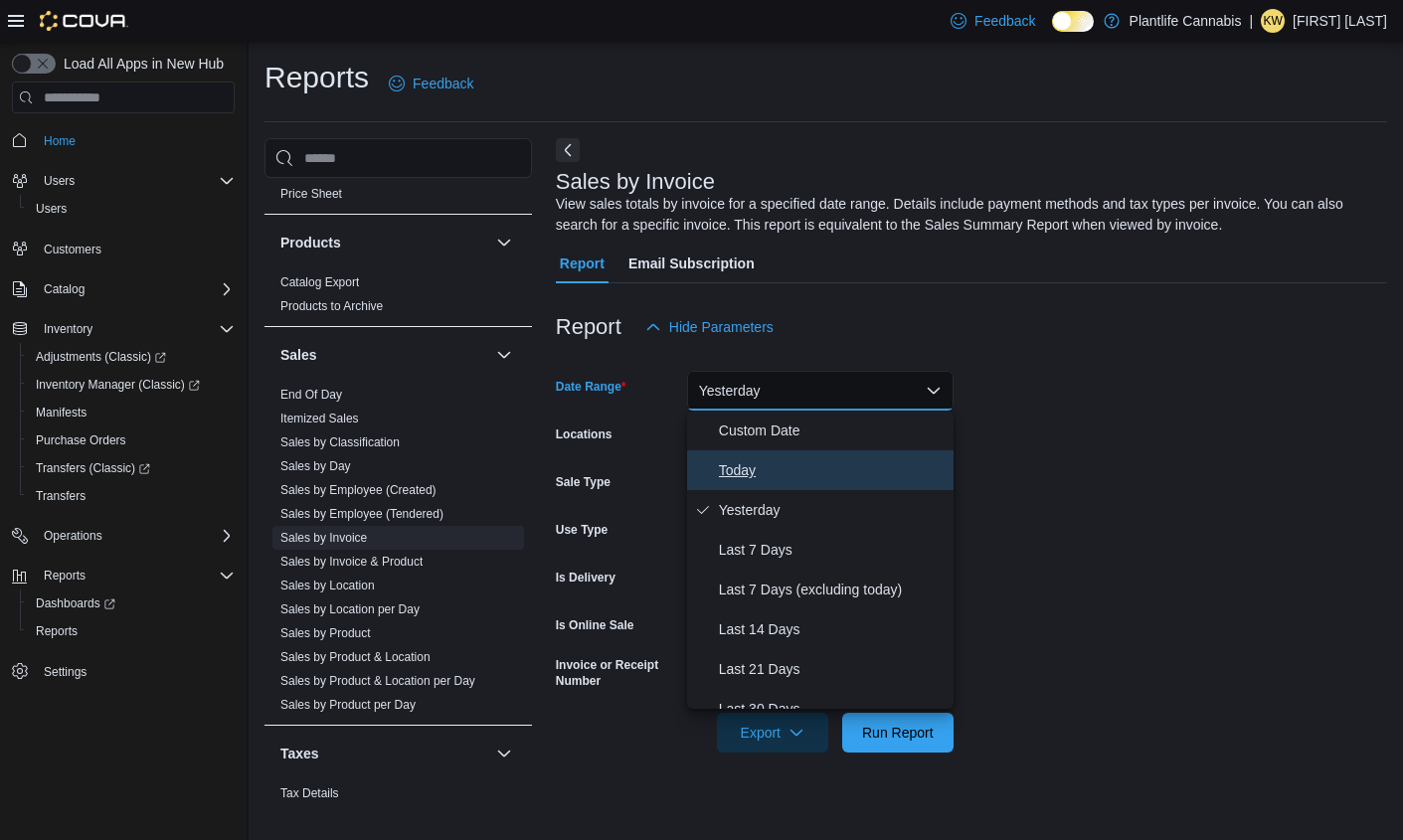 click on "Today" at bounding box center [832, 470] 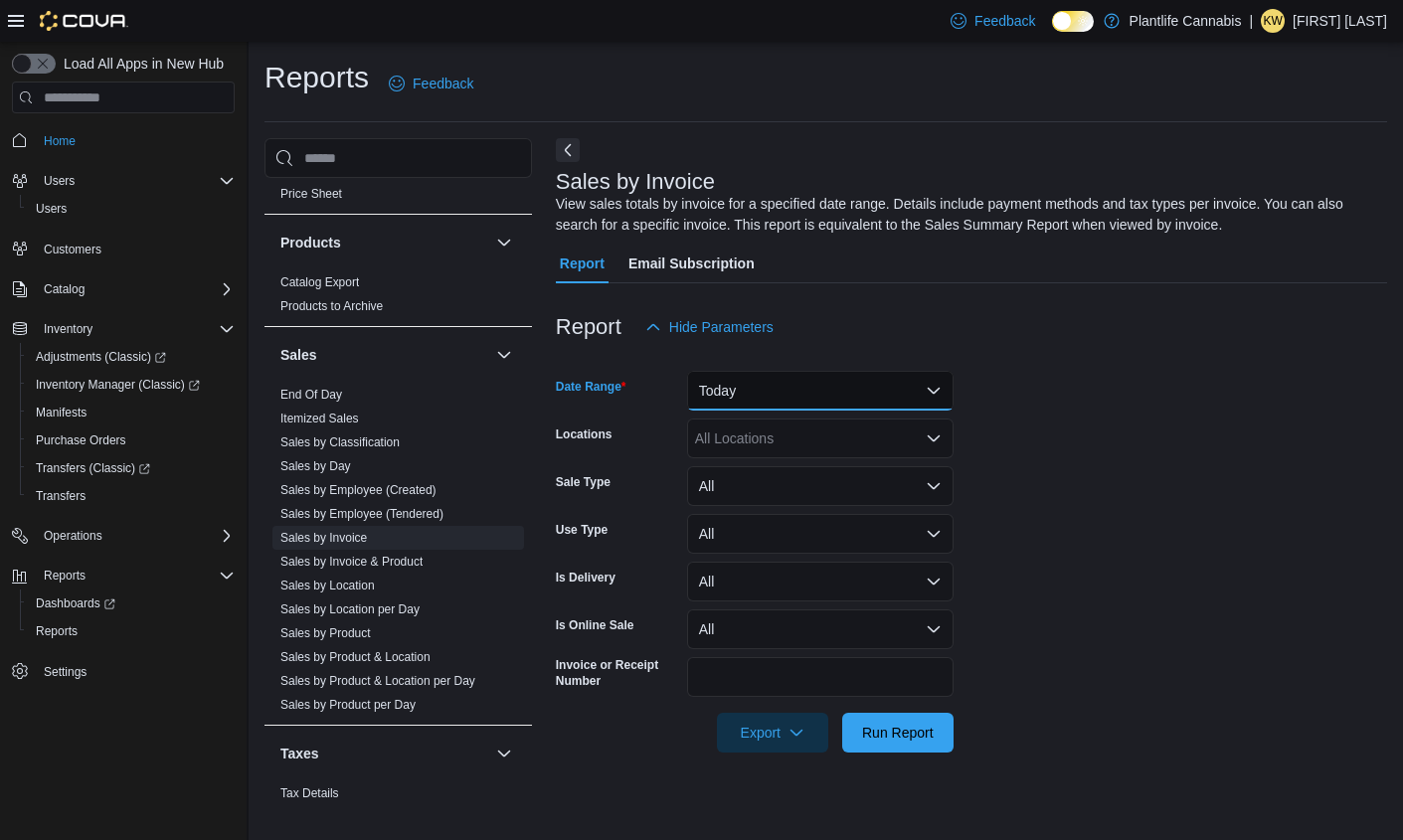 click on "Today" at bounding box center [820, 391] 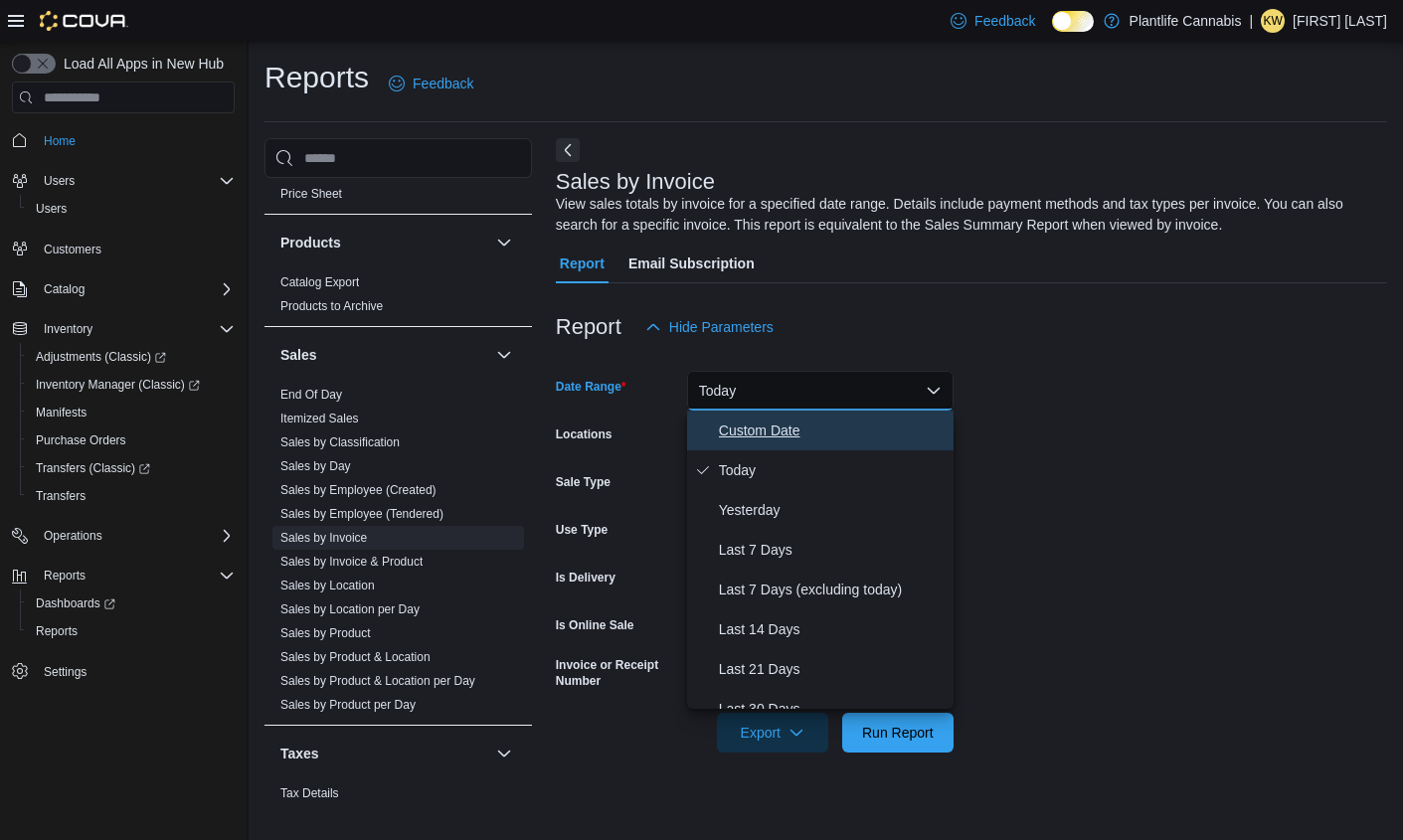 click on "Custom Date" at bounding box center [832, 430] 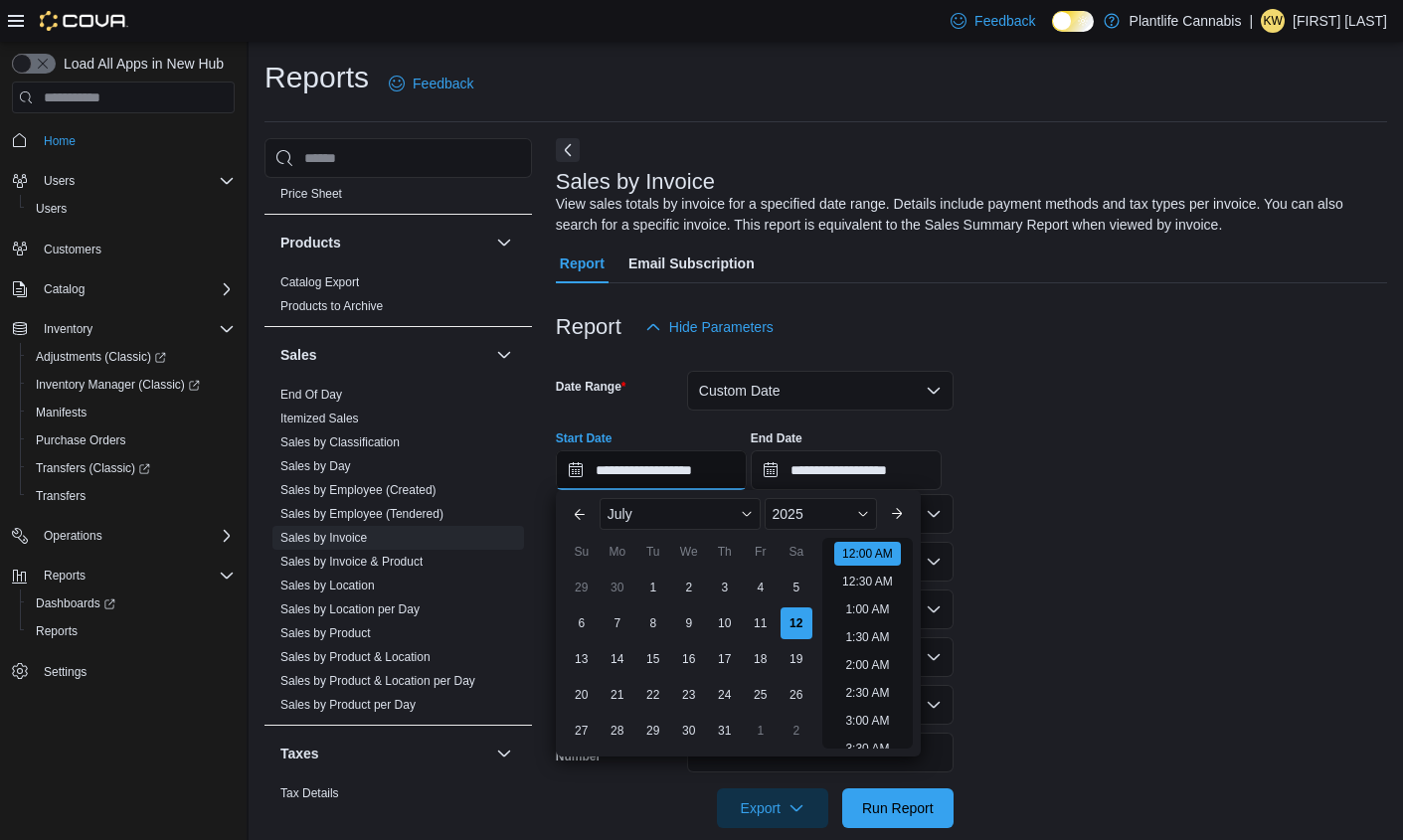 click on "**********" at bounding box center [651, 470] 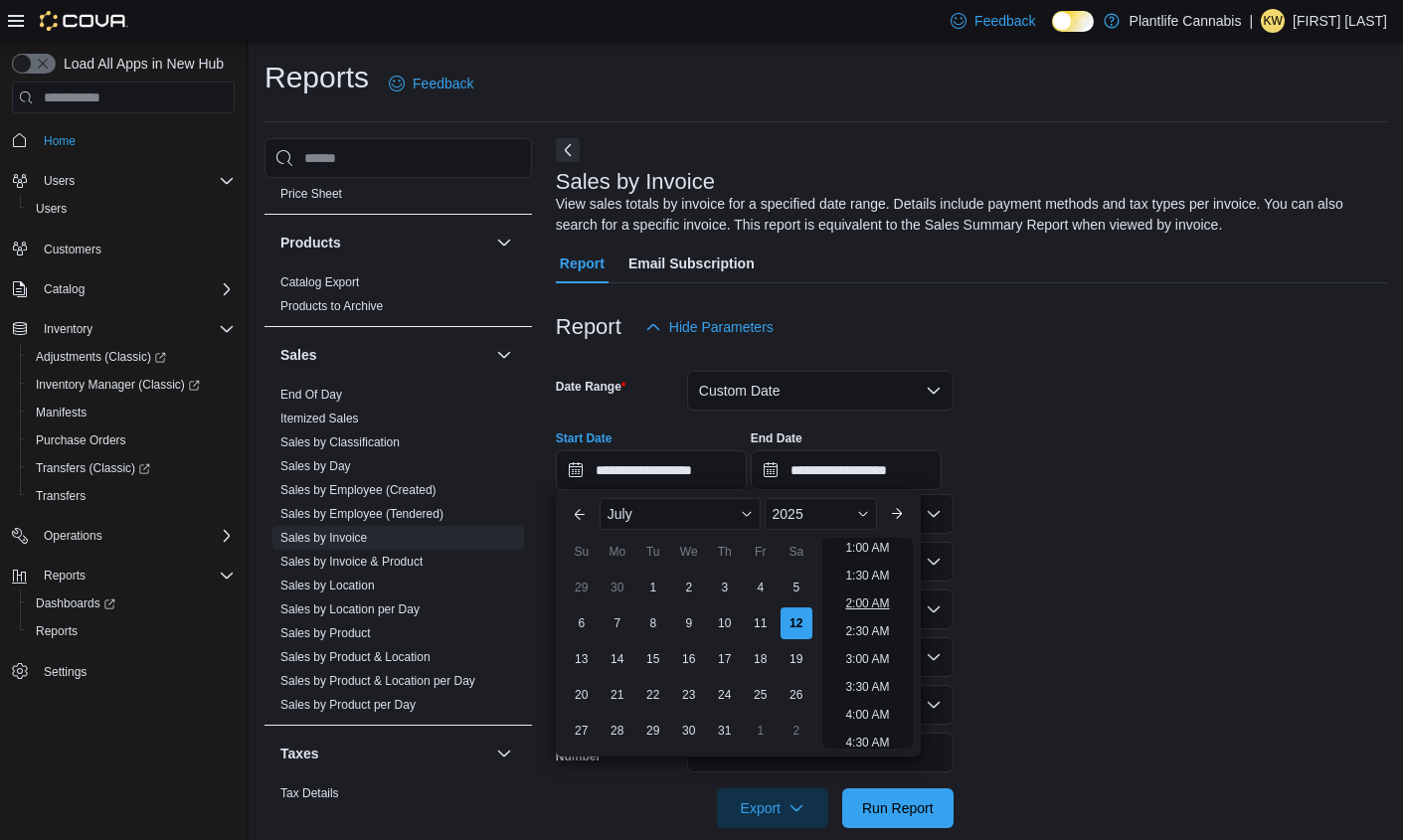 click on "12:00 AM 12:30 AM 1:00 AM 1:30 AM 2:00 AM 2:30 AM 3:00 AM 3:30 AM 4:00 AM 4:30 AM 5:00 AM 5:30 AM 6:00 AM 6:30 AM 7:00 AM 7:30 AM 8:00 AM 8:30 AM 9:00 AM 9:30 AM 10:00 AM 10:30 AM 11:00 AM 11:30 AM 12:00 PM 12:30 PM 1:00 PM 1:30 PM 2:00 PM 2:30 PM 3:00 PM 3:30 PM 4:00 PM 4:30 PM 5:00 PM 5:30 PM 6:00 PM 6:30 PM 7:00 PM 7:30 PM 8:00 PM 8:30 PM 9:00 PM 9:30 PM 10:00 PM 10:30 PM 11:00 PM 11:30 PM" at bounding box center [867, 643] 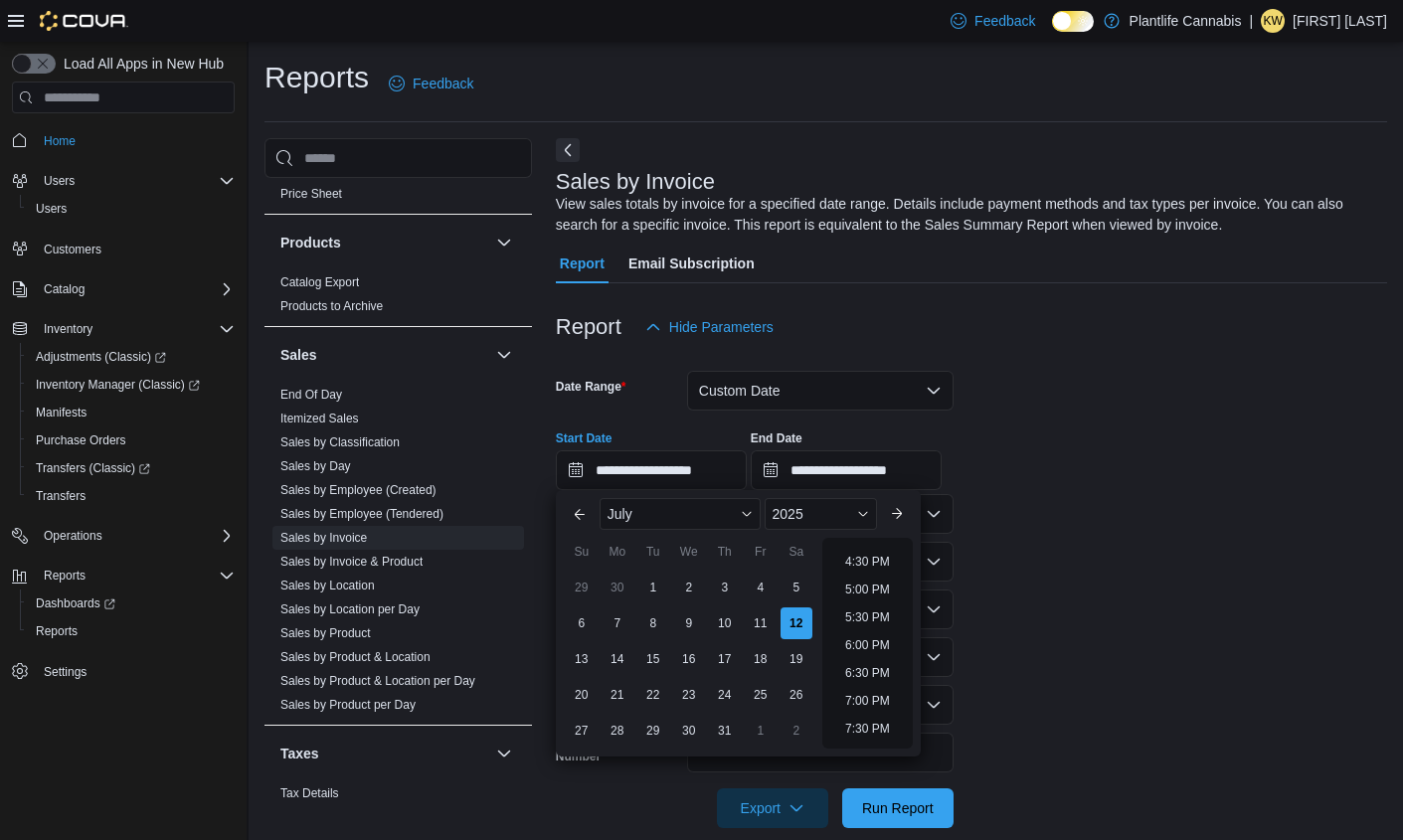 scroll, scrollTop: 906, scrollLeft: 0, axis: vertical 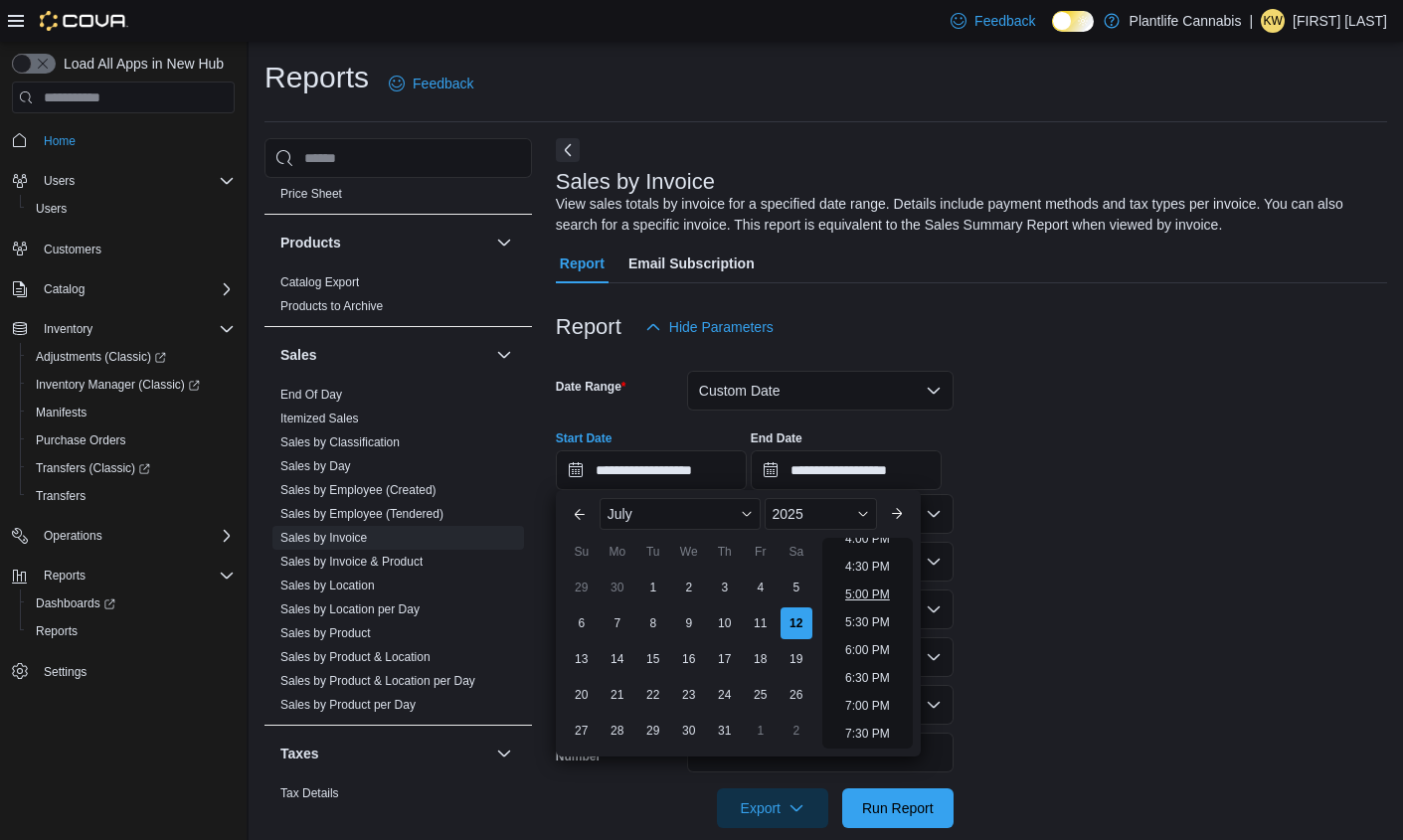 click on "5:00 PM" at bounding box center (867, 594) 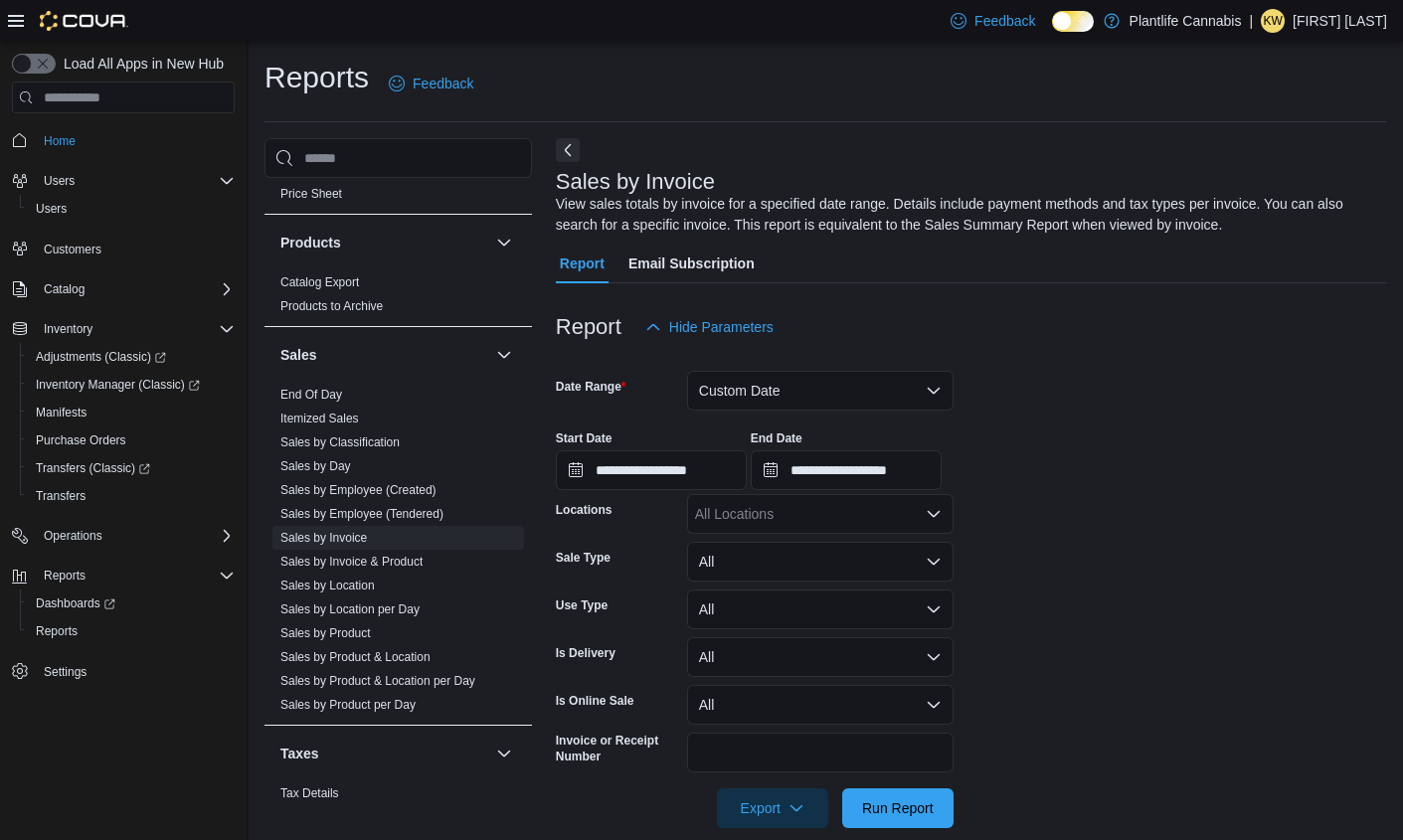click on "All Locations" at bounding box center (820, 514) 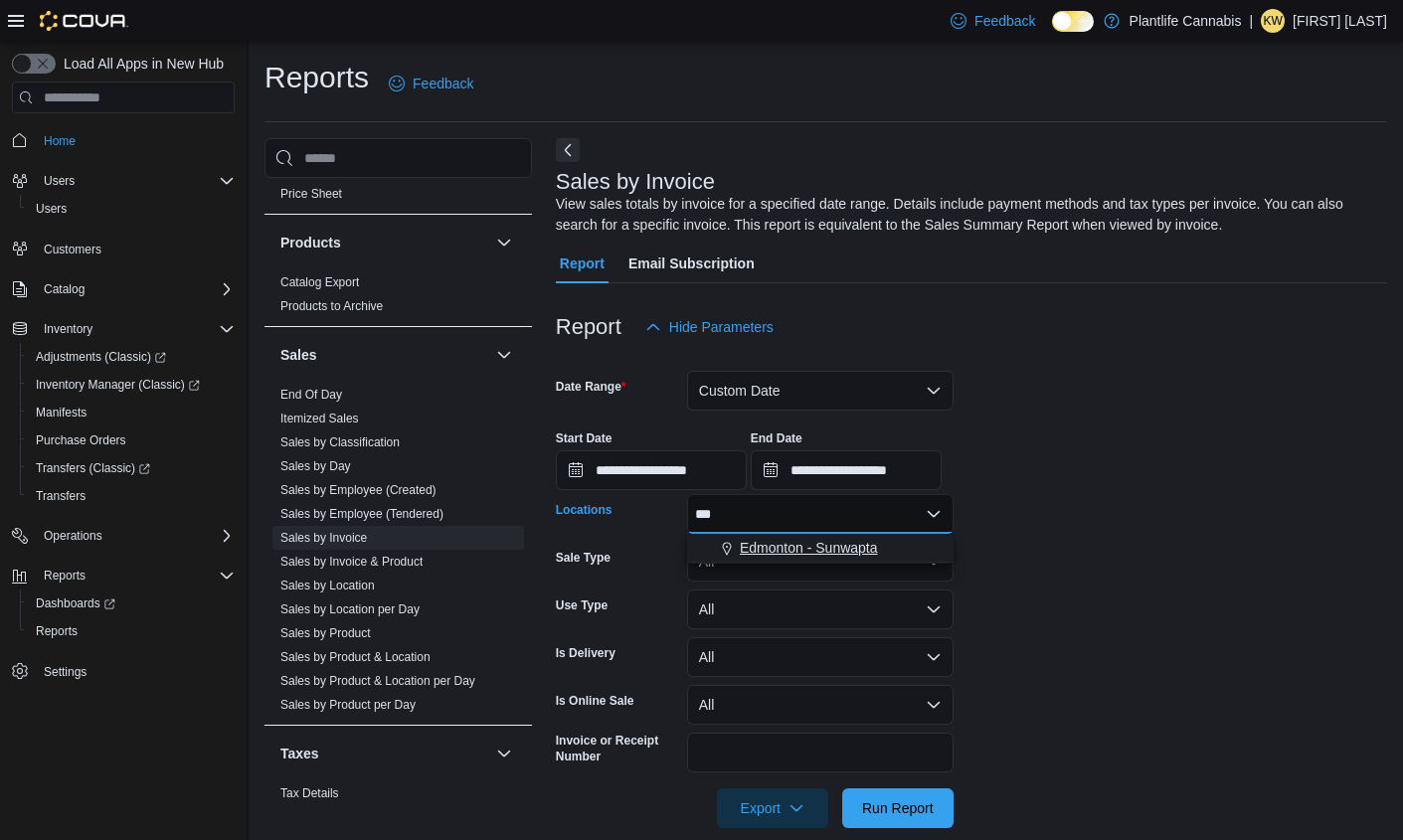 type on "***" 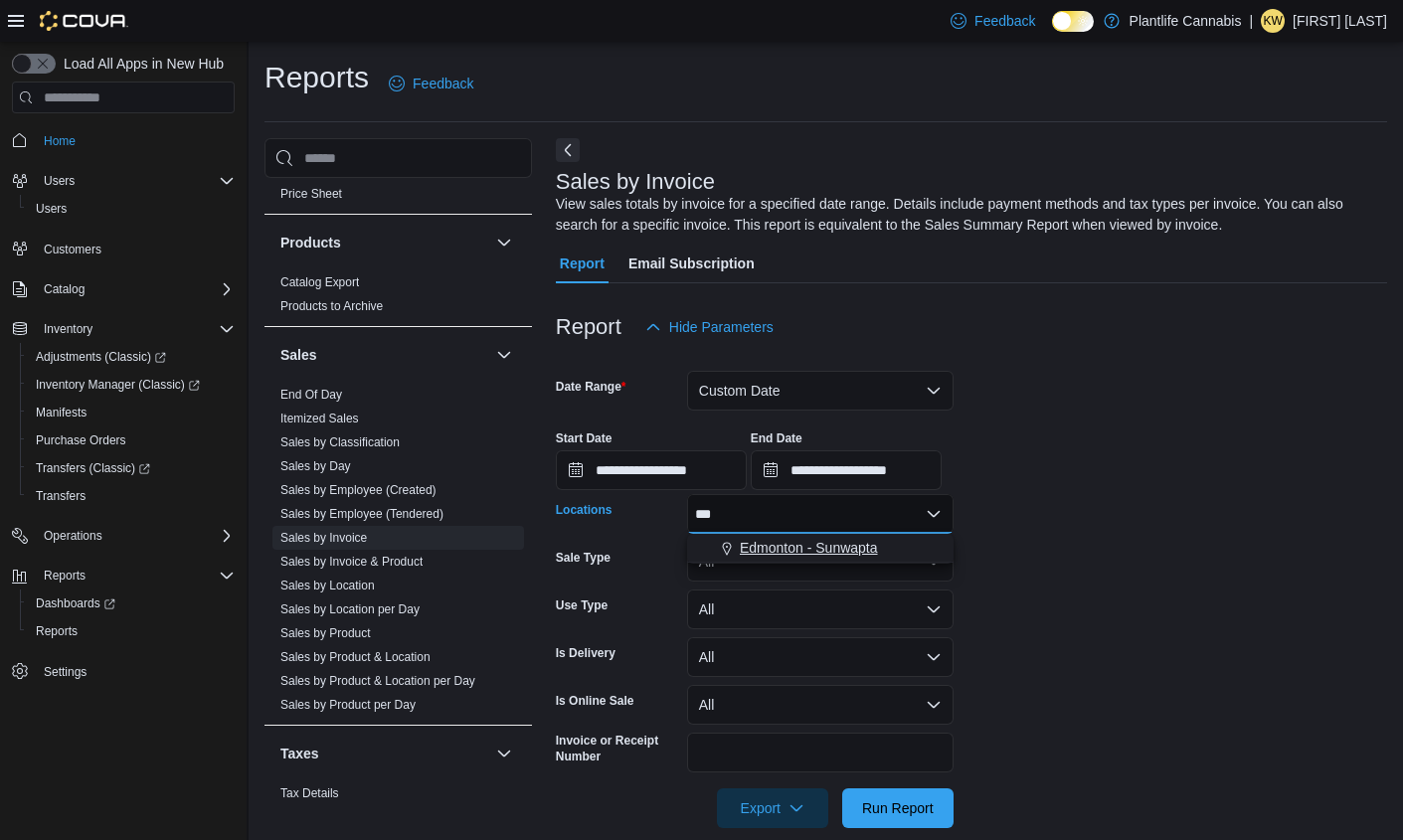click on "Edmonton - Sunwapta" at bounding box center (808, 548) 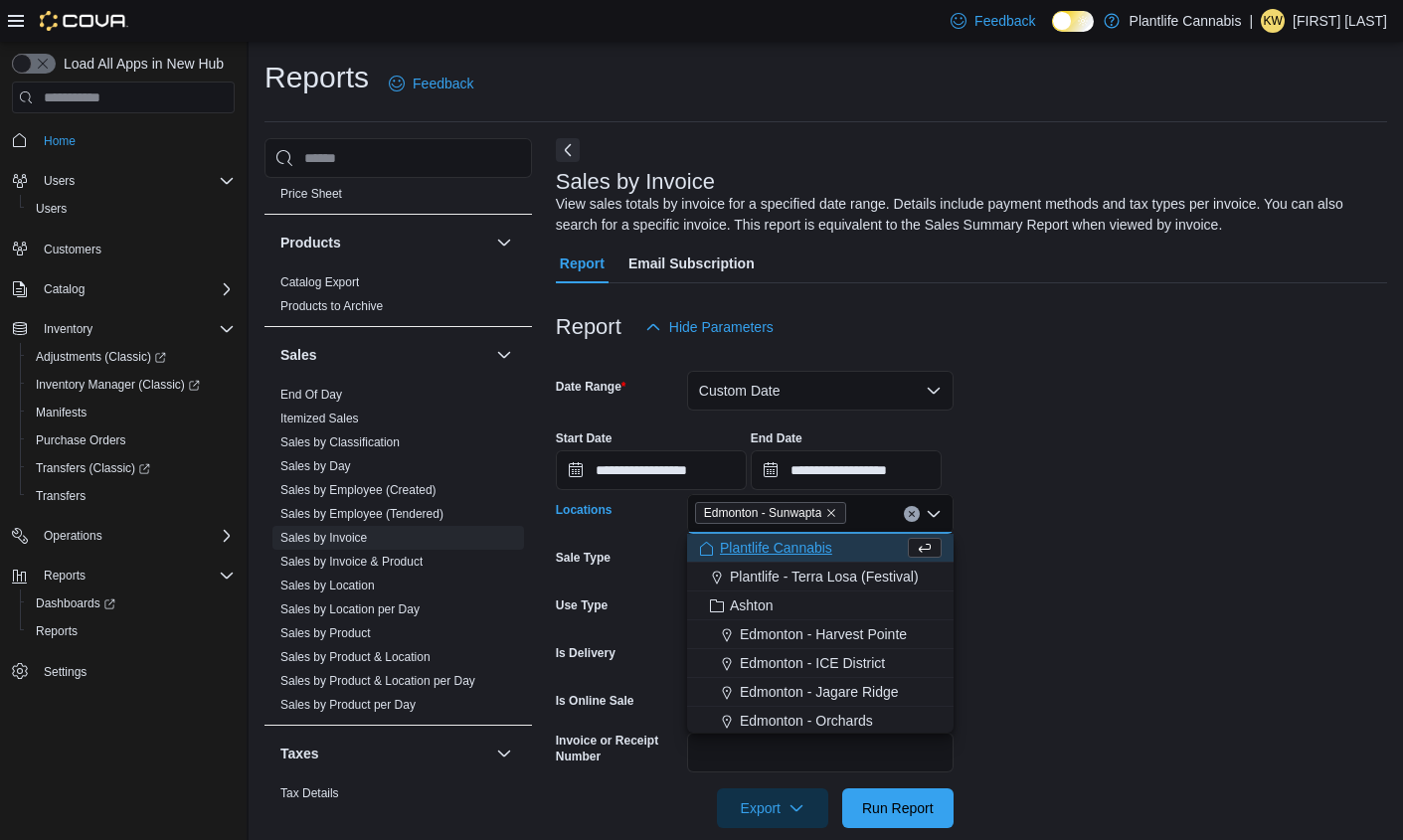 click on "**********" at bounding box center (971, 588) 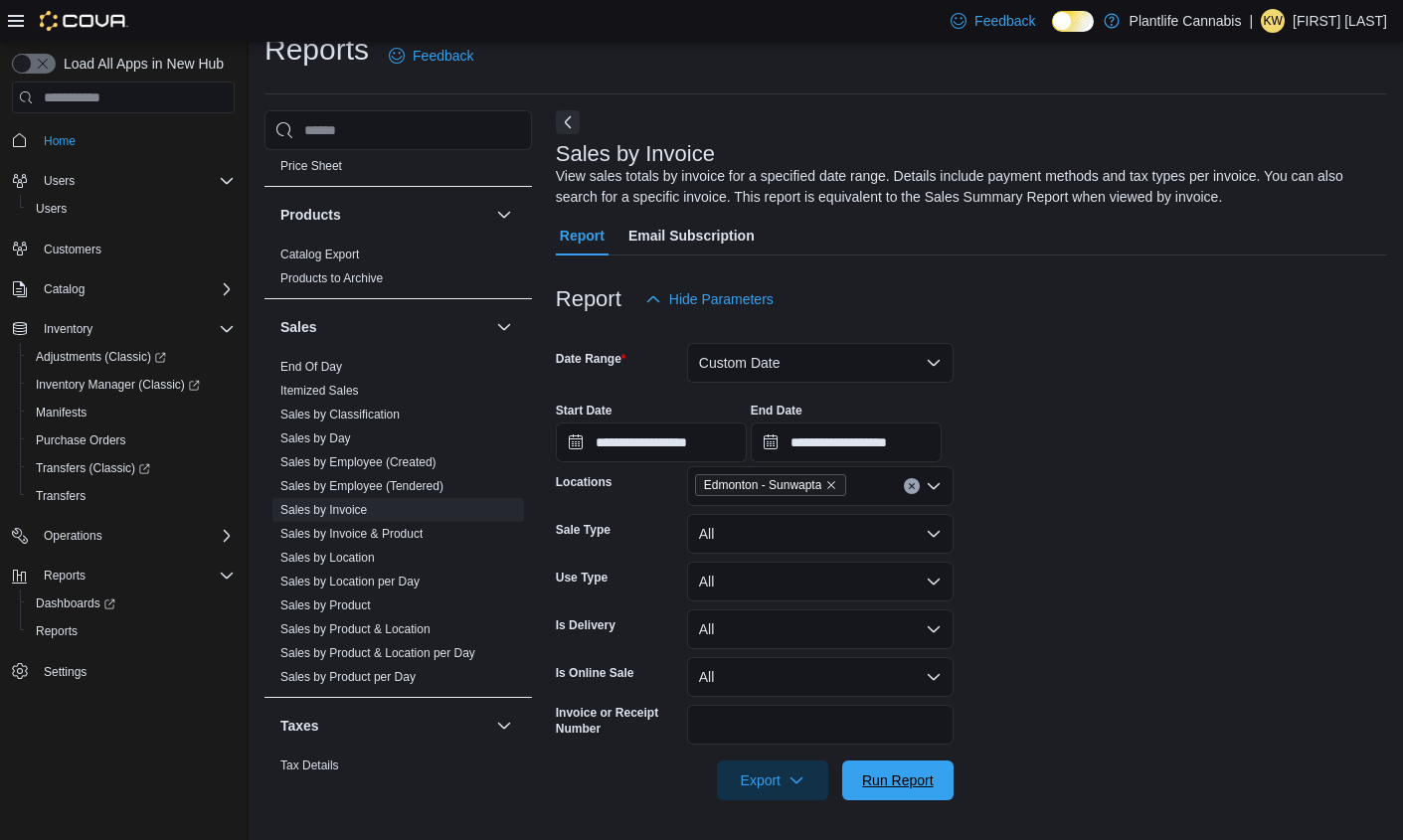 click on "Run Report" at bounding box center (898, 780) 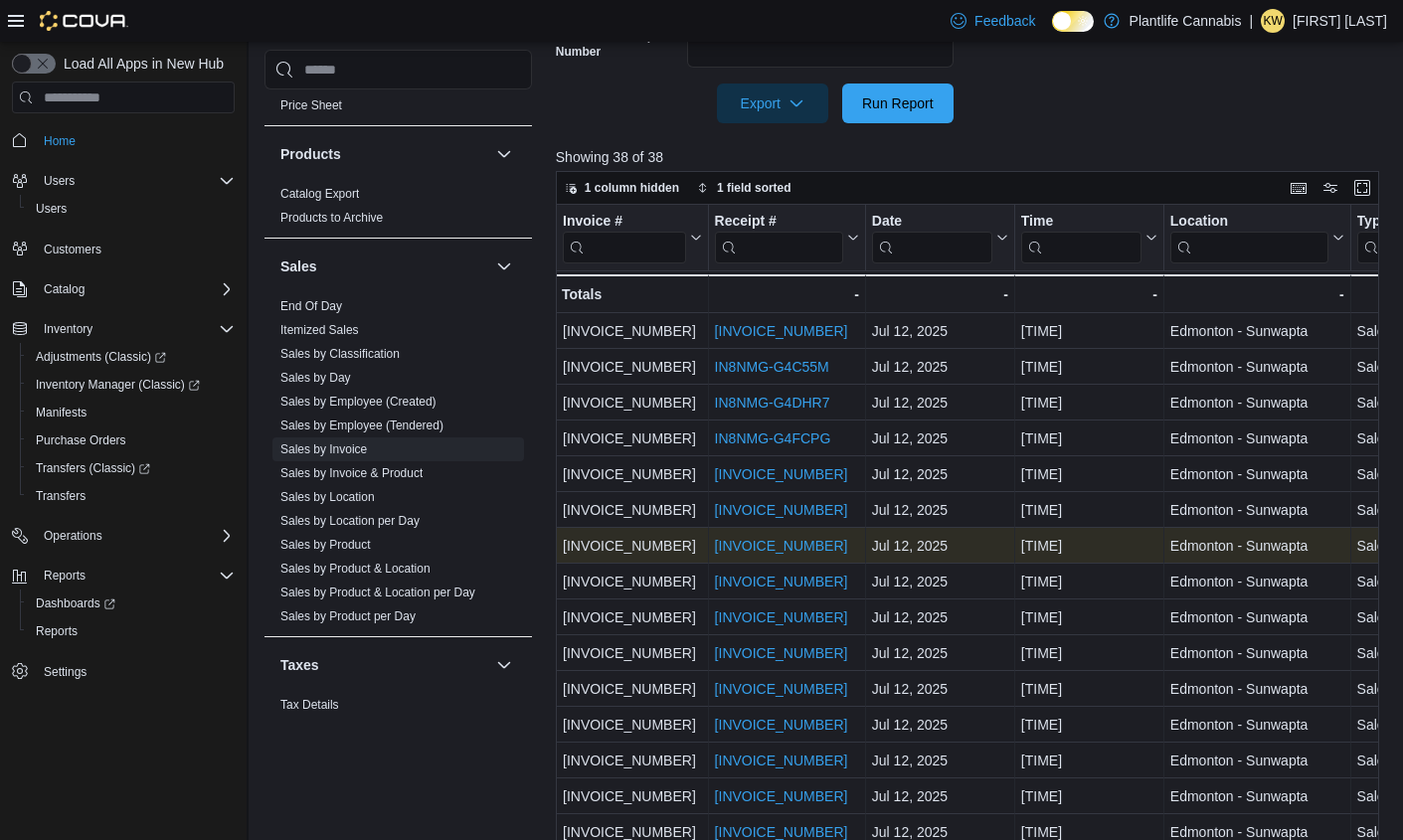 scroll, scrollTop: 724, scrollLeft: 0, axis: vertical 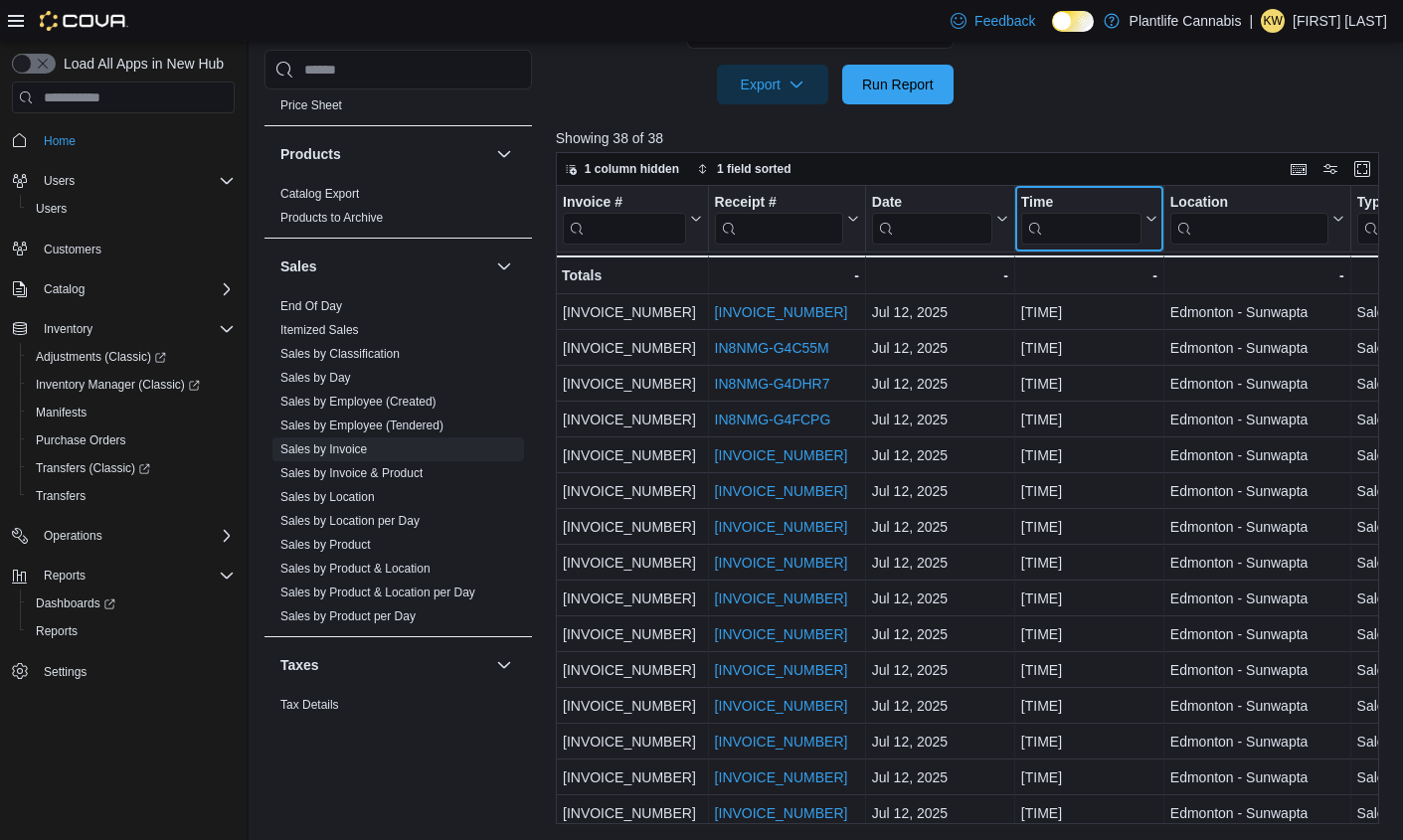click on "Time" at bounding box center [1081, 203] 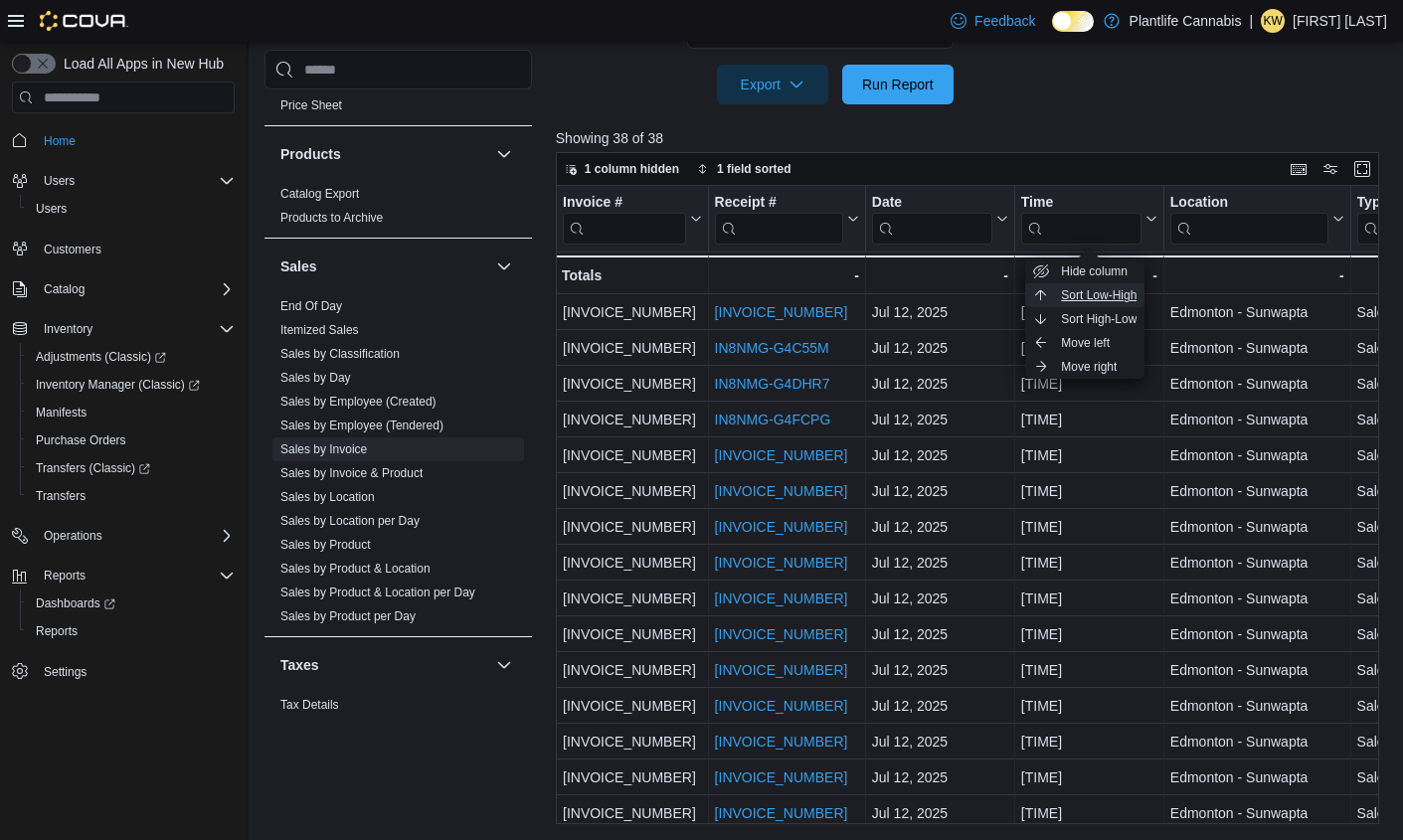 click on "Sort Low-High" at bounding box center (1099, 295) 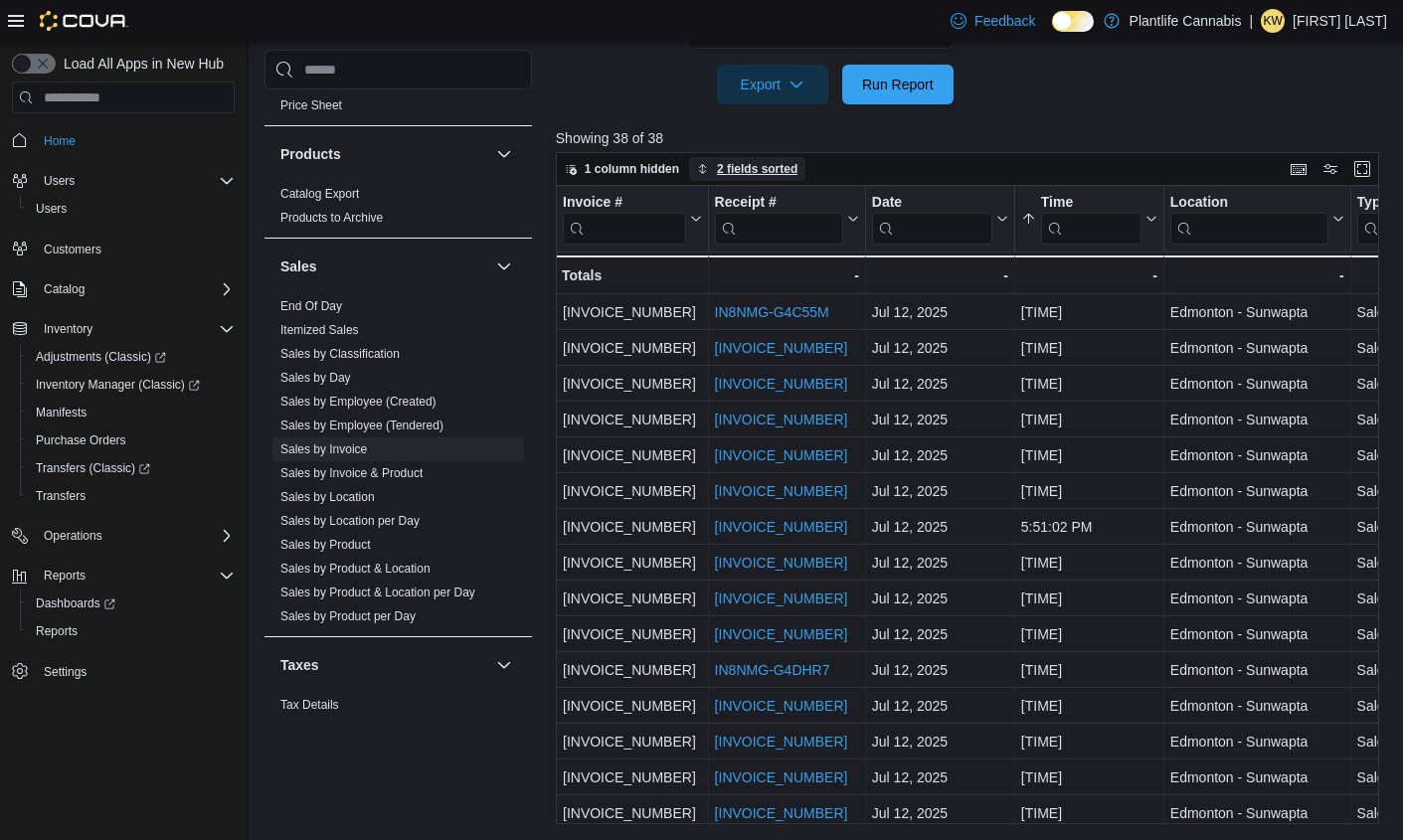 click on "2 fields sorted" at bounding box center (757, 169) 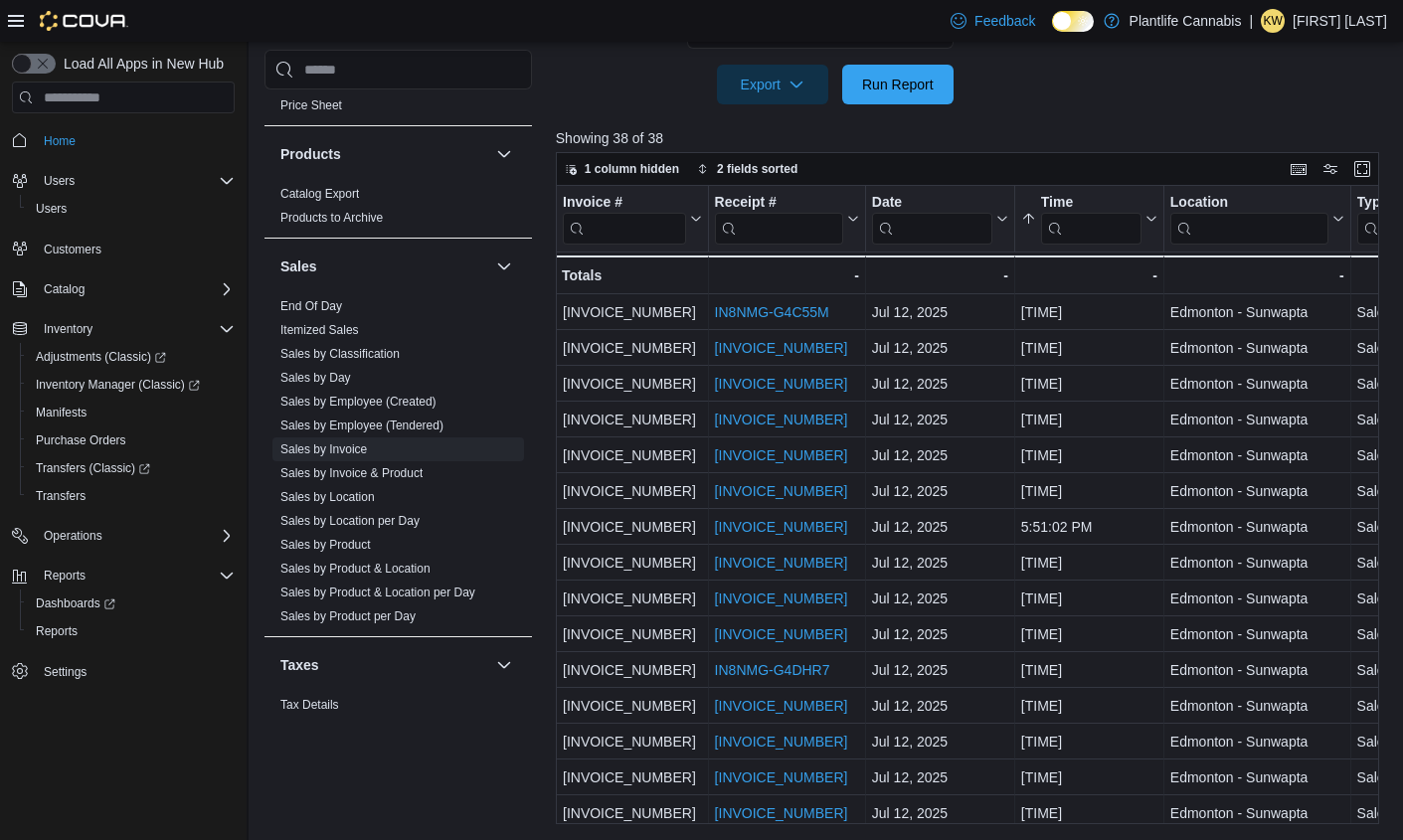 click at bounding box center [971, 116] 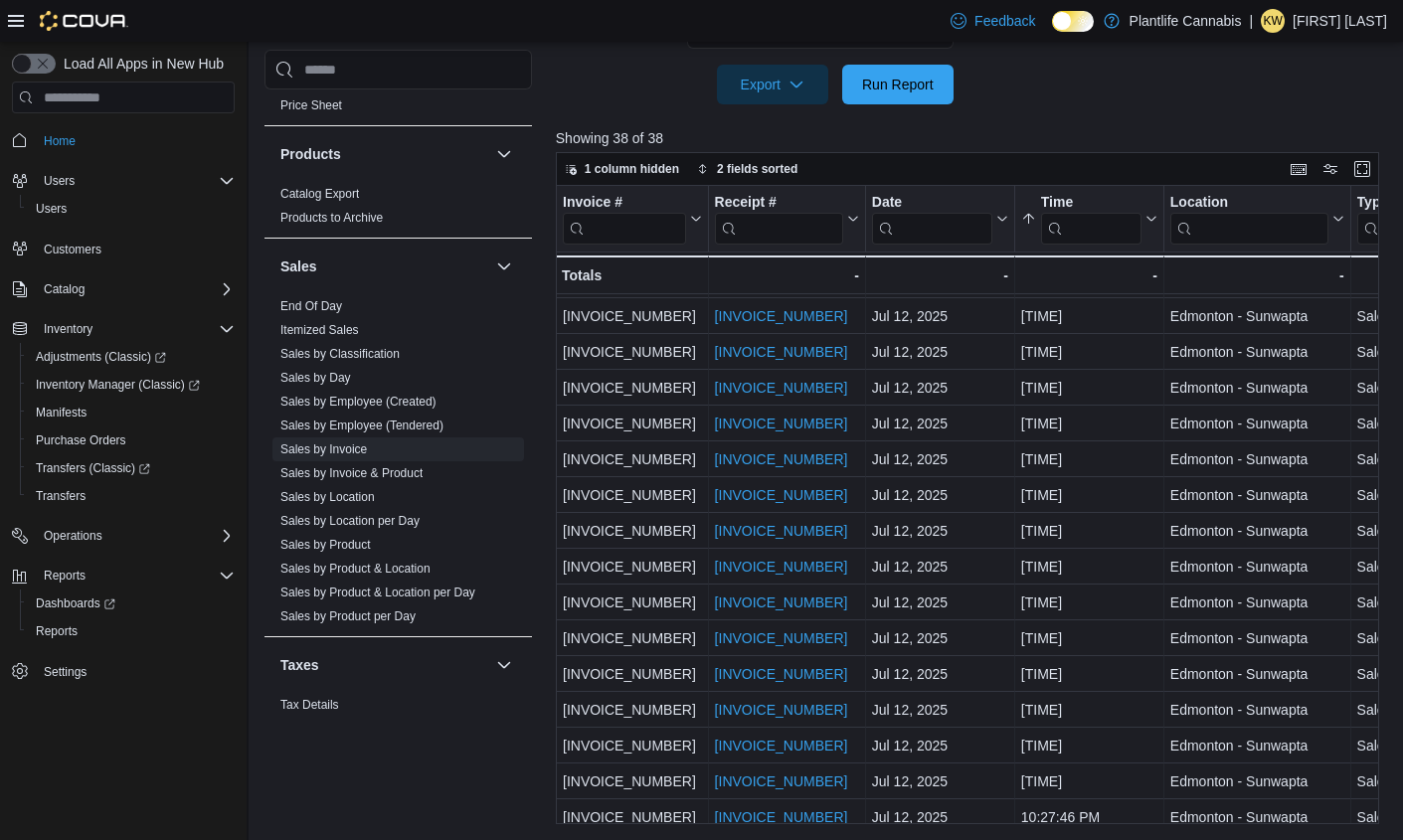 scroll, scrollTop: 830, scrollLeft: 0, axis: vertical 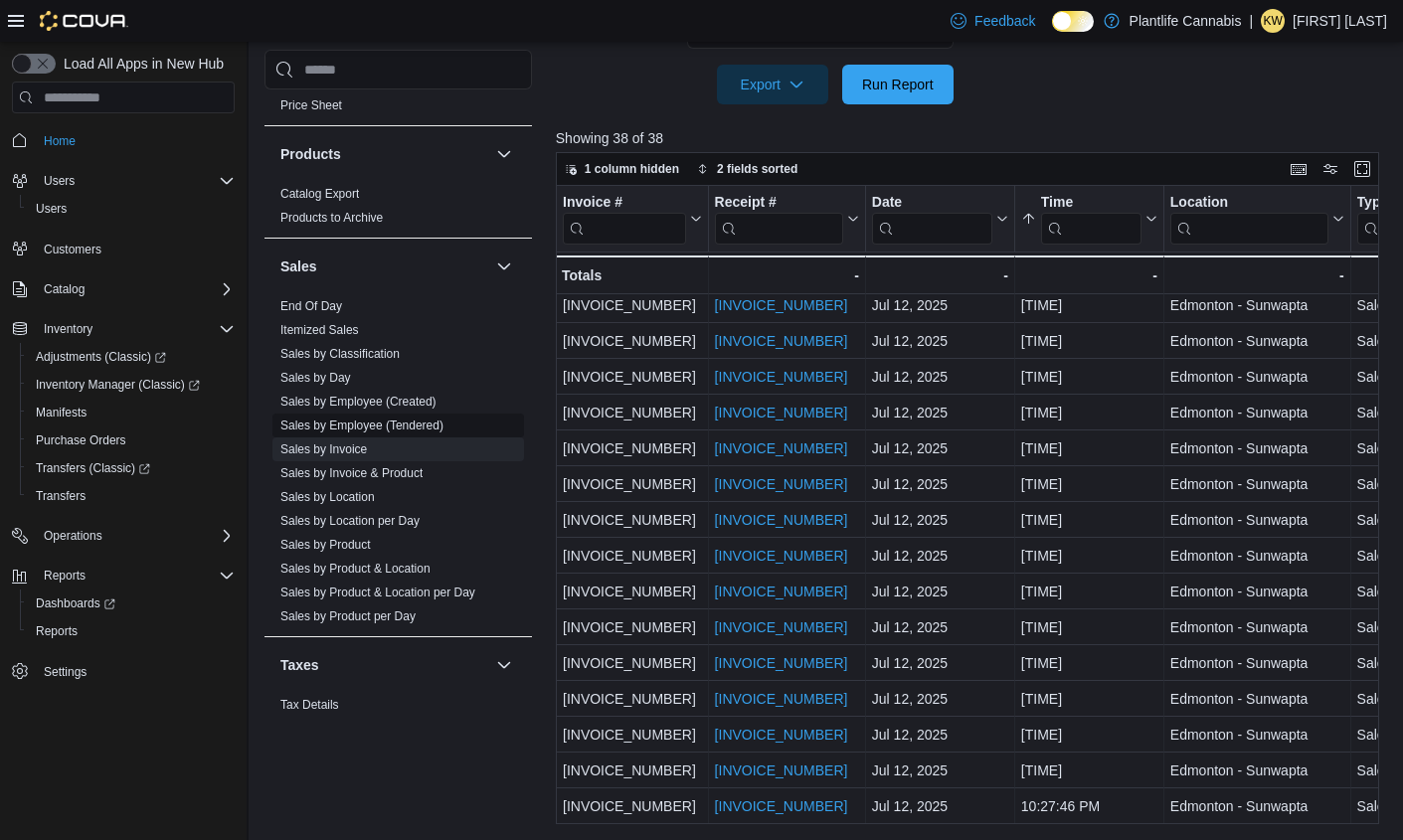 click on "Sales by Employee (Tendered)" at bounding box center (362, 425) 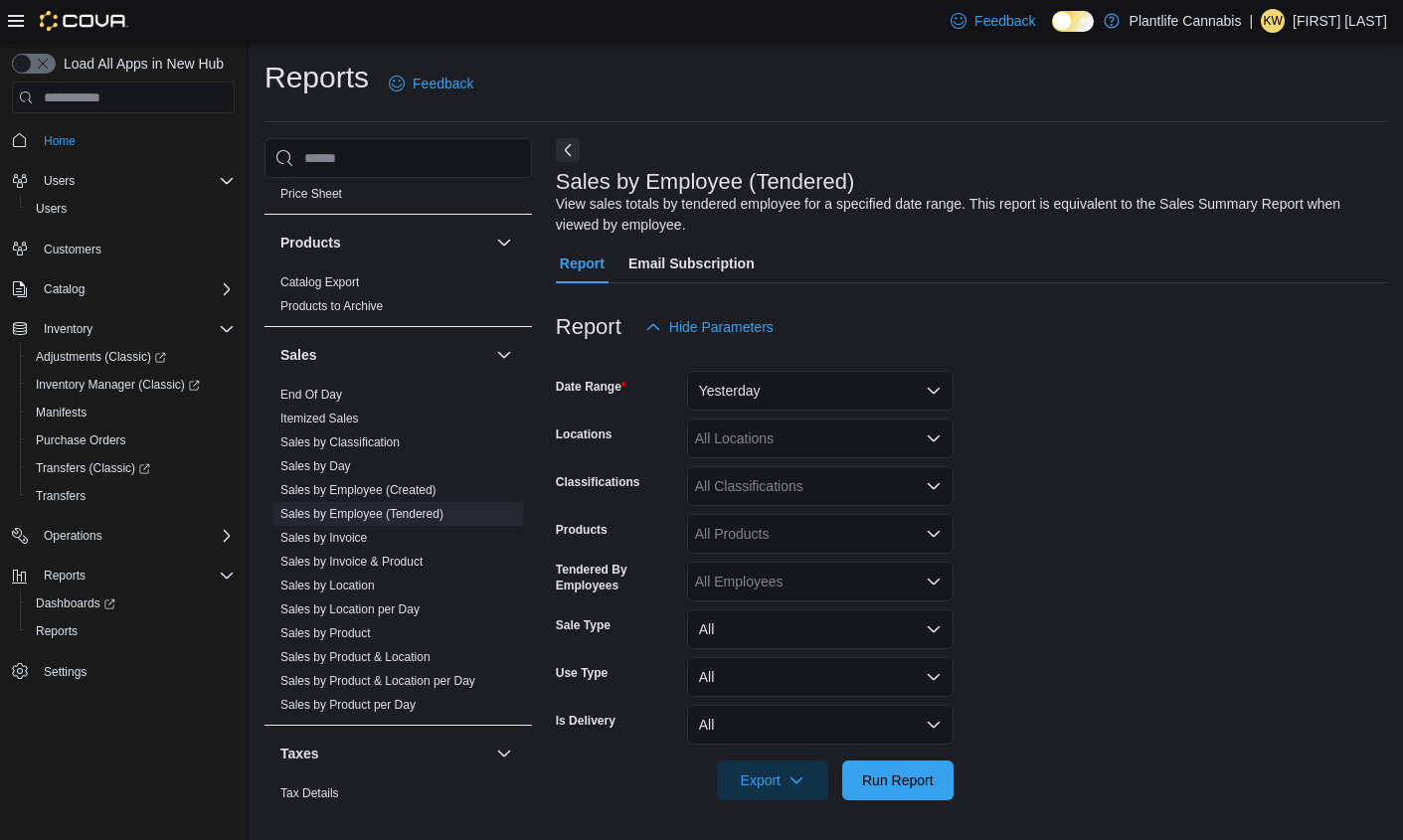 scroll, scrollTop: 0, scrollLeft: 0, axis: both 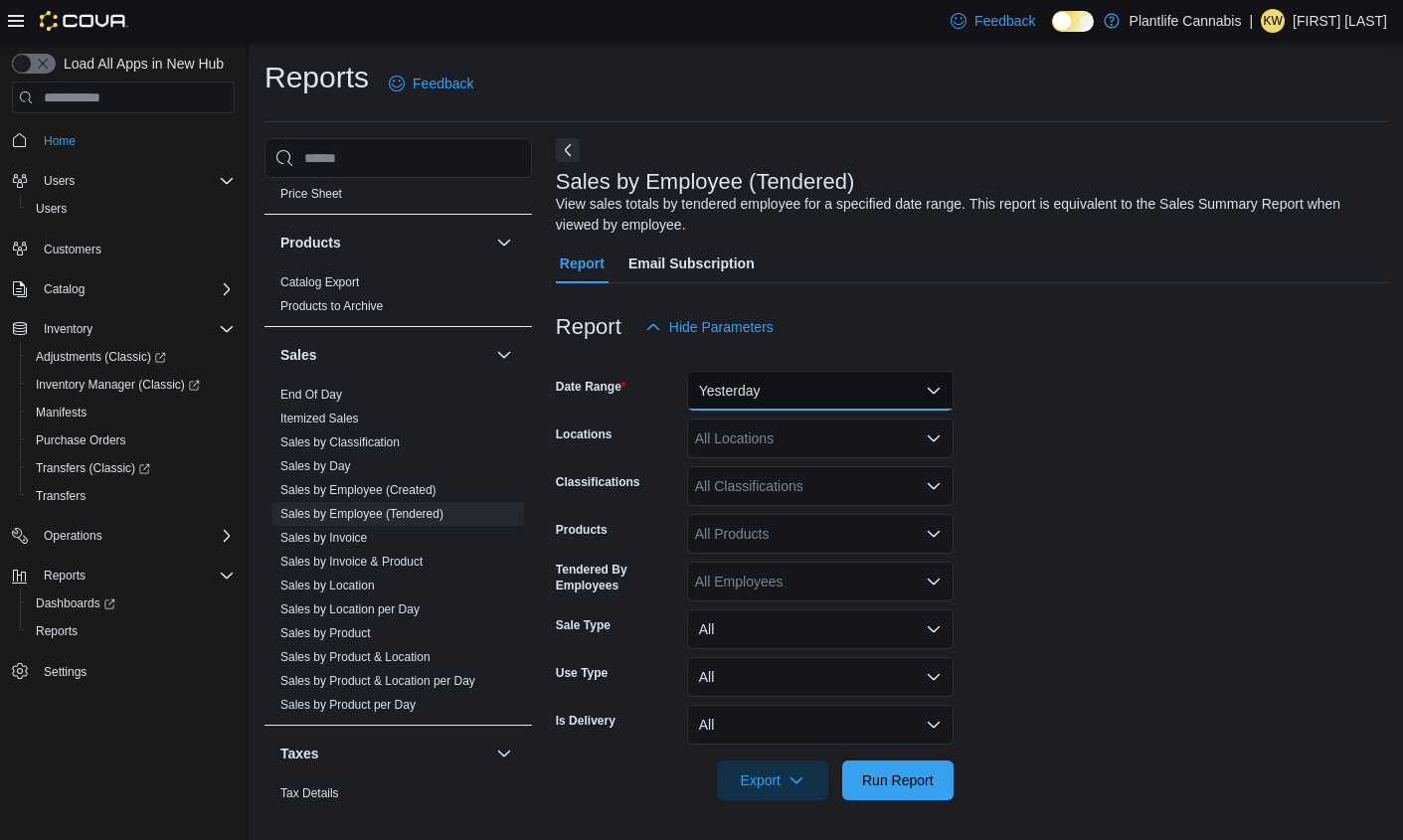 click on "Yesterday" at bounding box center (820, 391) 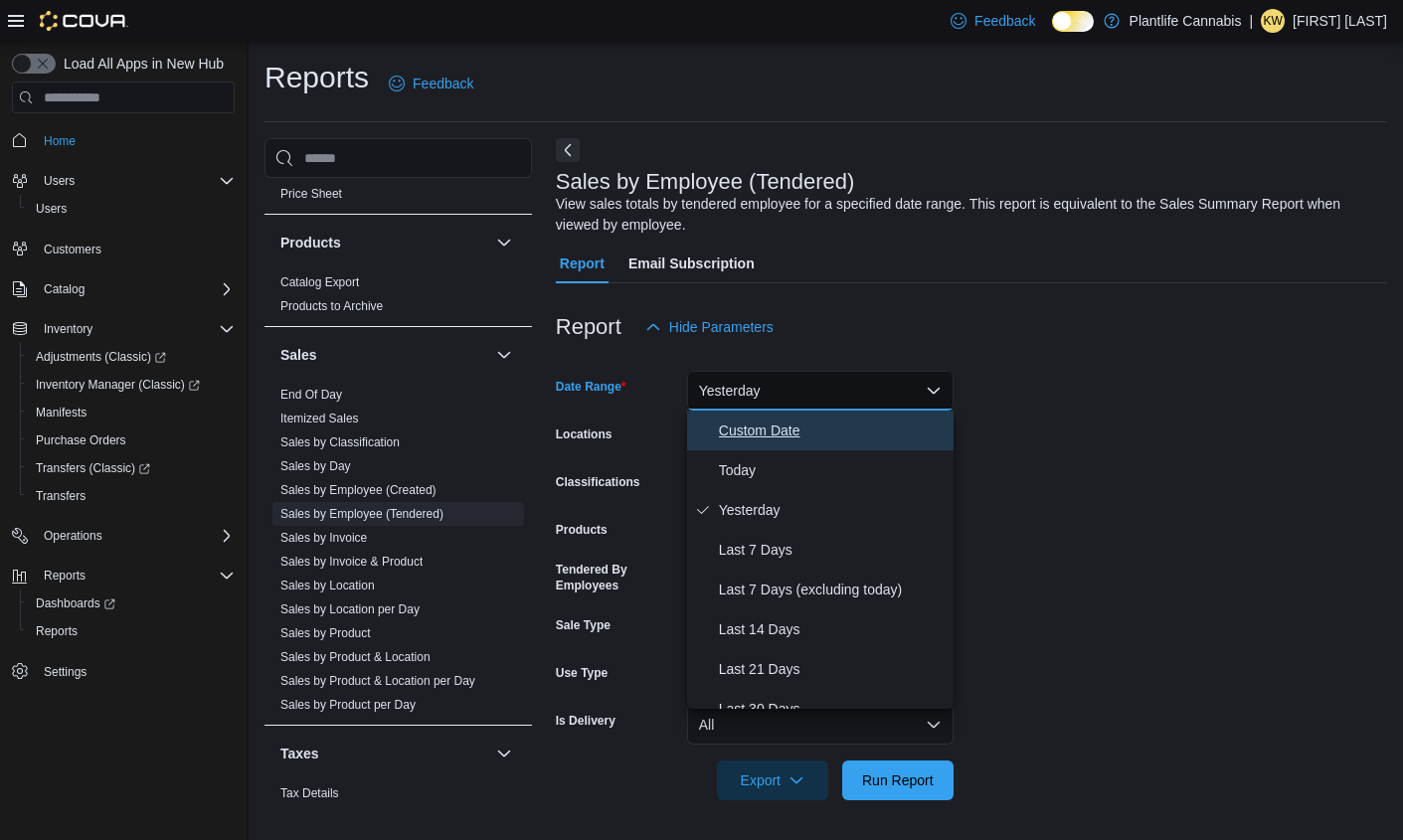 click on "Custom Date" at bounding box center (832, 430) 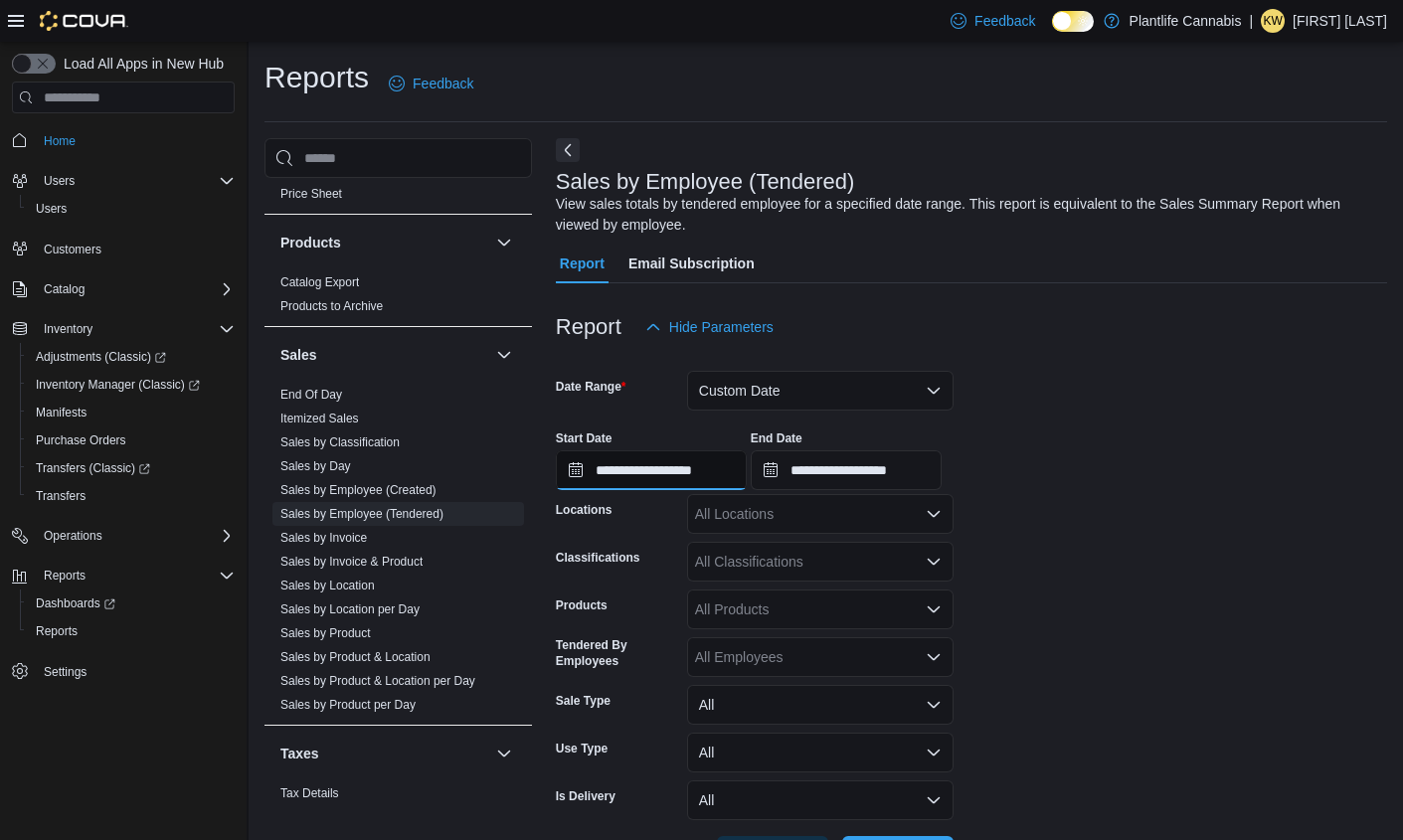 drag, startPoint x: 691, startPoint y: 463, endPoint x: 706, endPoint y: 479, distance: 21.931712 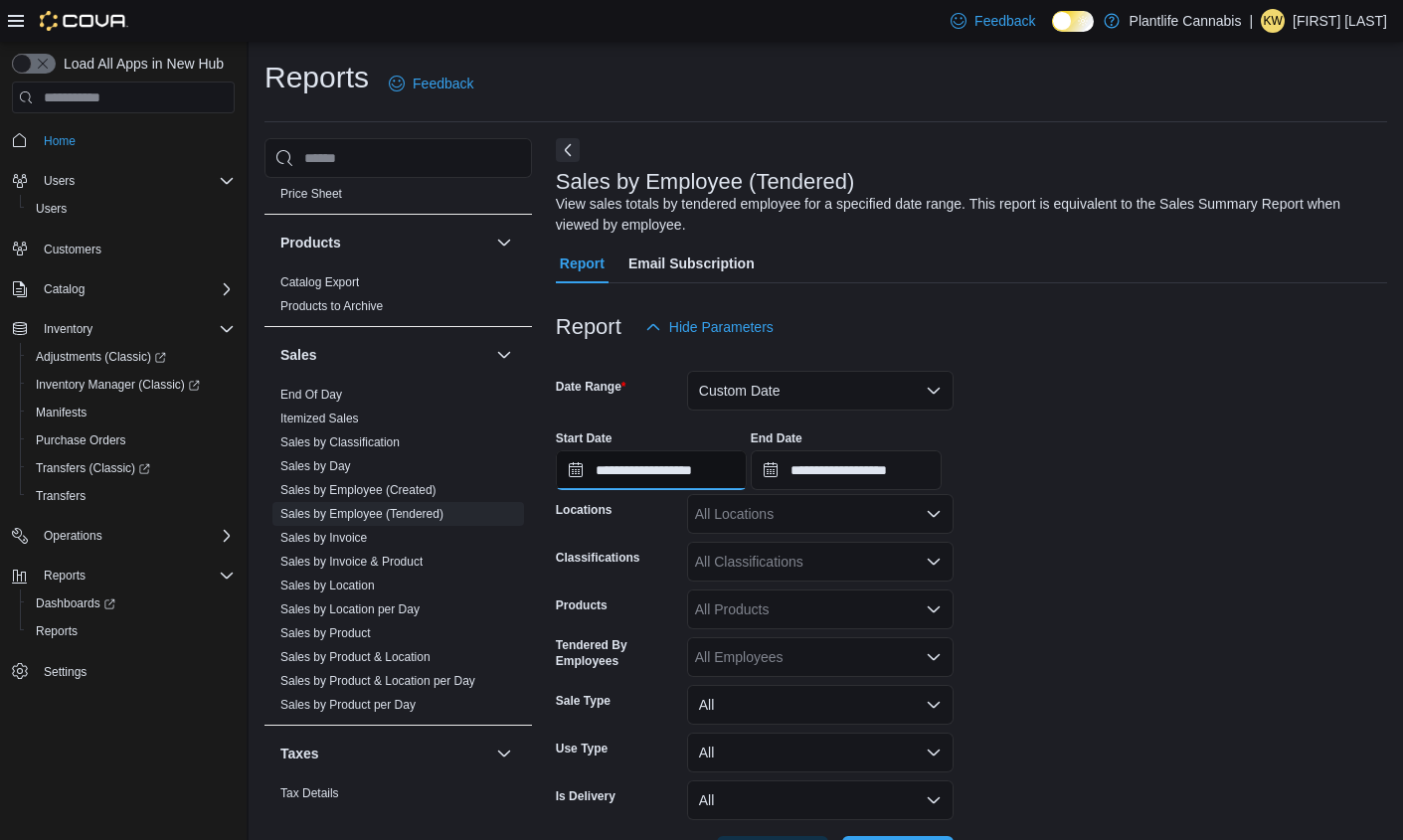 click on "**********" at bounding box center (651, 470) 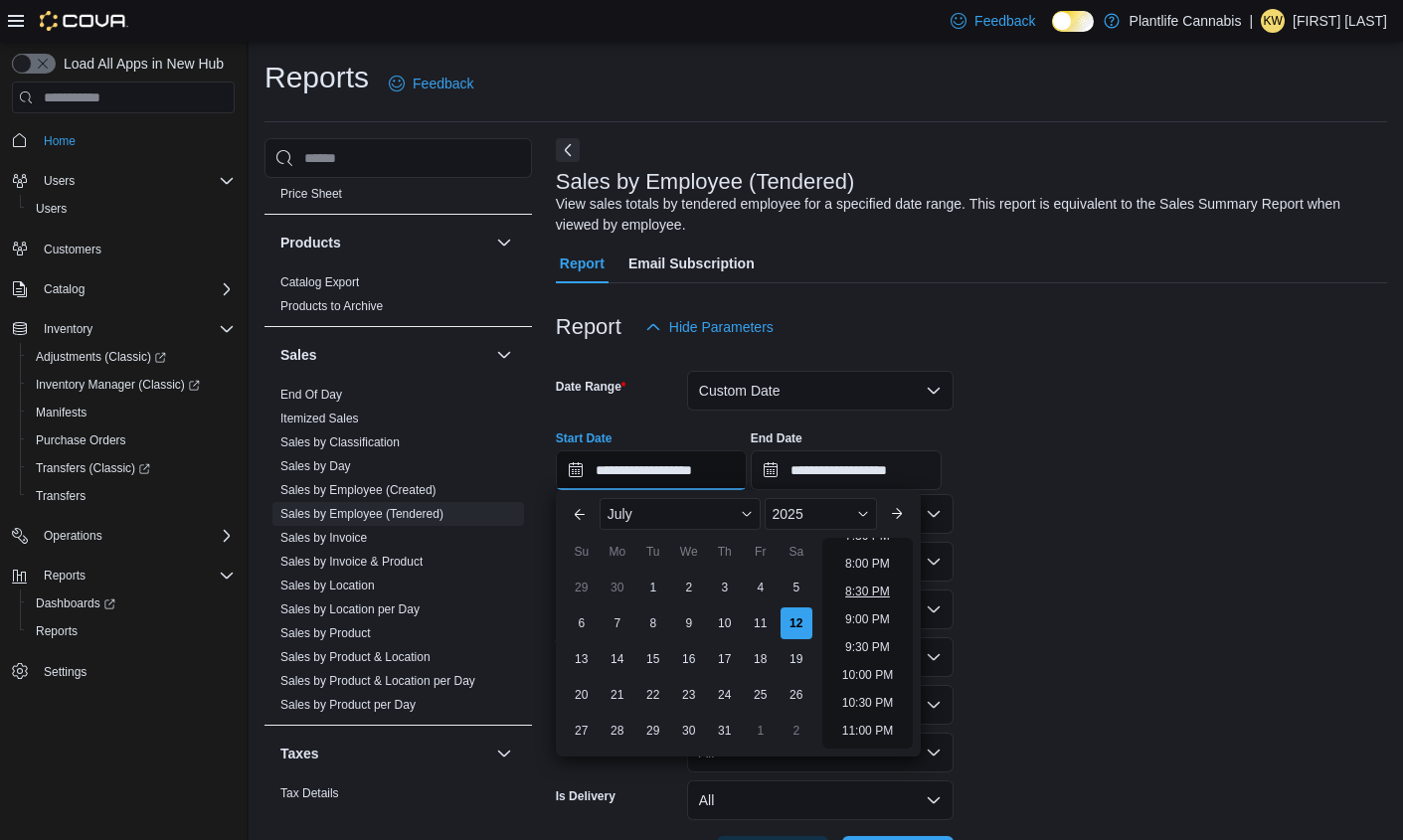 scroll, scrollTop: 1129, scrollLeft: 0, axis: vertical 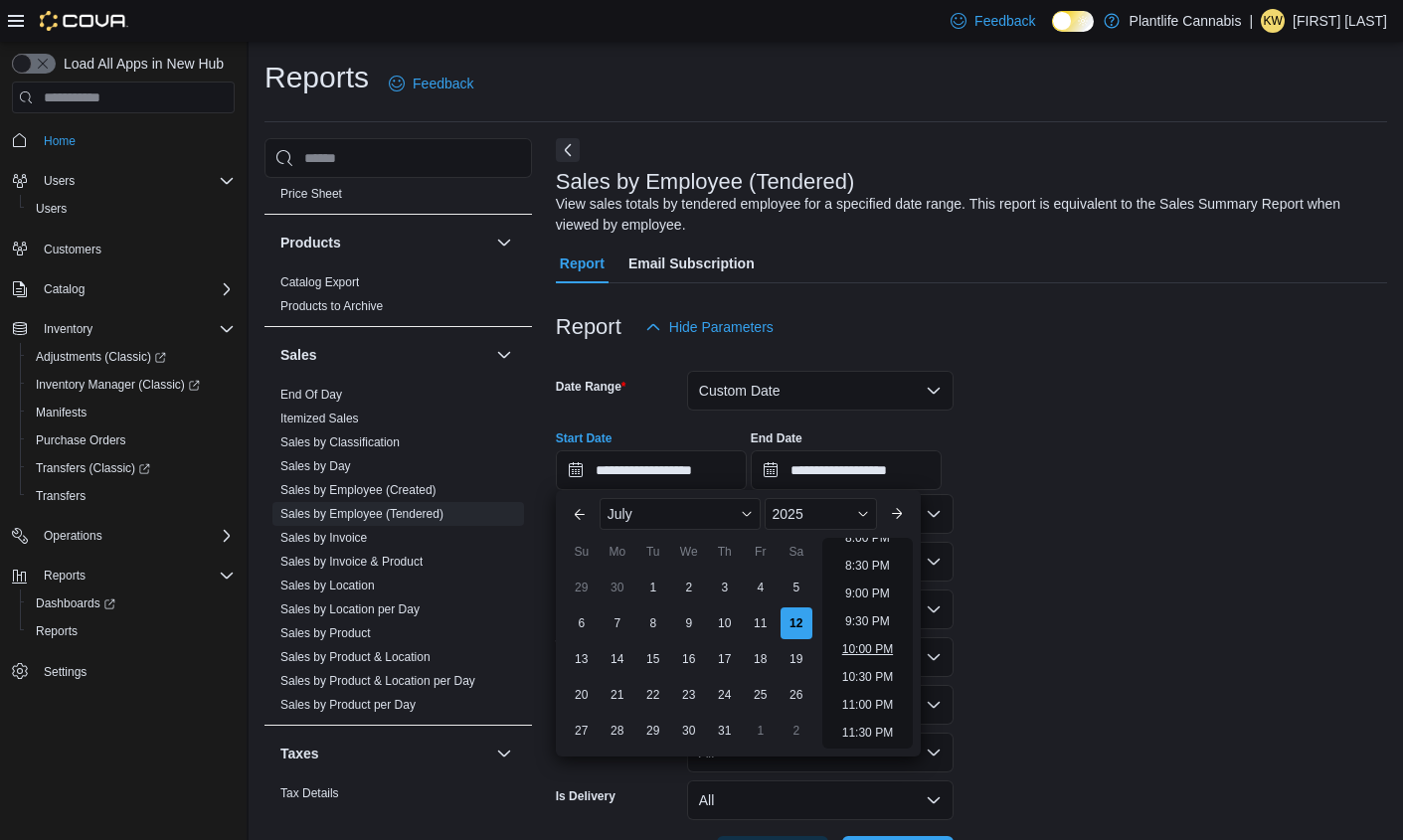 click on "10:00 PM" at bounding box center [867, 649] 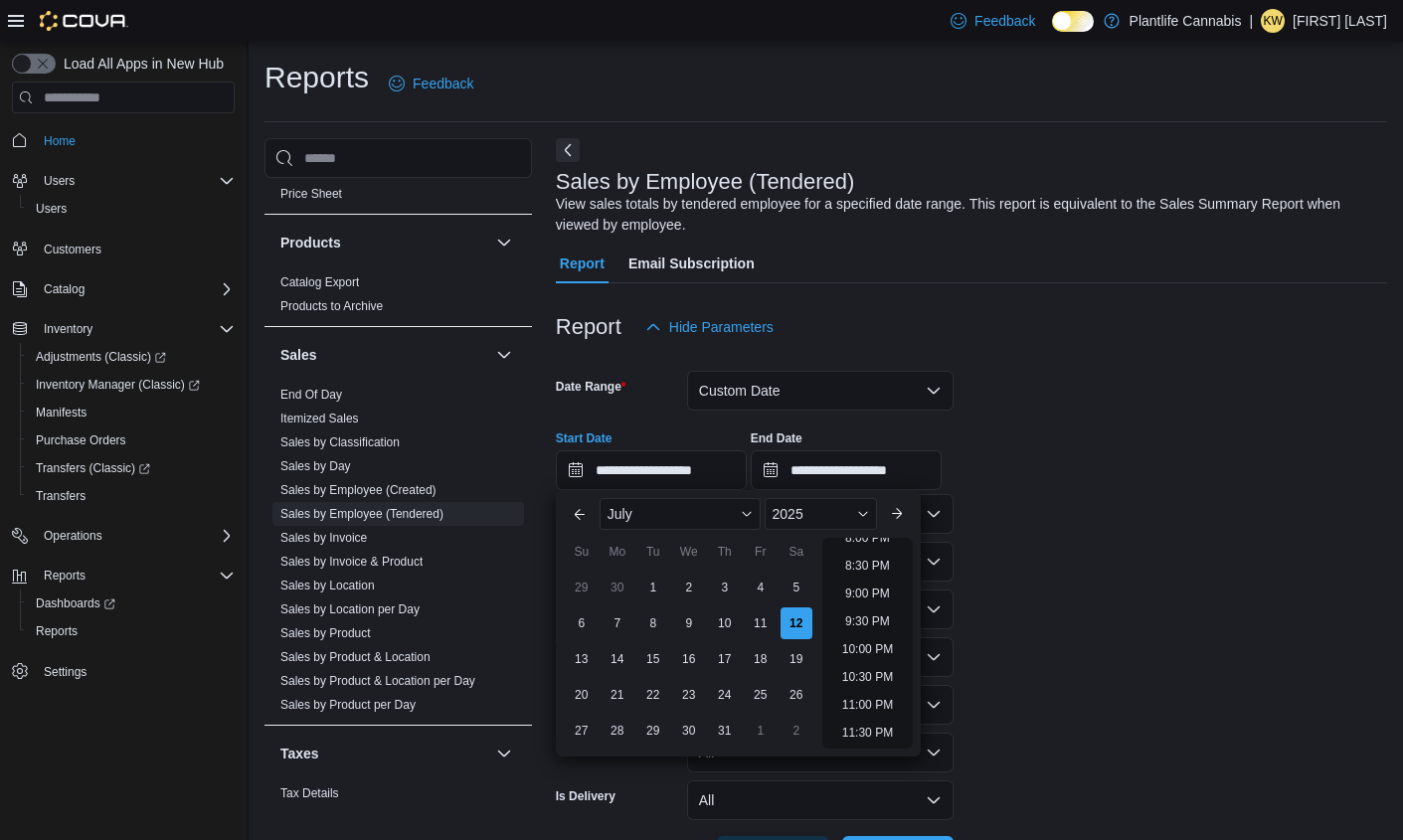 type on "**********" 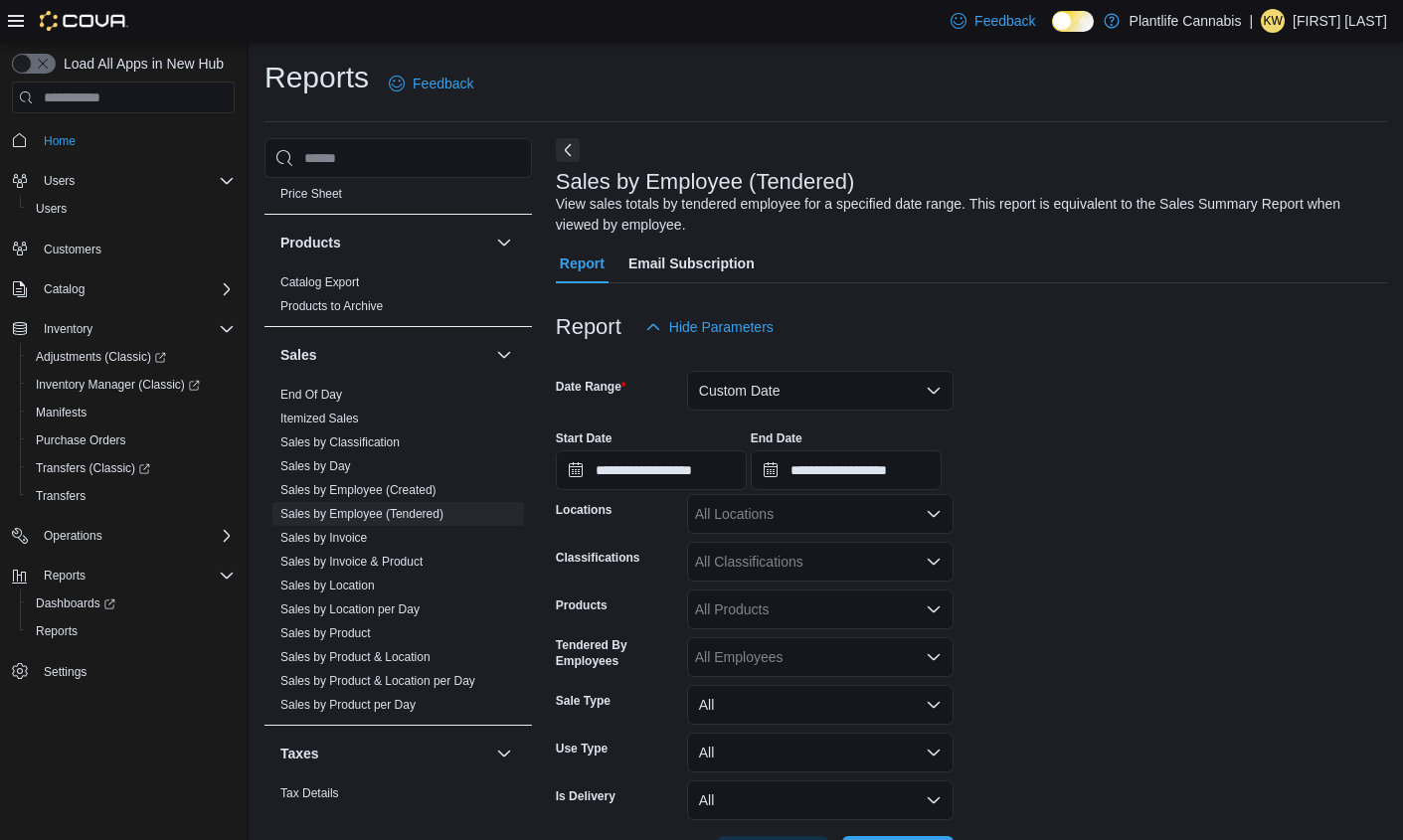 click on "All Locations" at bounding box center [820, 514] 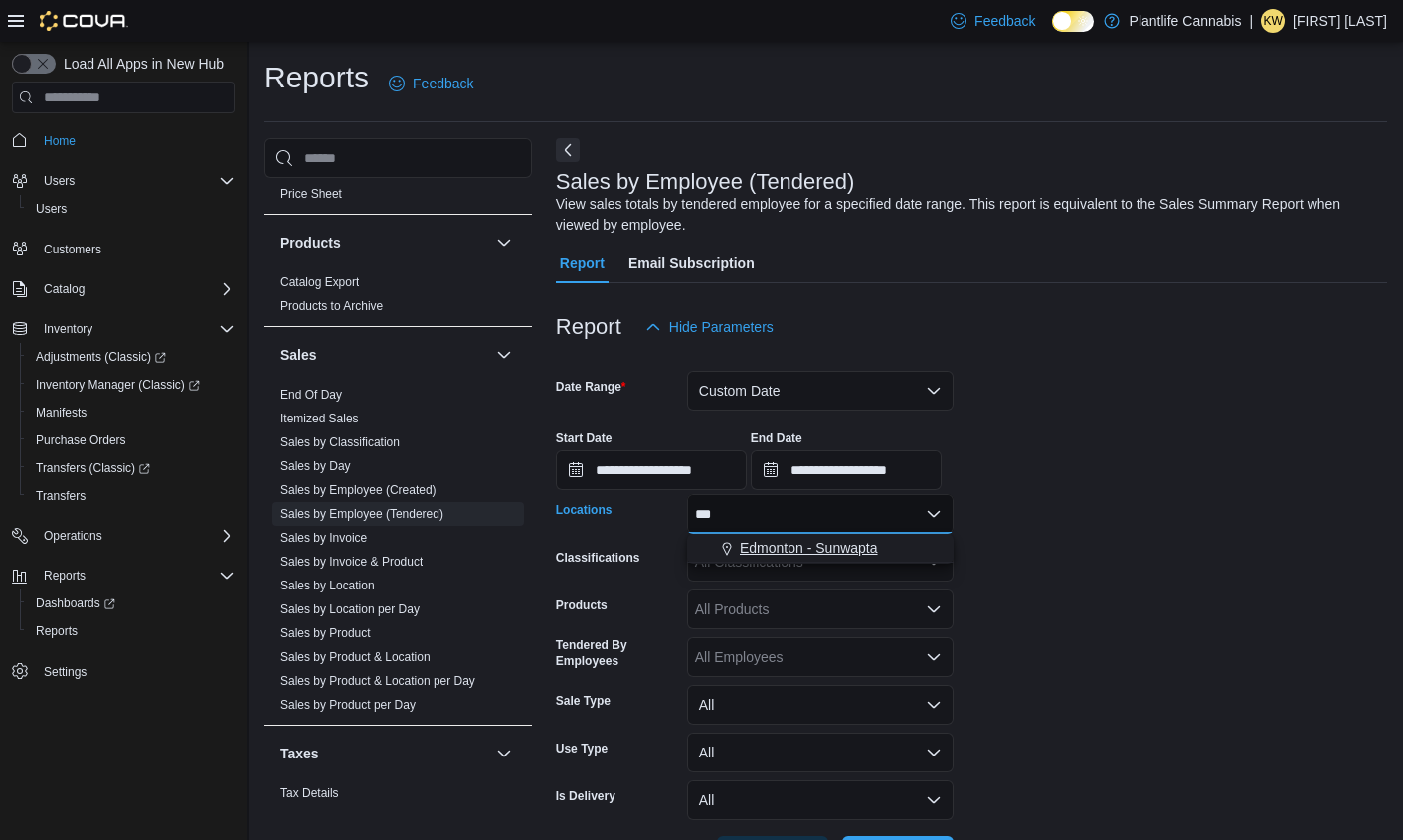 type on "***" 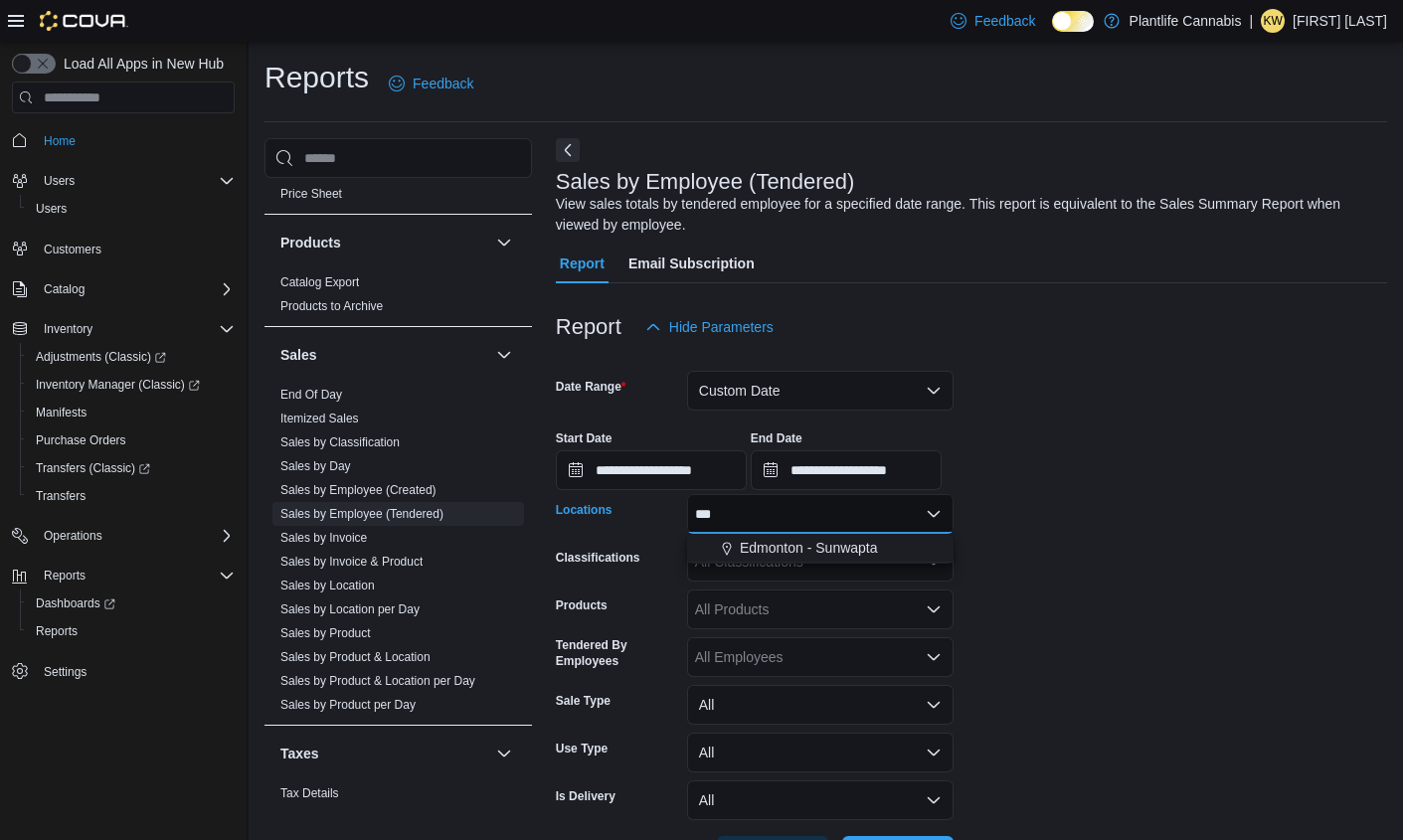type 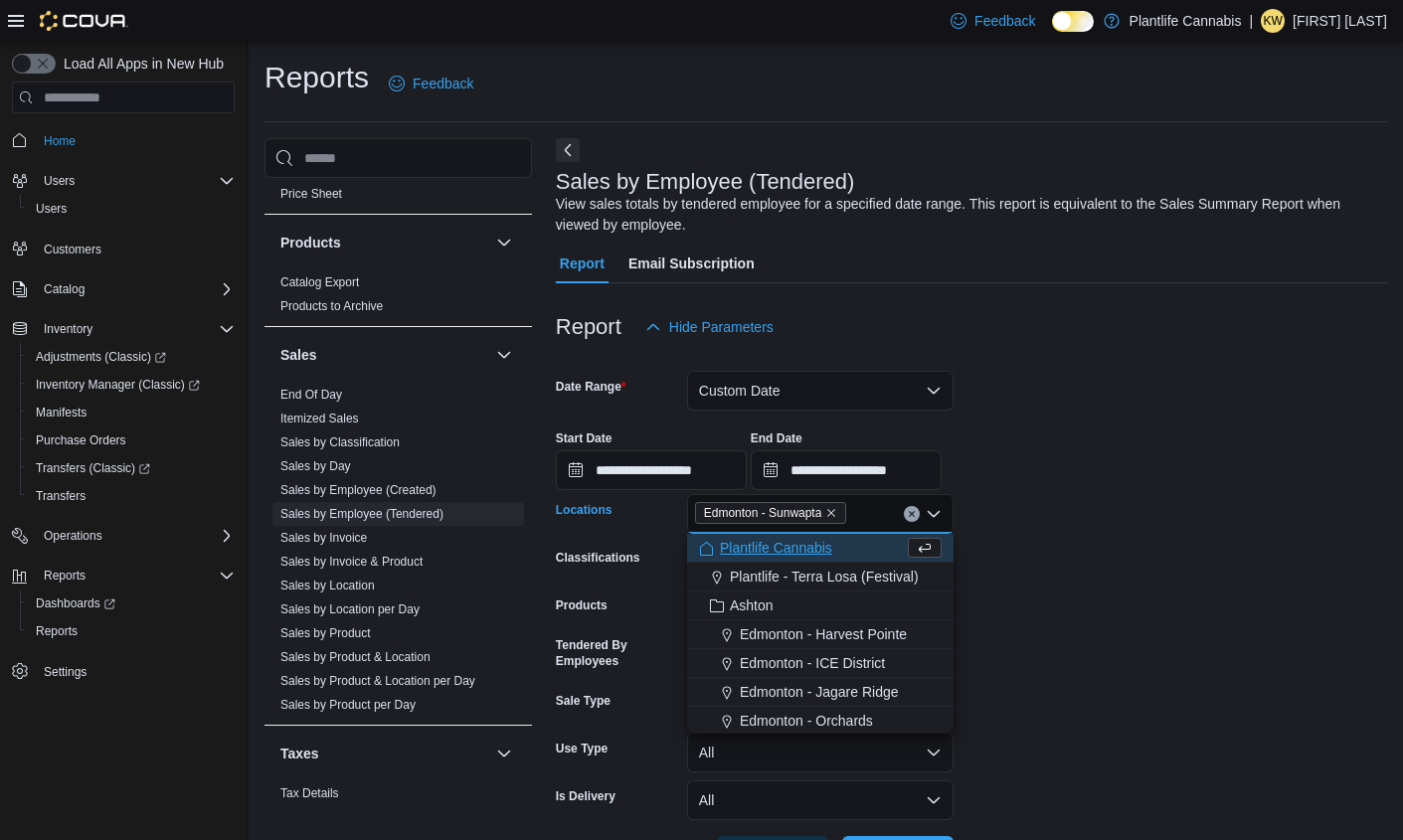 click on "**********" at bounding box center [971, 611] 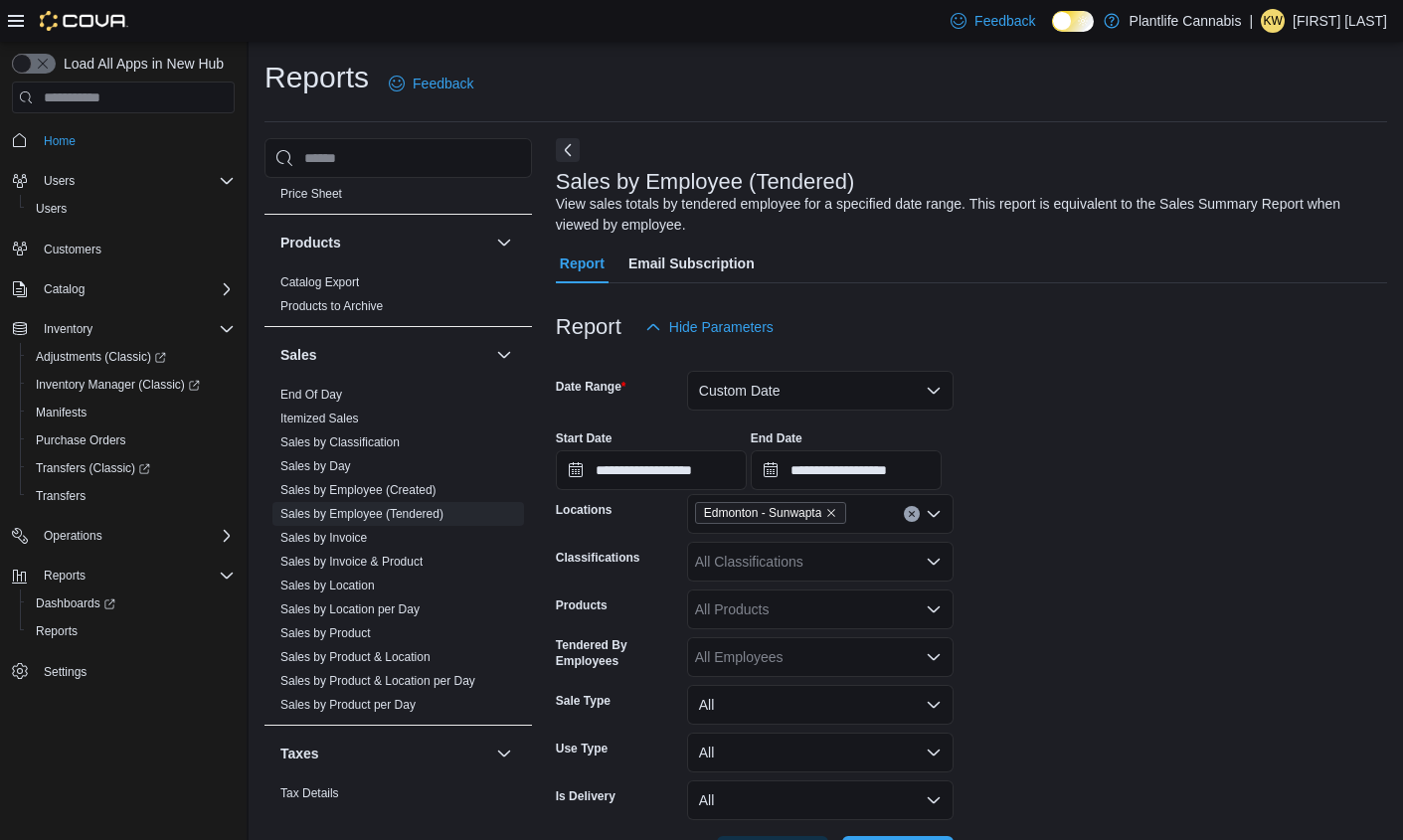 scroll, scrollTop: 76, scrollLeft: 0, axis: vertical 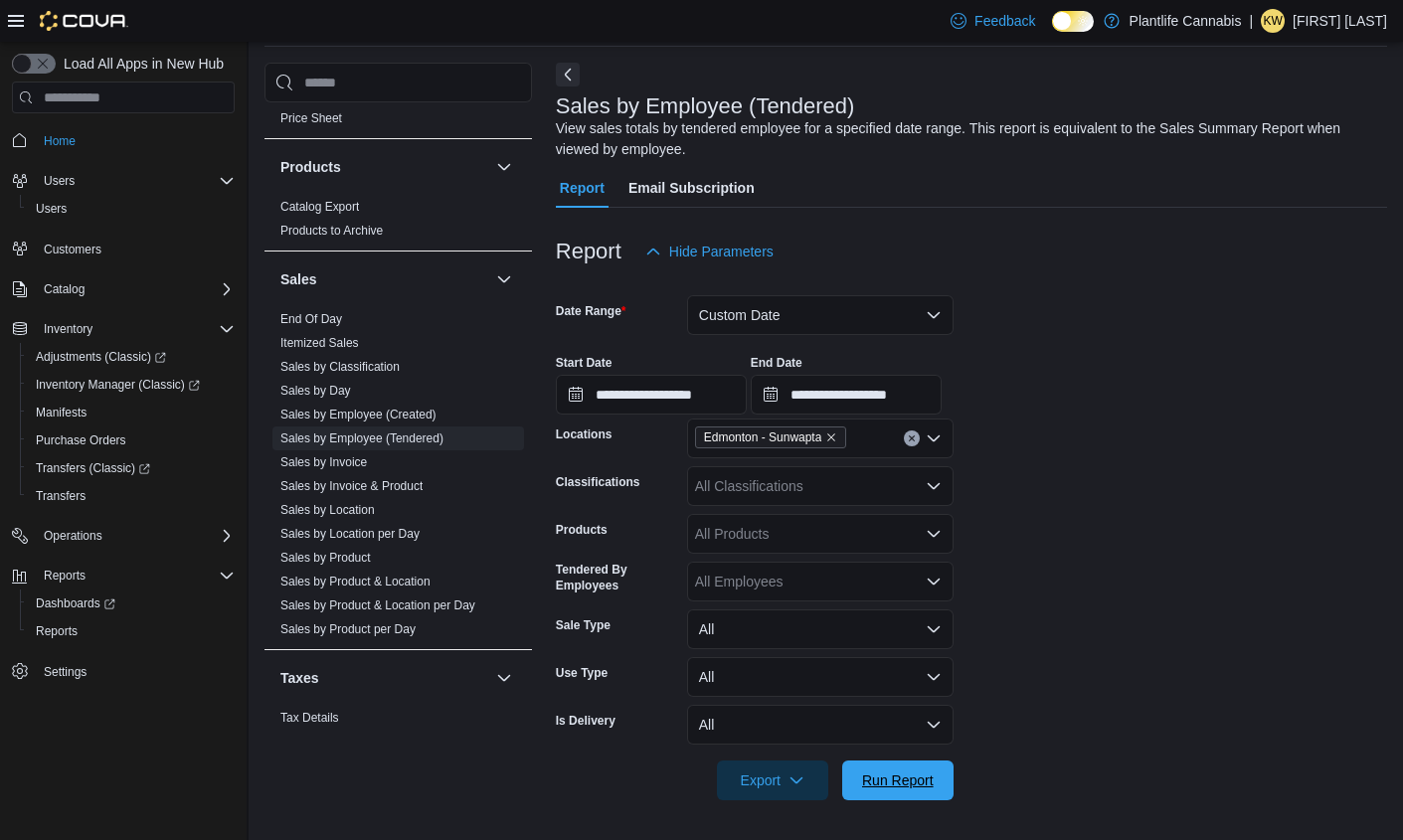 click on "Run Report" at bounding box center [898, 780] 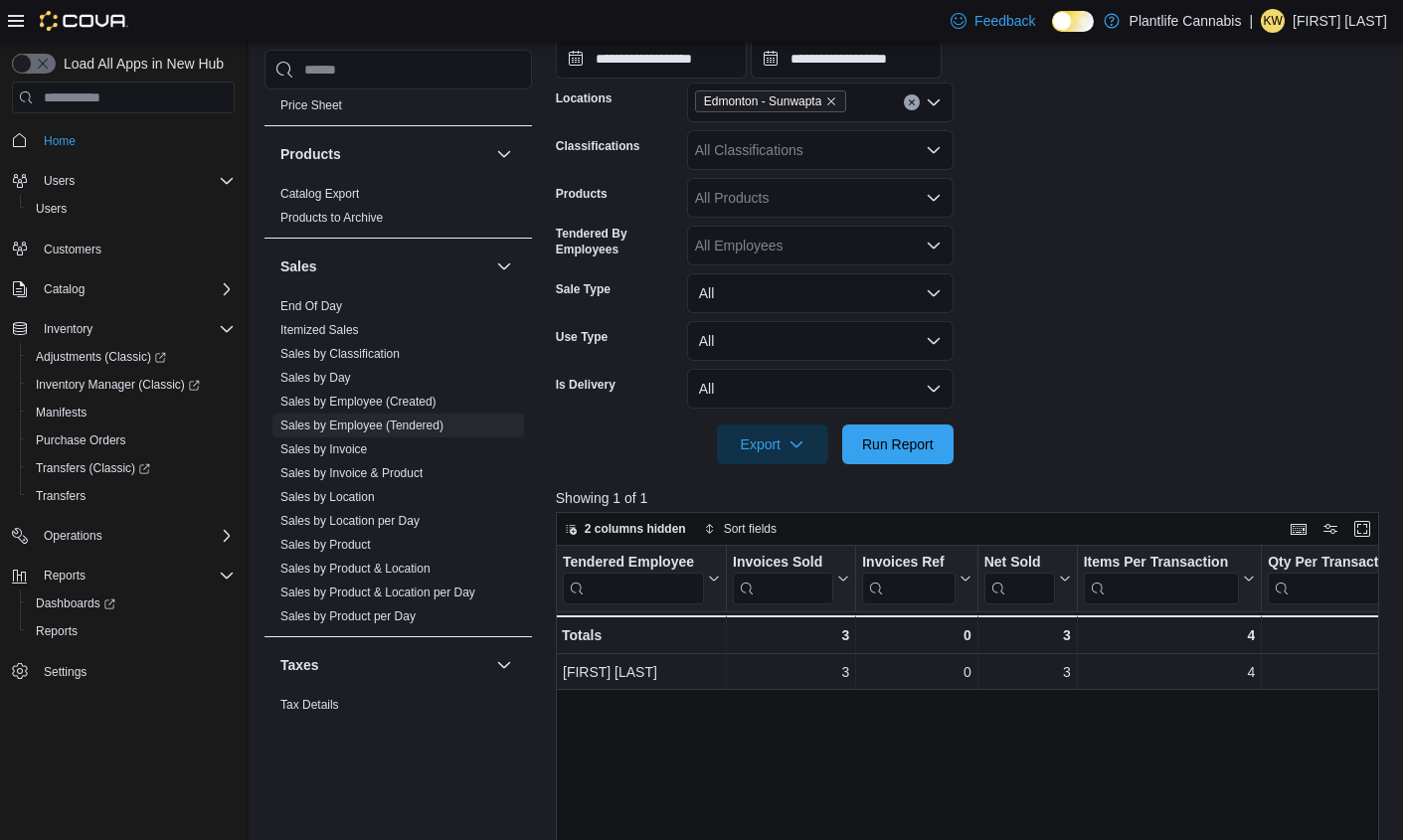 scroll, scrollTop: 418, scrollLeft: 0, axis: vertical 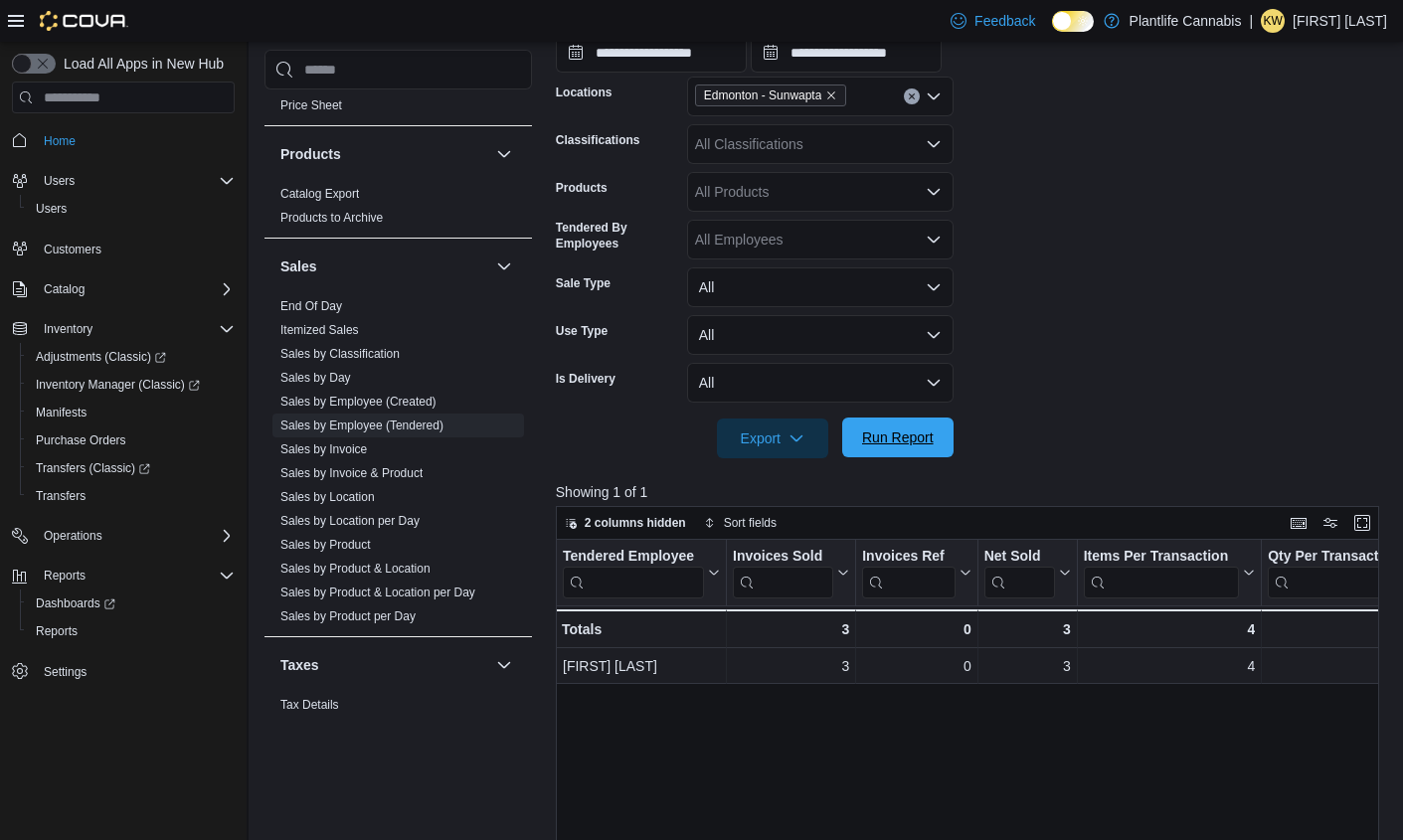 click on "Run Report" at bounding box center (898, 437) 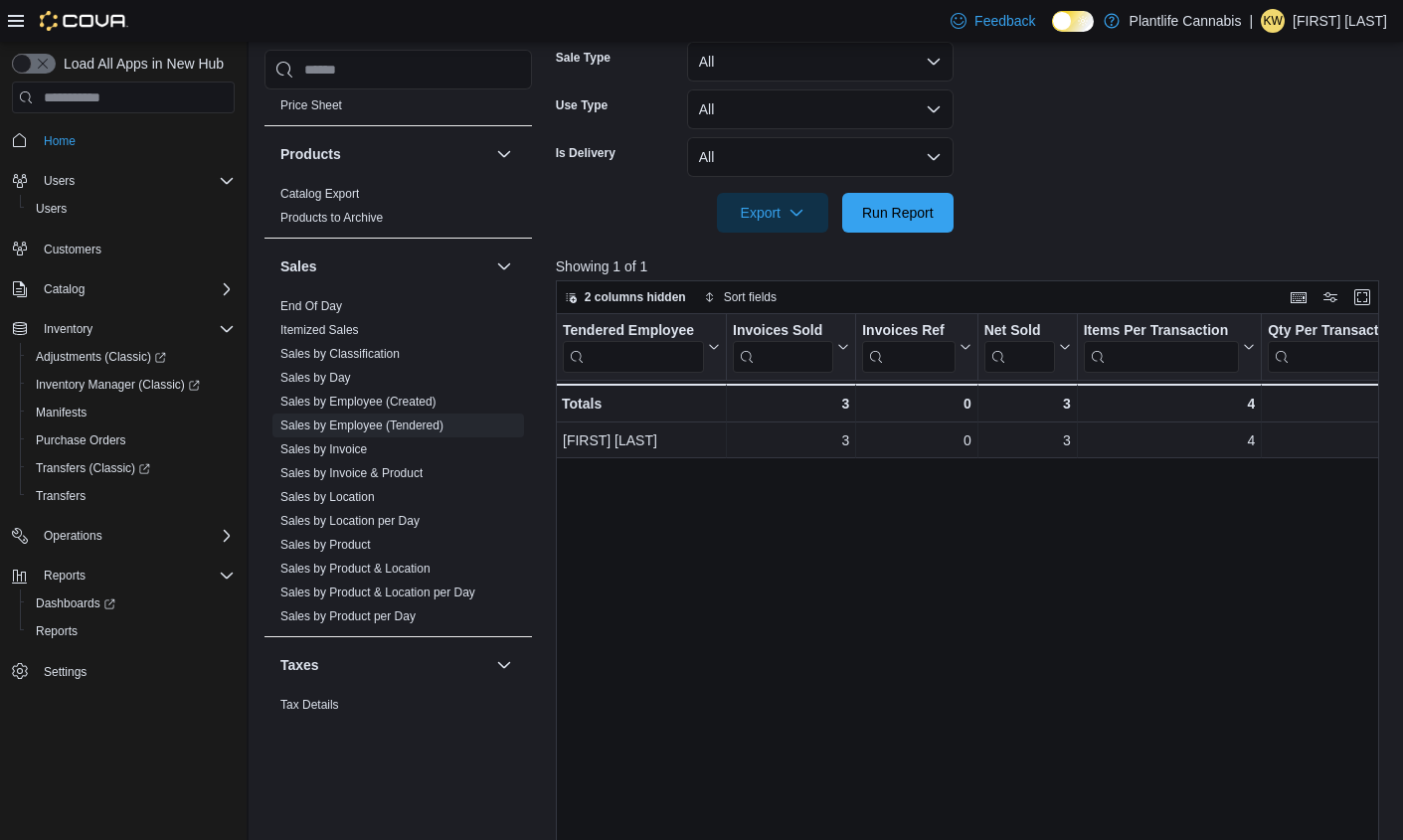 scroll, scrollTop: 651, scrollLeft: 0, axis: vertical 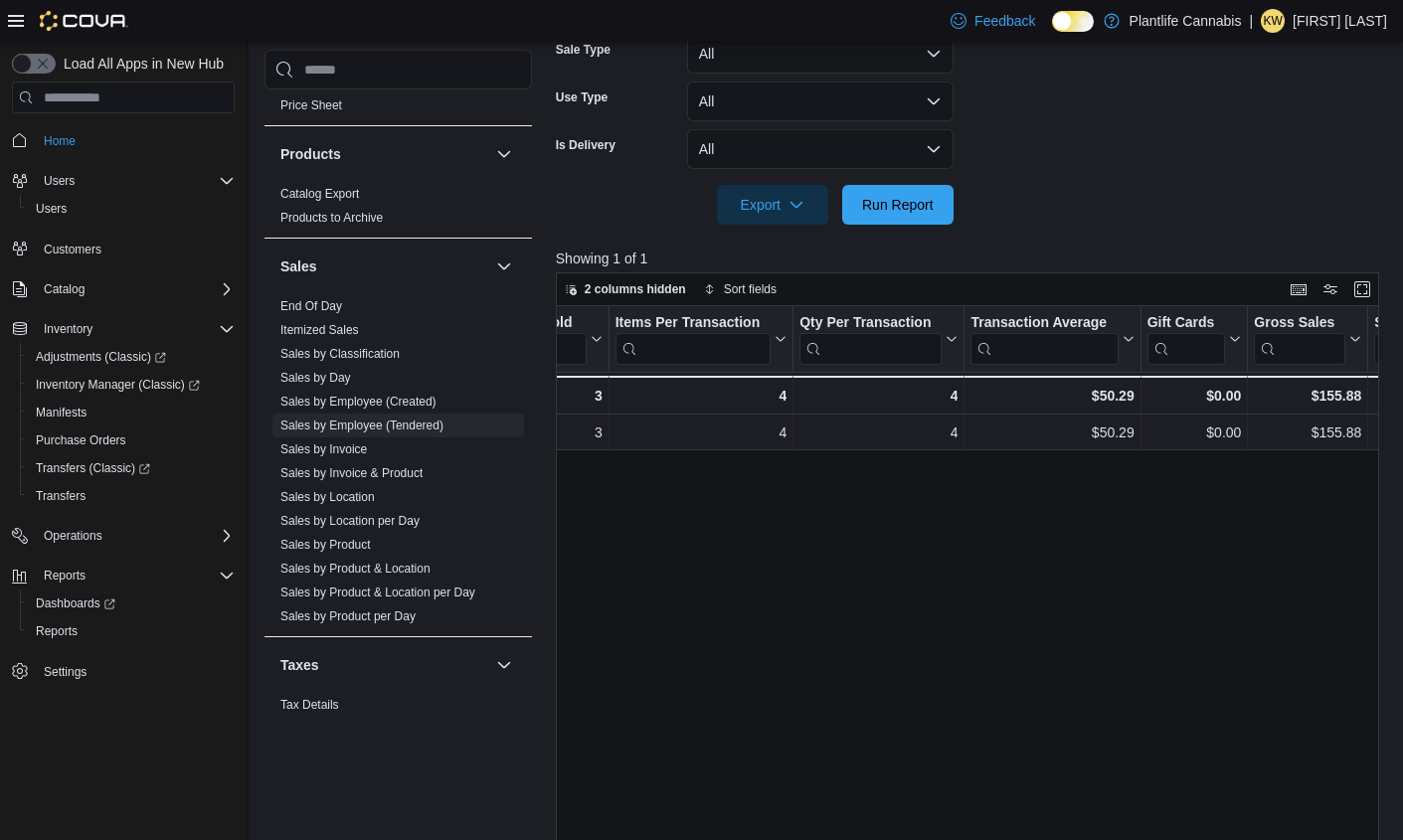 click on "Tendered Employee Click to view column header actions Invoices Sold Click to view column header actions Invoices Ref Click to view column header actions Net Sold Click to view column header actions Items Per Transaction Click to view column header actions Qty Per Transaction Click to view column header actions Transaction Average Click to view column header actions Gift Cards Click to view column header actions Gross Sales Click to view column header actions Subtotal Click to view column header actions Total Tax Click to view column header actions Total Invoiced Click to view column header actions Total Cost Click to view column header actions Gross Profit Click to view column header actions Gross Margin Click to view column header actions Total Discount Click to view column header actions Cashback Click to view column header actions Loyalty Redemptions Click to view column header actions CHASE - Integrated Click to view column header actions Bottle Deposit Click to view column header actions GST Tips 0 -  3" at bounding box center (967, 625) 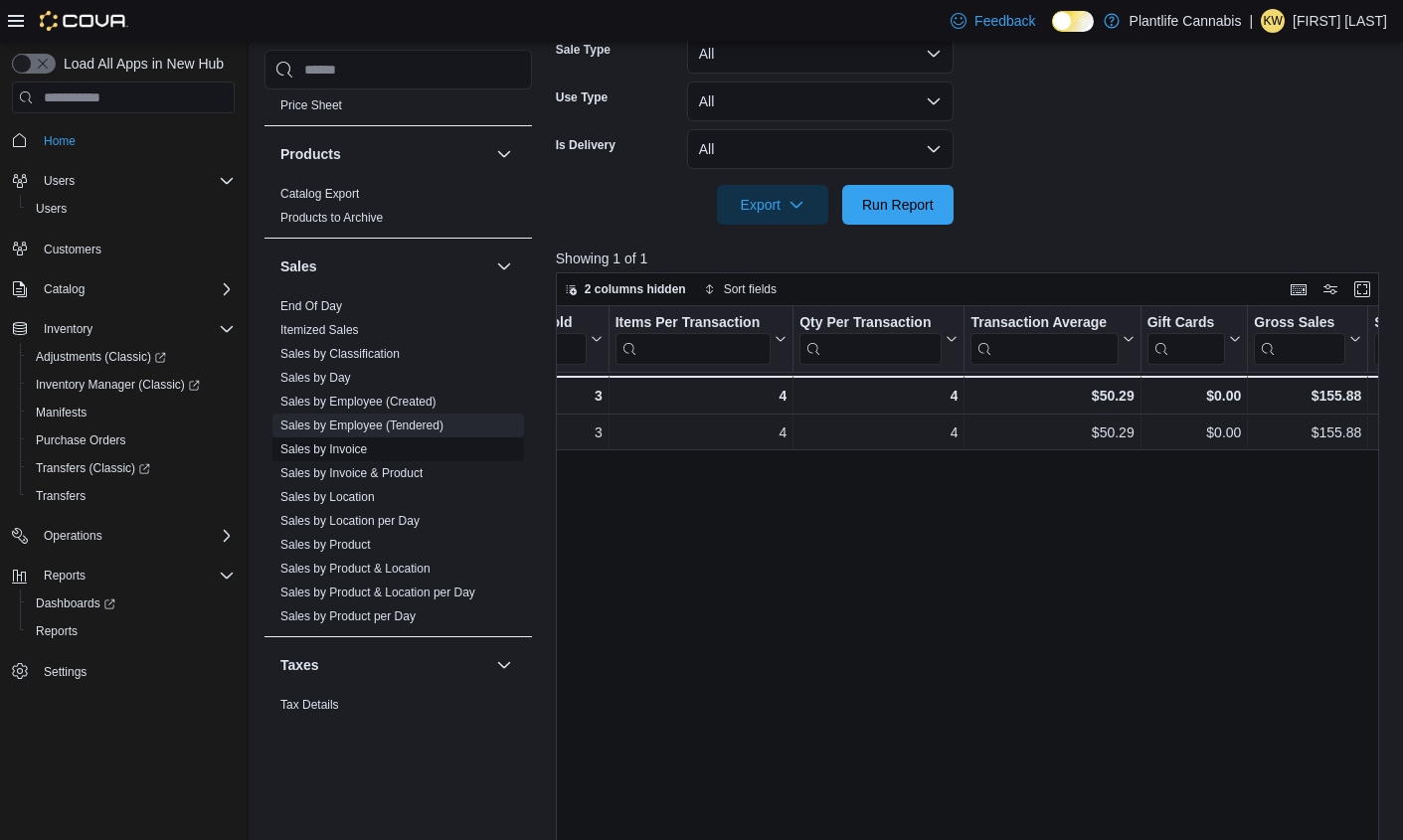 click on "Sales by Invoice" at bounding box center (398, 449) 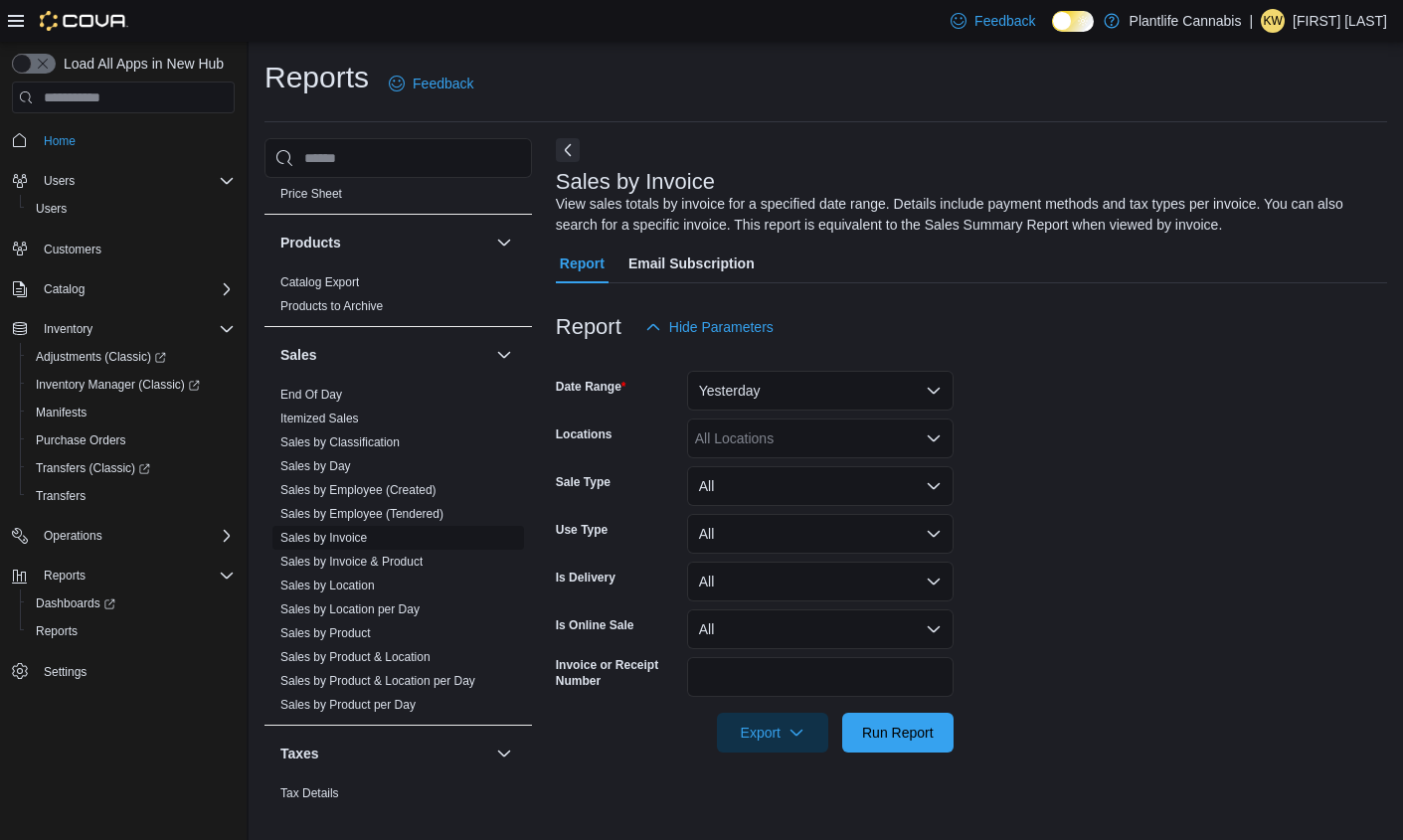 scroll, scrollTop: 0, scrollLeft: 0, axis: both 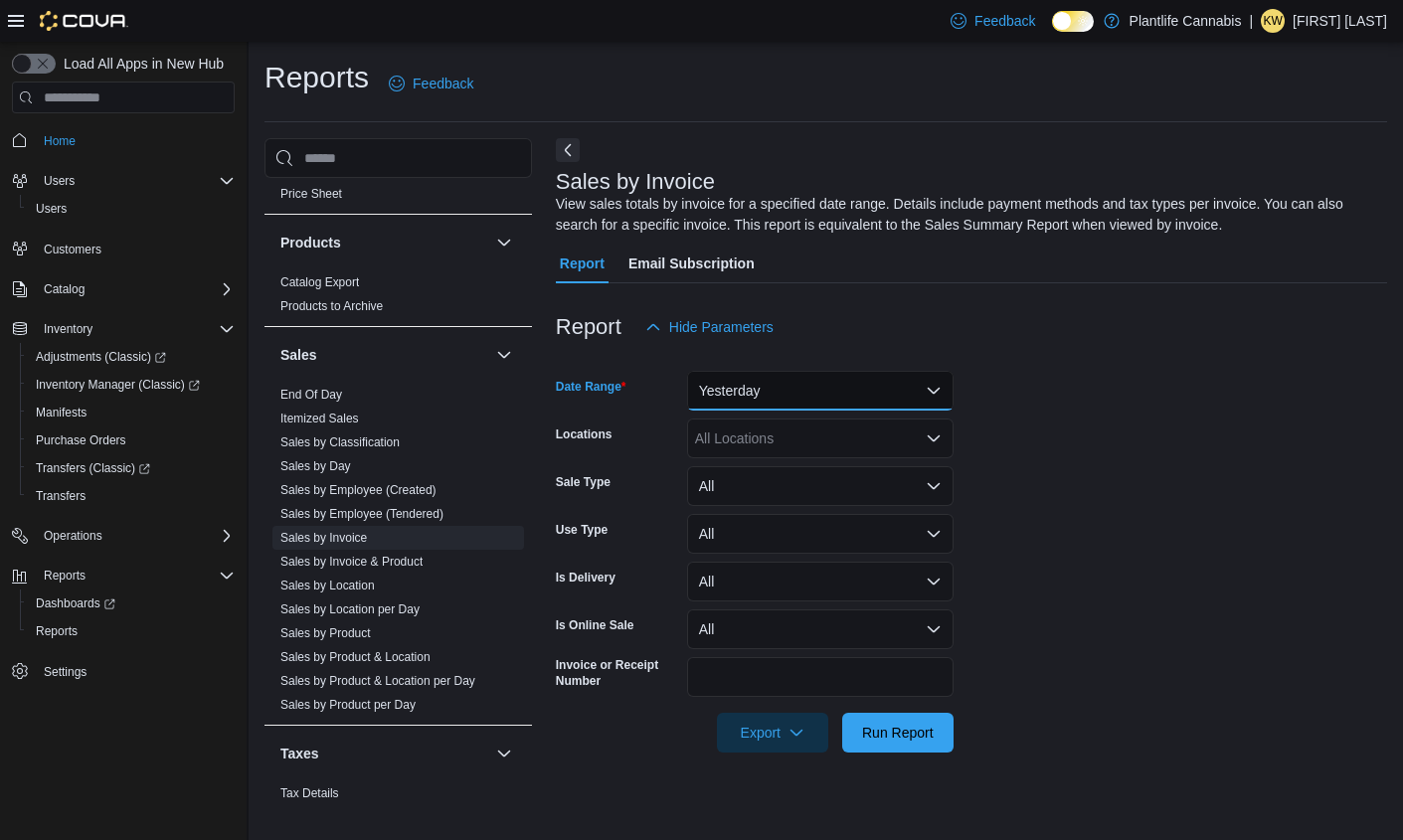 click on "Yesterday" at bounding box center [820, 391] 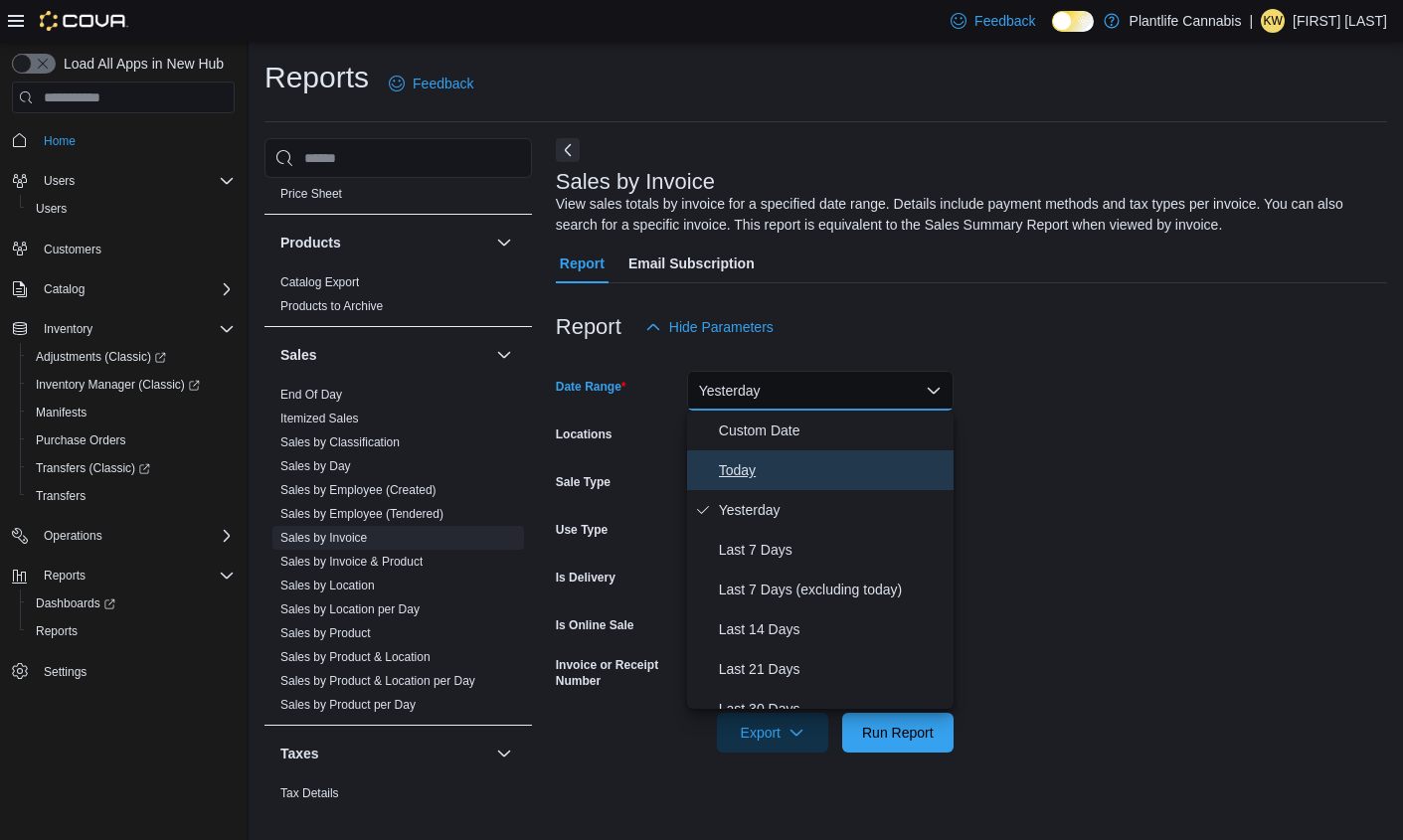 click on "Today" at bounding box center [832, 470] 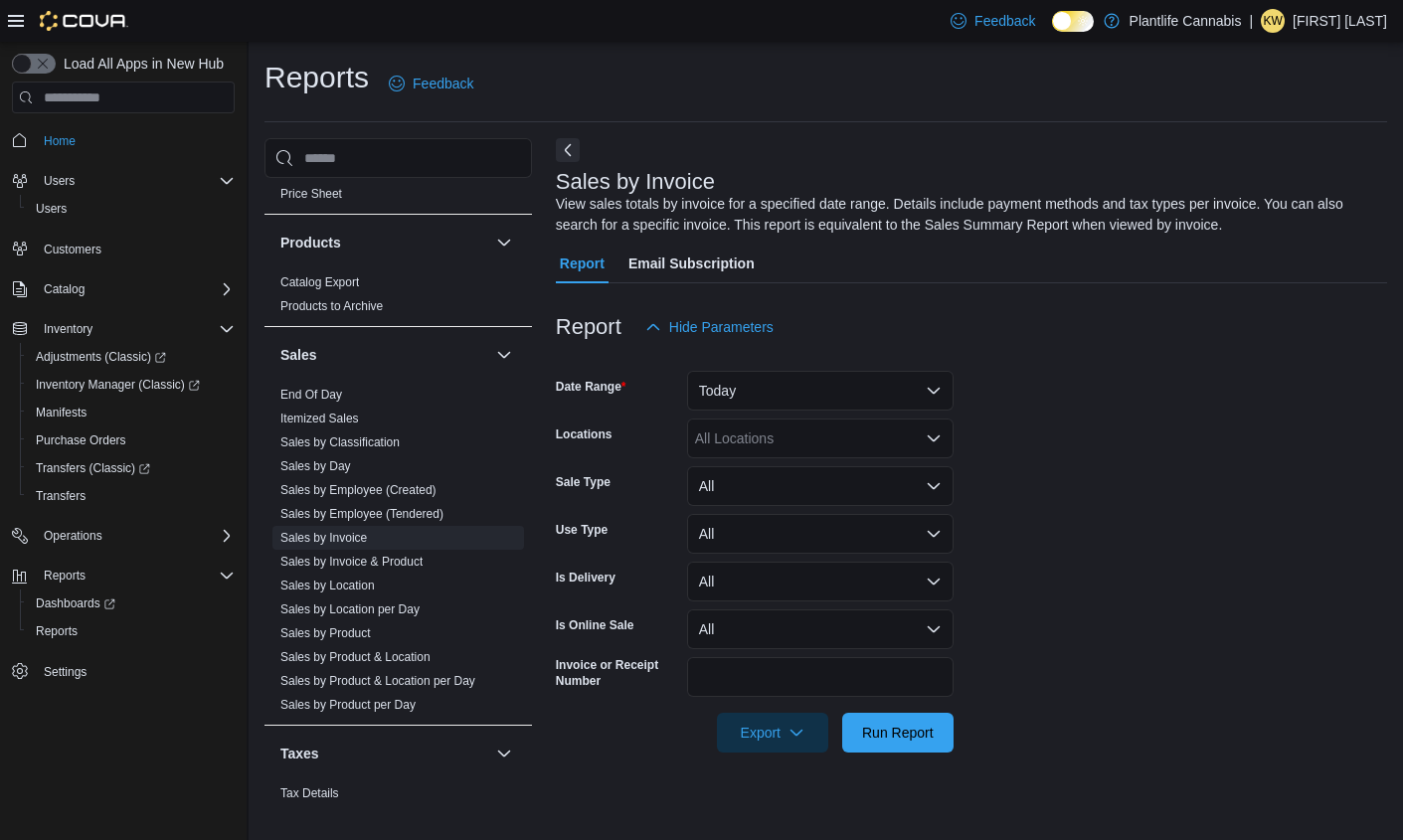click on "All Locations" at bounding box center [820, 438] 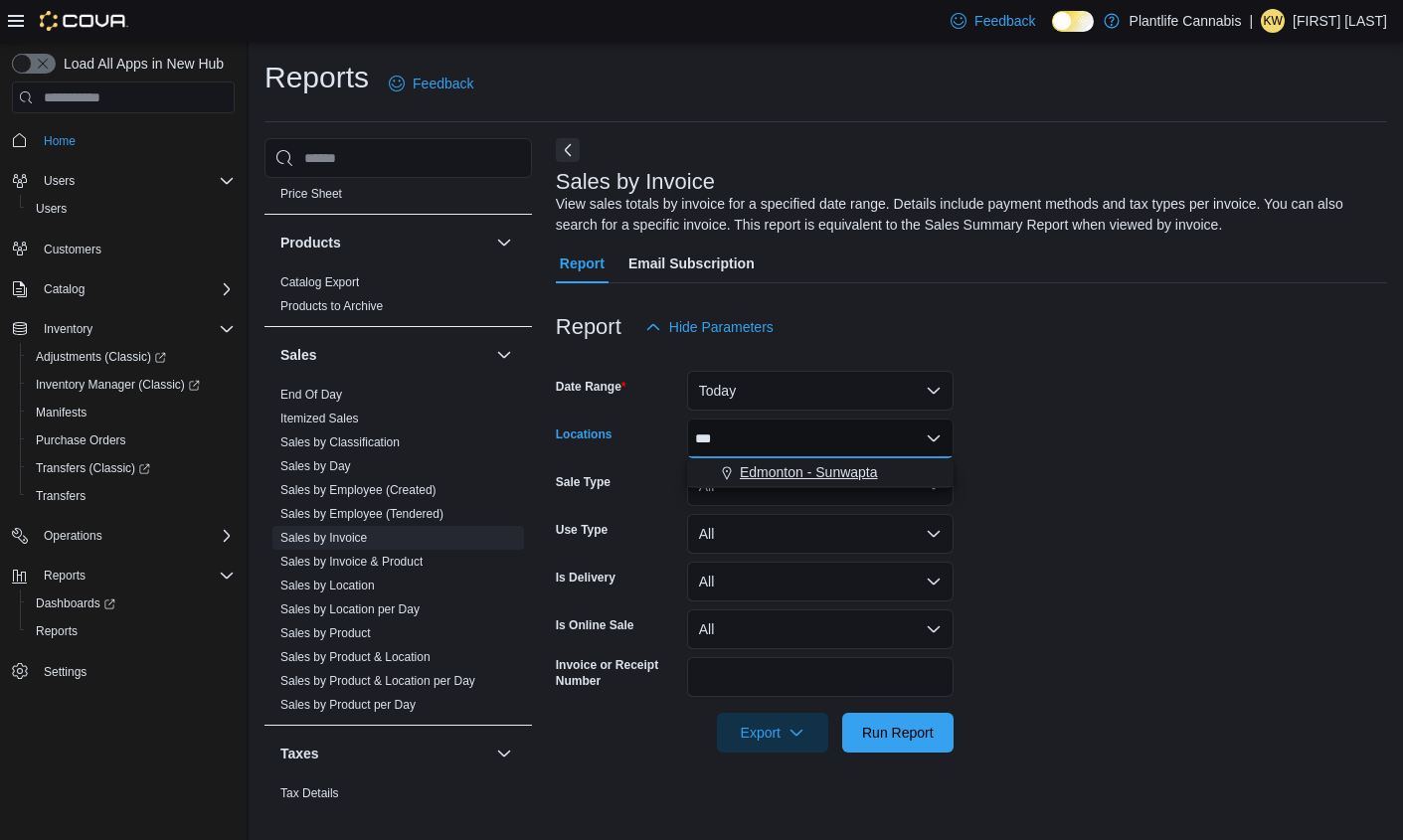 type on "***" 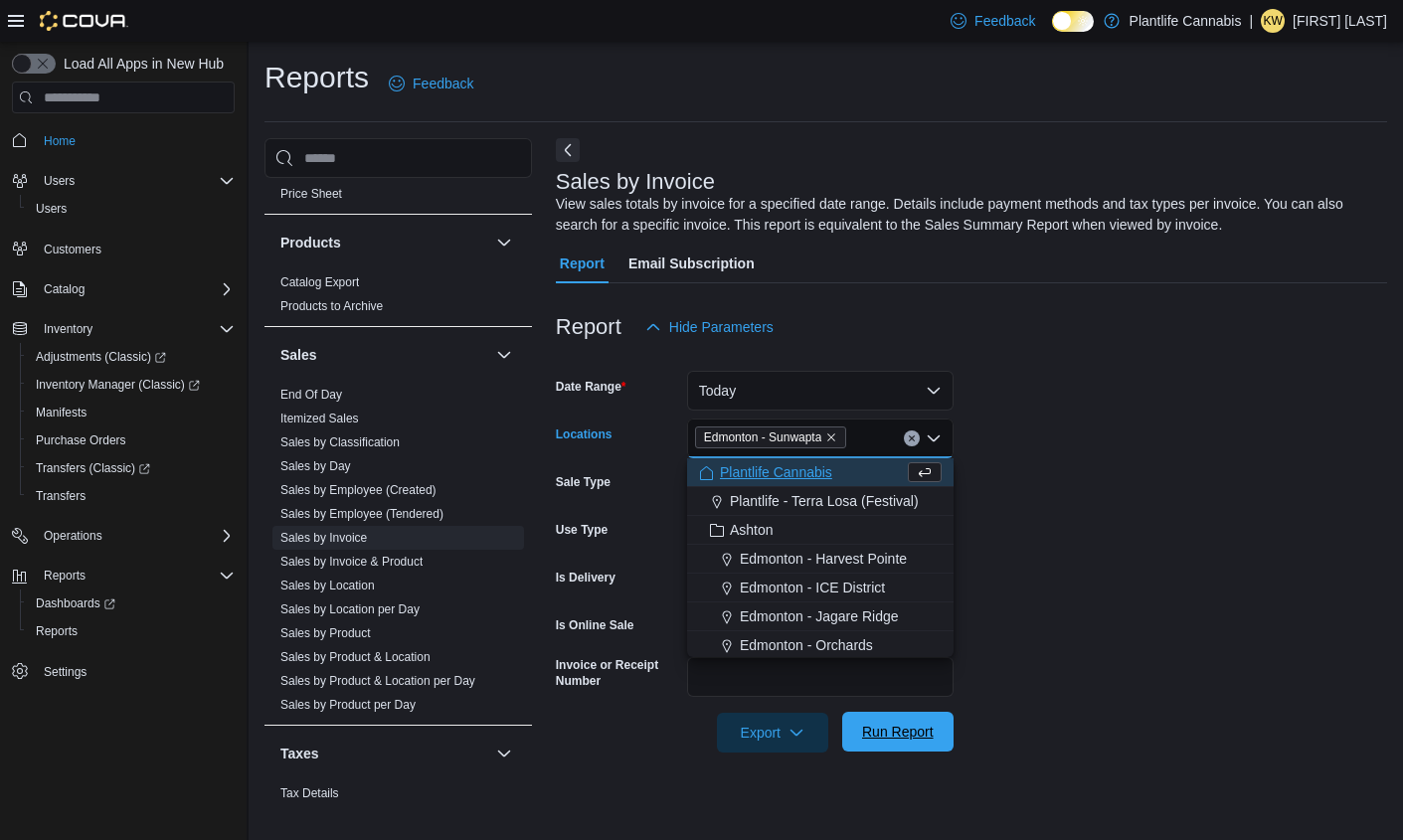 click on "Run Report" at bounding box center [898, 732] 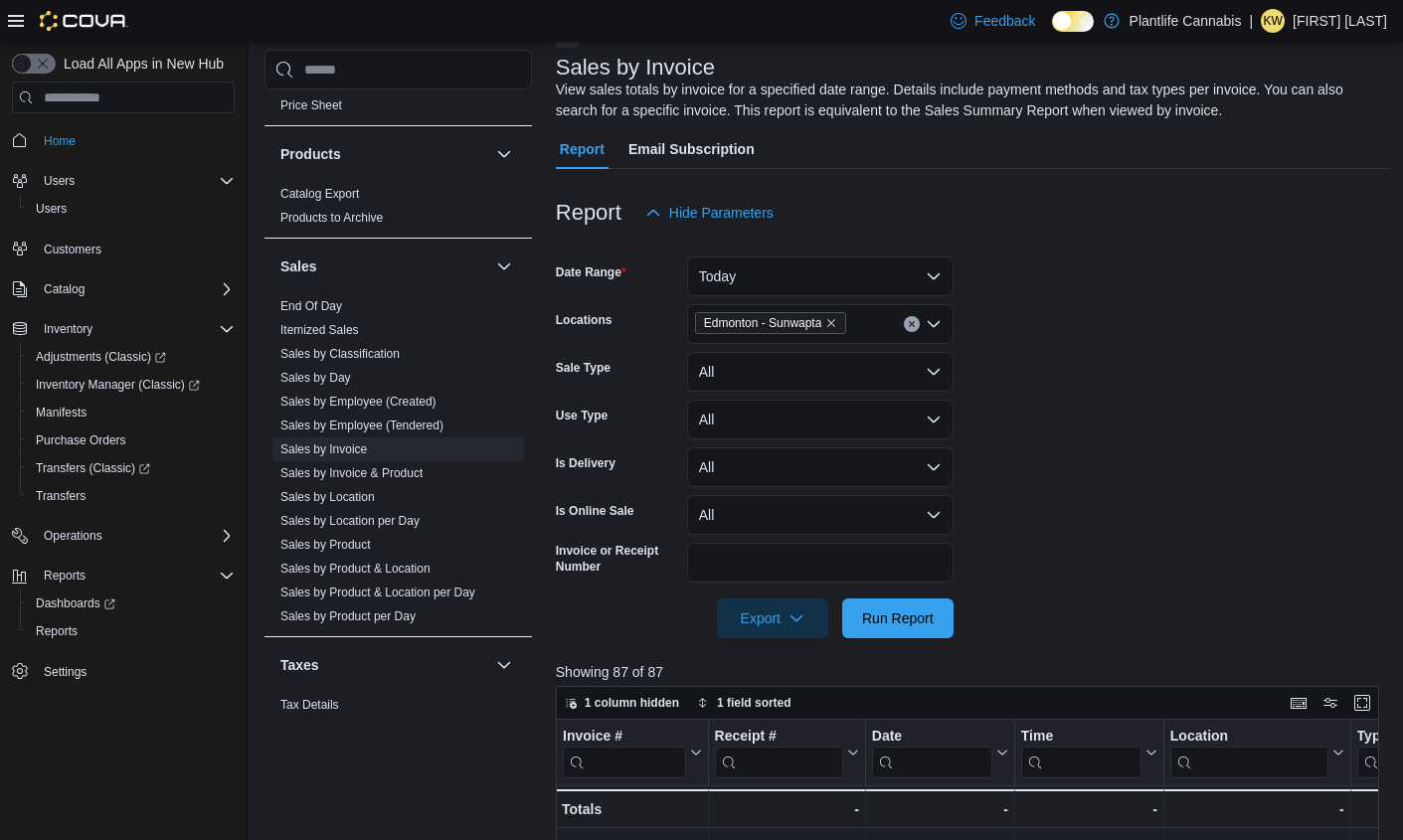 scroll, scrollTop: 119, scrollLeft: 0, axis: vertical 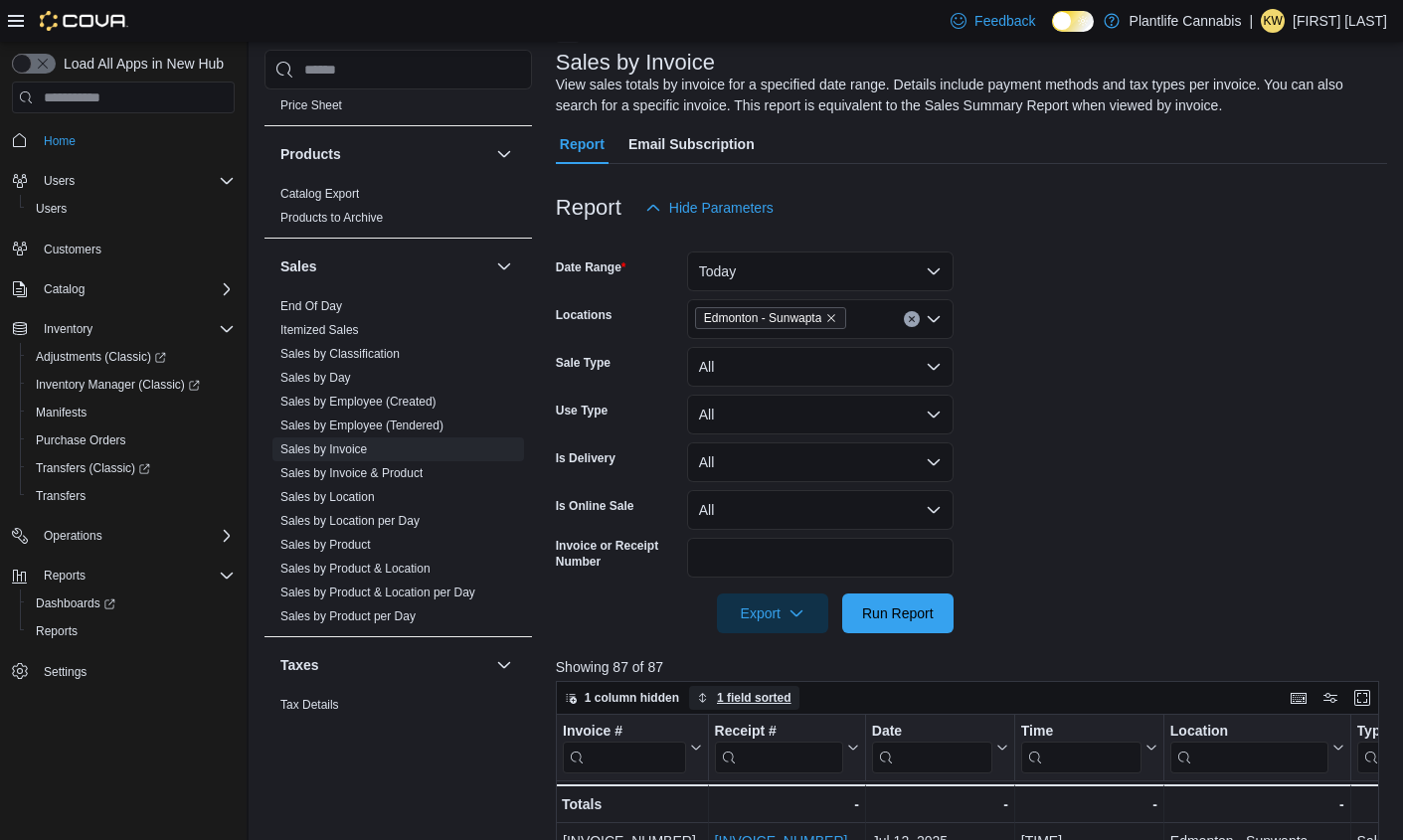 click on "1 field sorted" at bounding box center [744, 698] 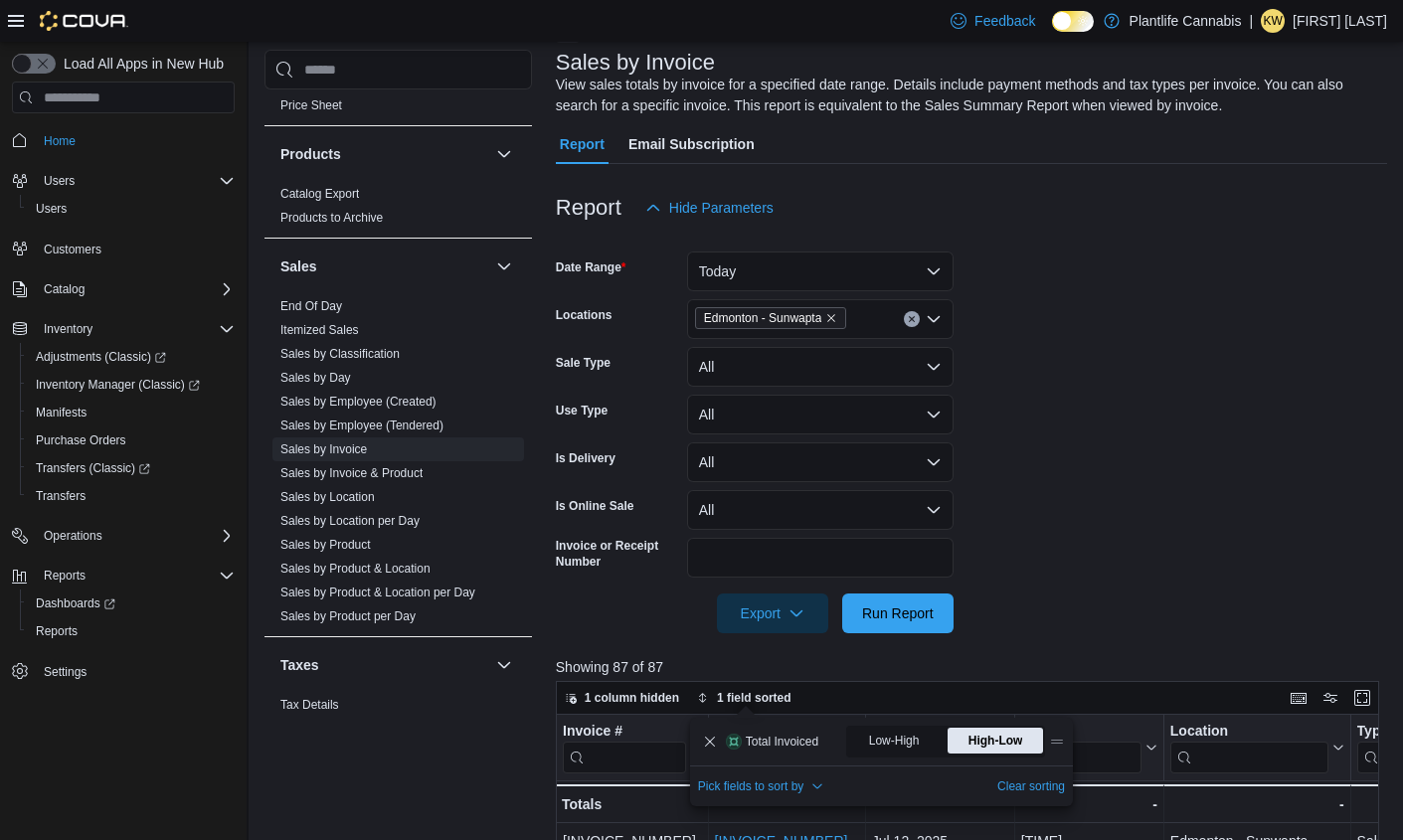 click on "Date Range Today Locations Edmonton - Sunwapta Sale Type All Use Type All Is Delivery All Is Online Sale All Invoice or Receipt Number Export  Run Report" at bounding box center (971, 430) 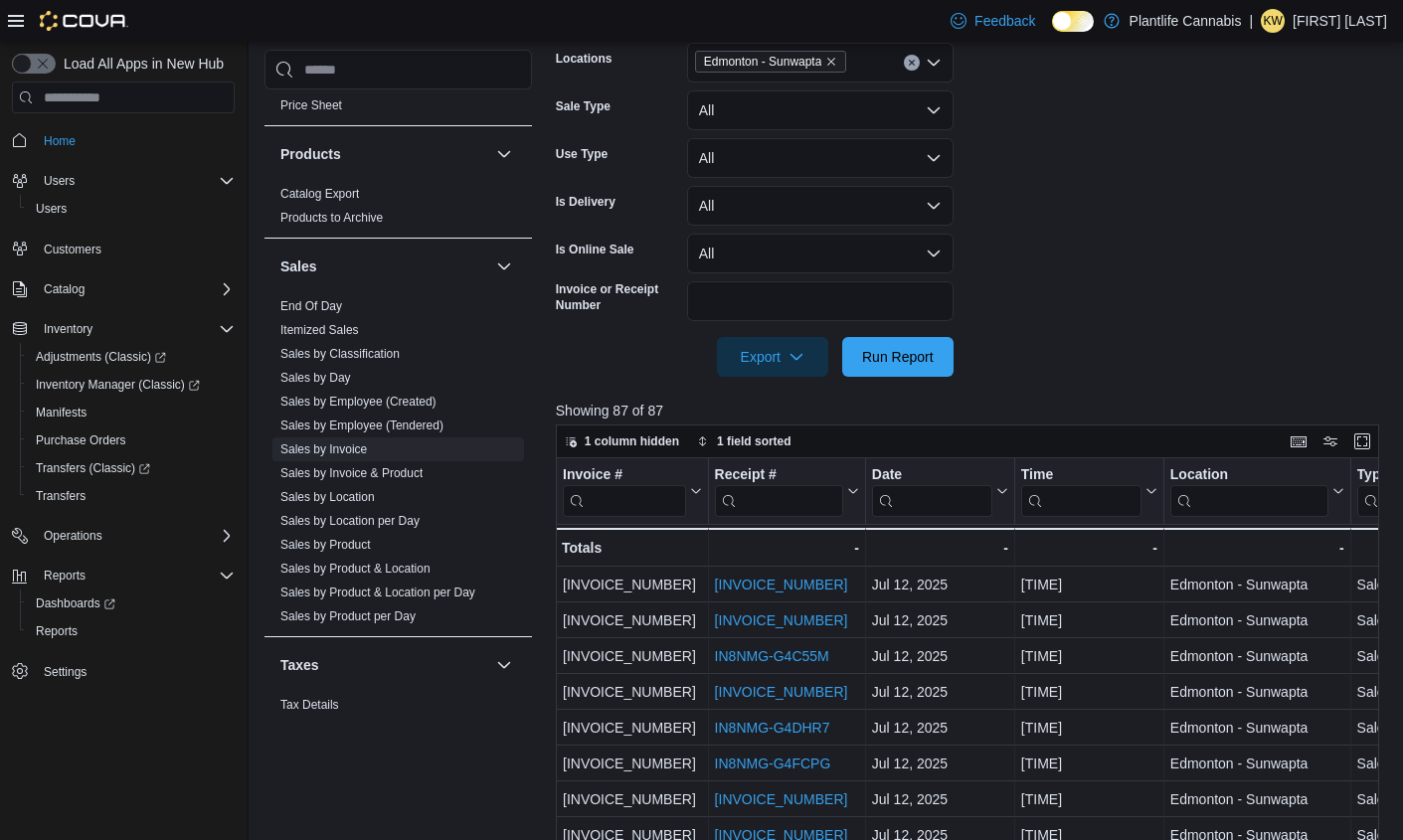 scroll, scrollTop: 450, scrollLeft: 0, axis: vertical 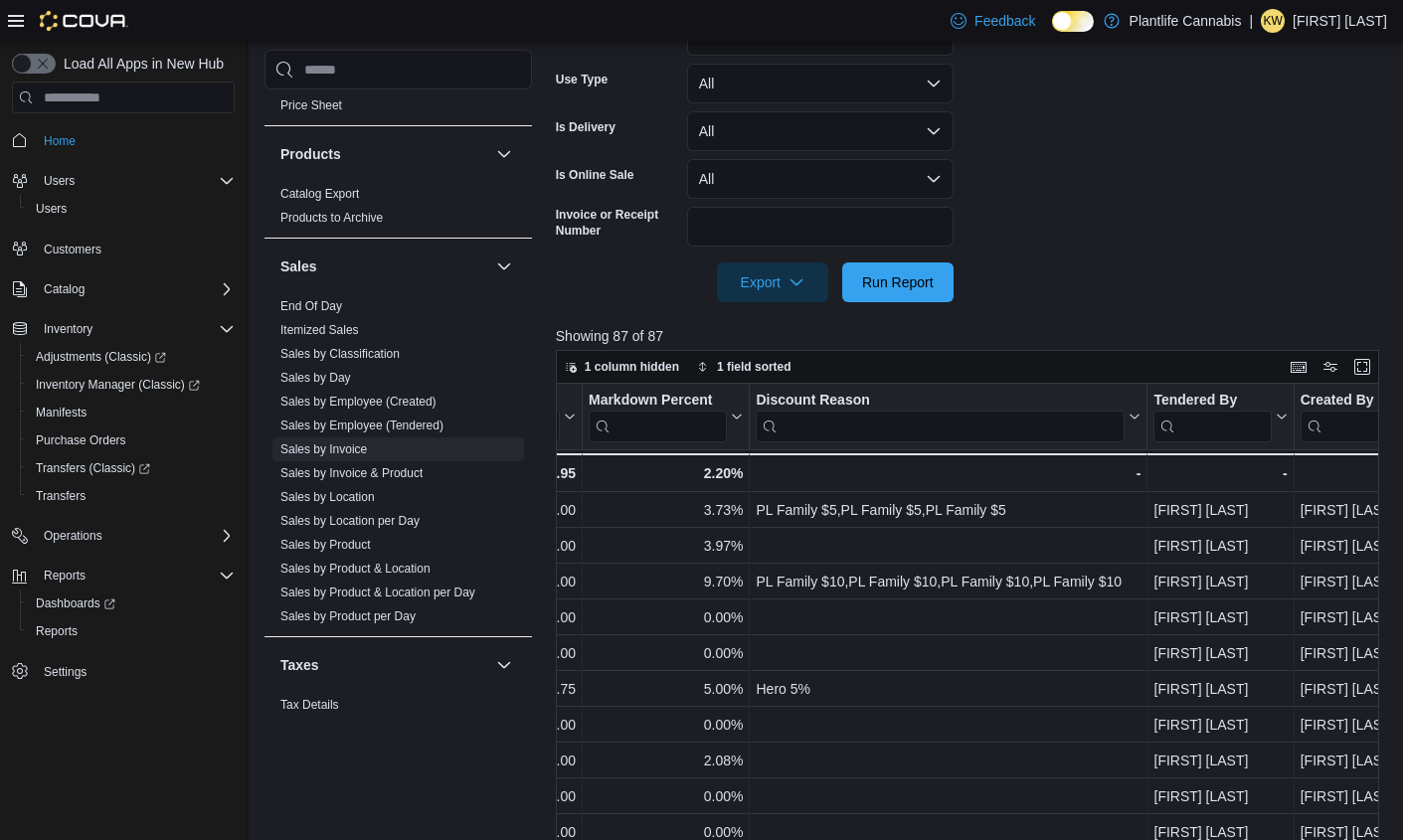 click on "Invoice # Click to view column header actions Receipt # Click to view column header actions Date Click to view column header actions Time Click to view column header actions Location Click to view column header actions Type Click to view column header actions Delivery Click to view column header actions Online Click to view column header actions Gift Cards Click to view column header actions Gross Sales Click to view column header actions Subtotal Click to view column header actions Total Tax Click to view column header actions Total Invoiced Sorted descending . Click to view column header actions Total Cost Click to view column header actions Gross Profit Click to view column header actions Gross Margin Click to view column header actions Total Discount Click to view column header actions Markdown Percent Click to view column header actions Discount Reason Click to view column header actions Tendered By Click to view column header actions Created By Click to view column header actions Sale Override By Cash -" at bounding box center [967, 685] 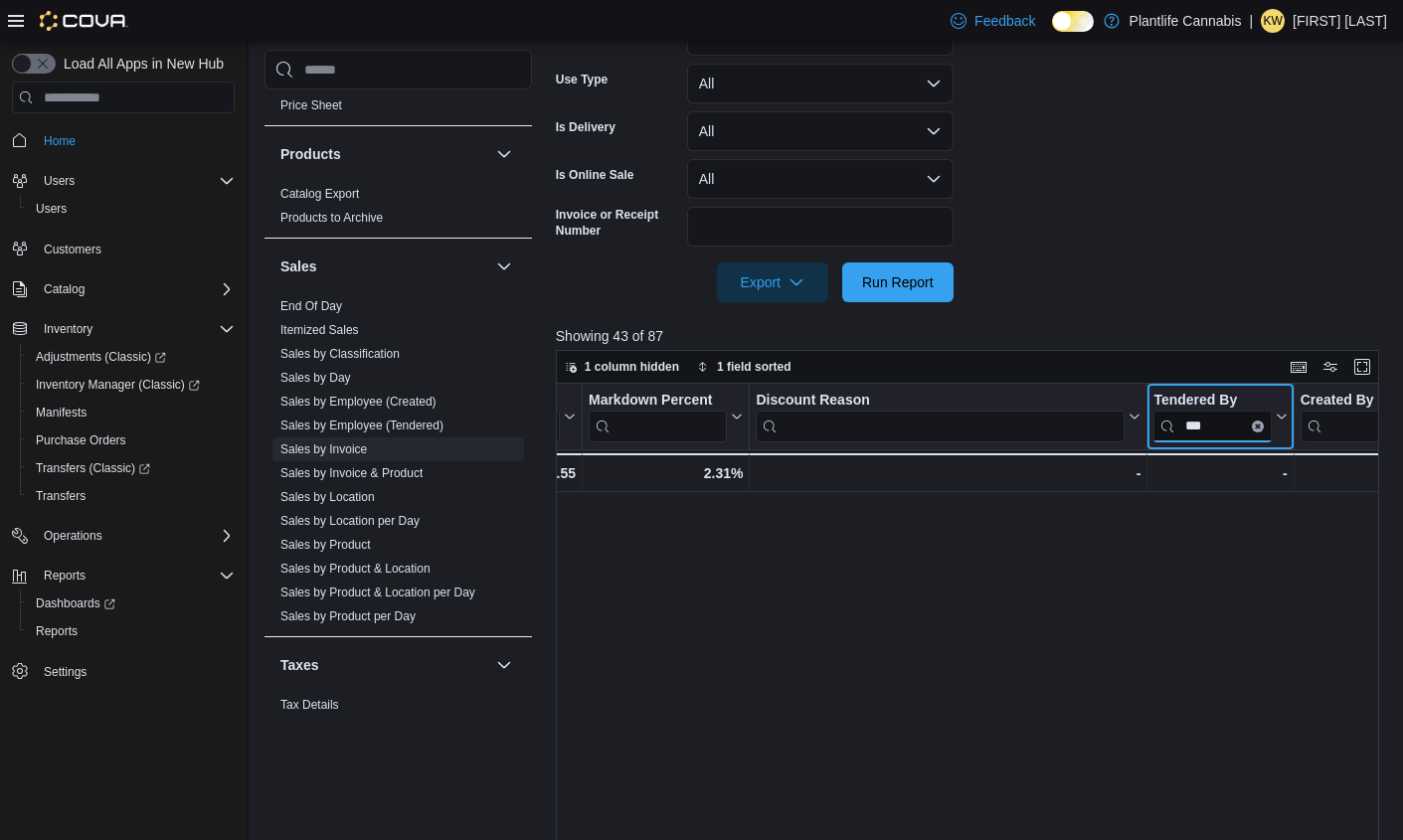 scroll, scrollTop: 0, scrollLeft: 0, axis: both 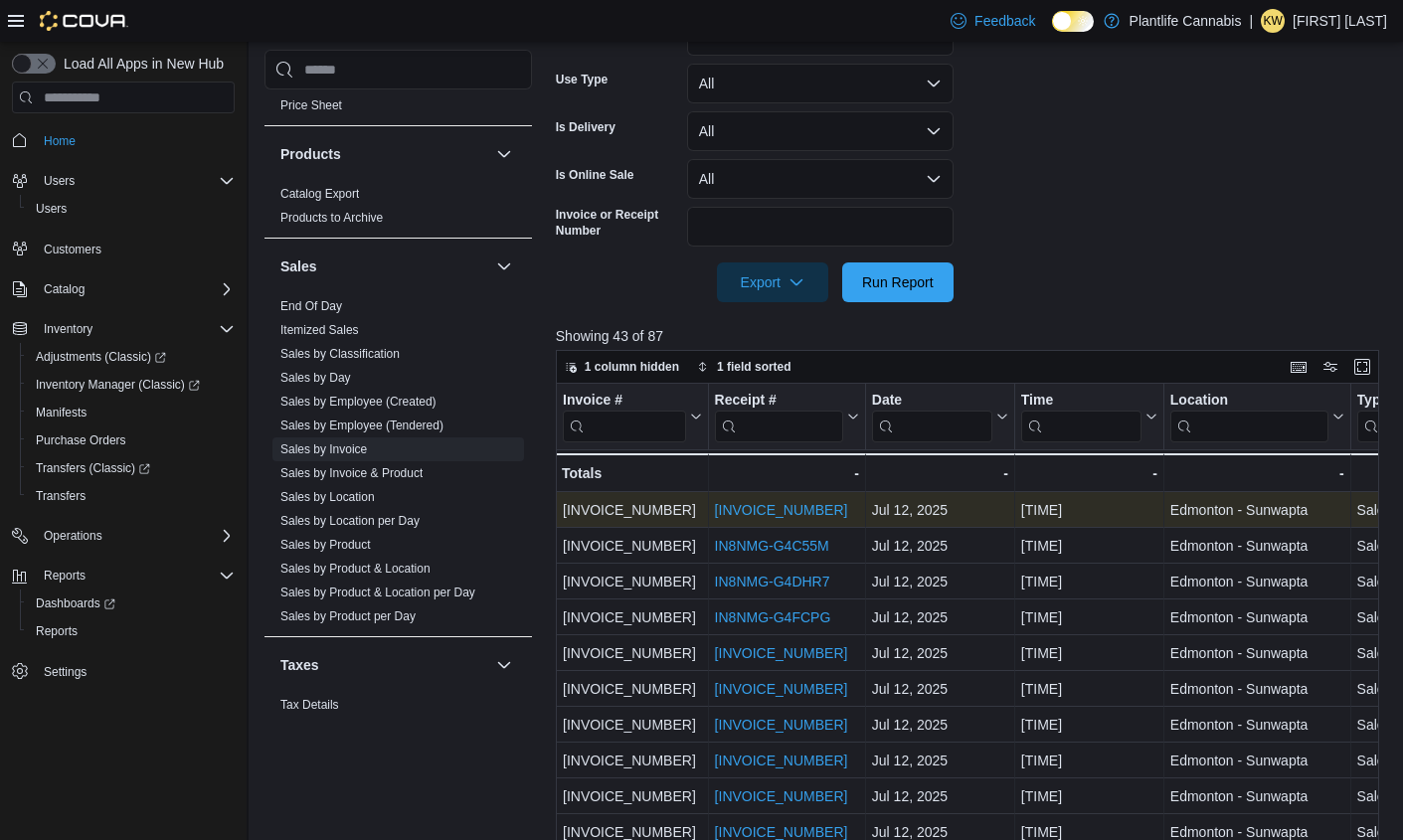 type on "***" 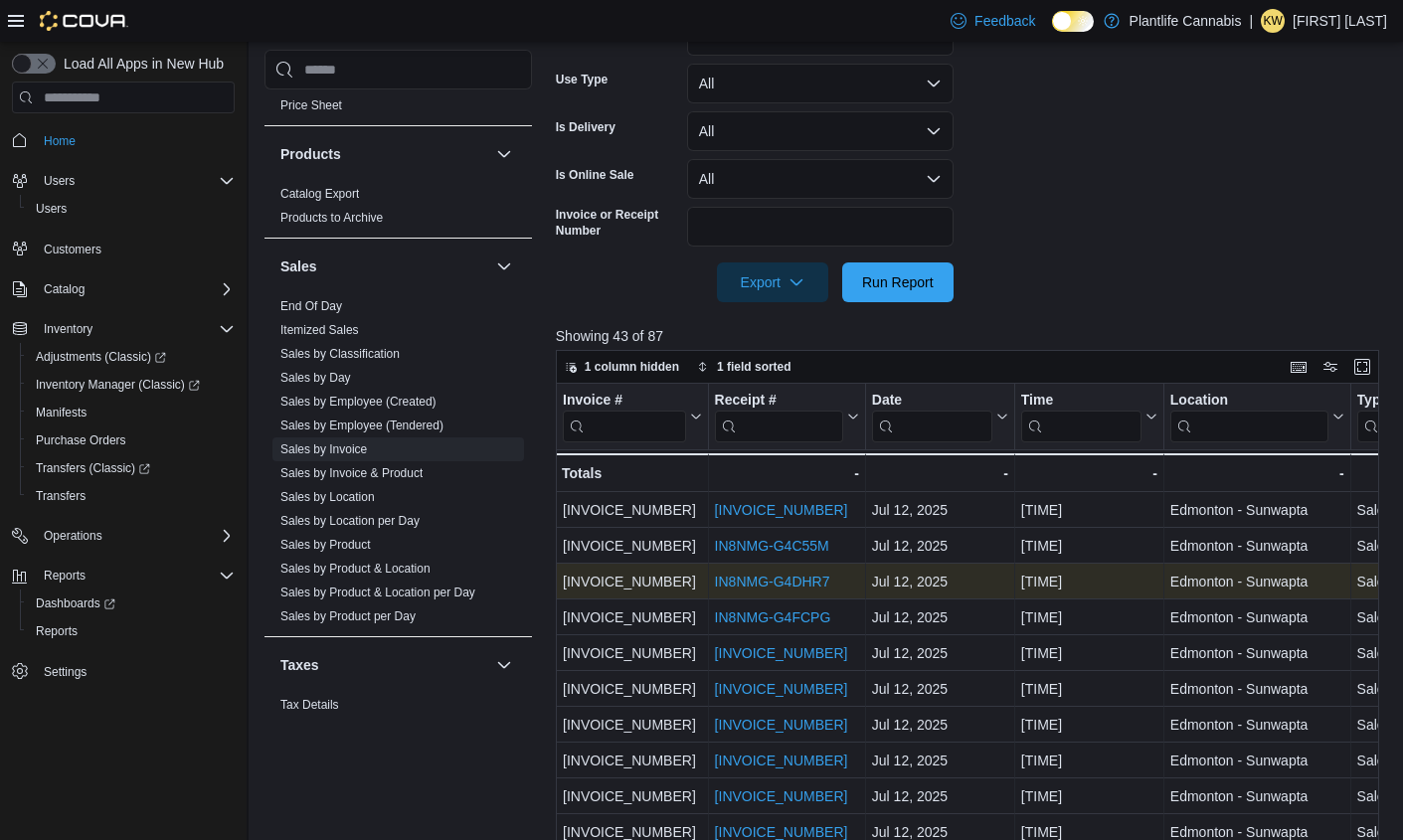 click on "IN8NMG-G4DHR7" at bounding box center (772, 582) 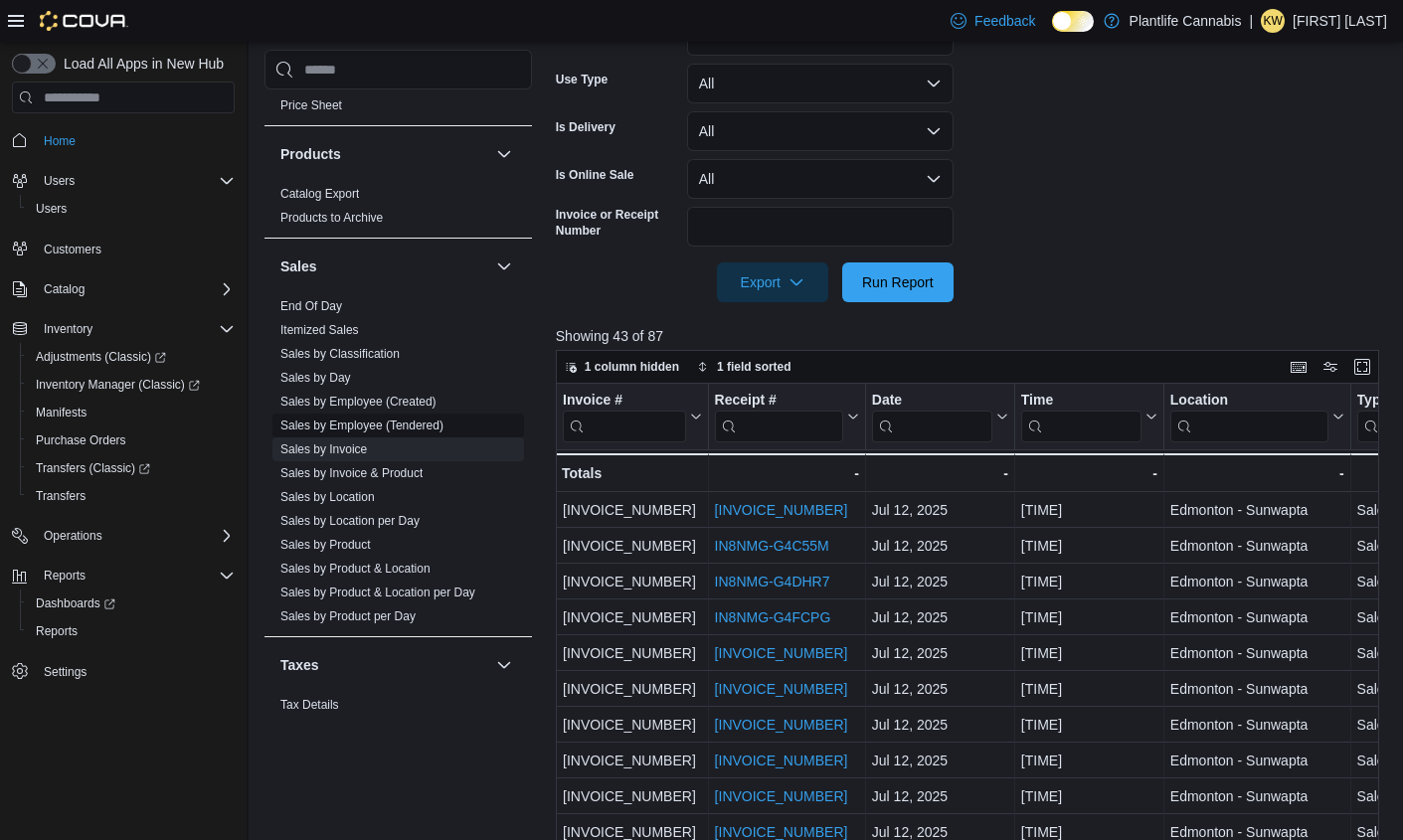 click on "Sales by Employee (Tendered)" at bounding box center [362, 425] 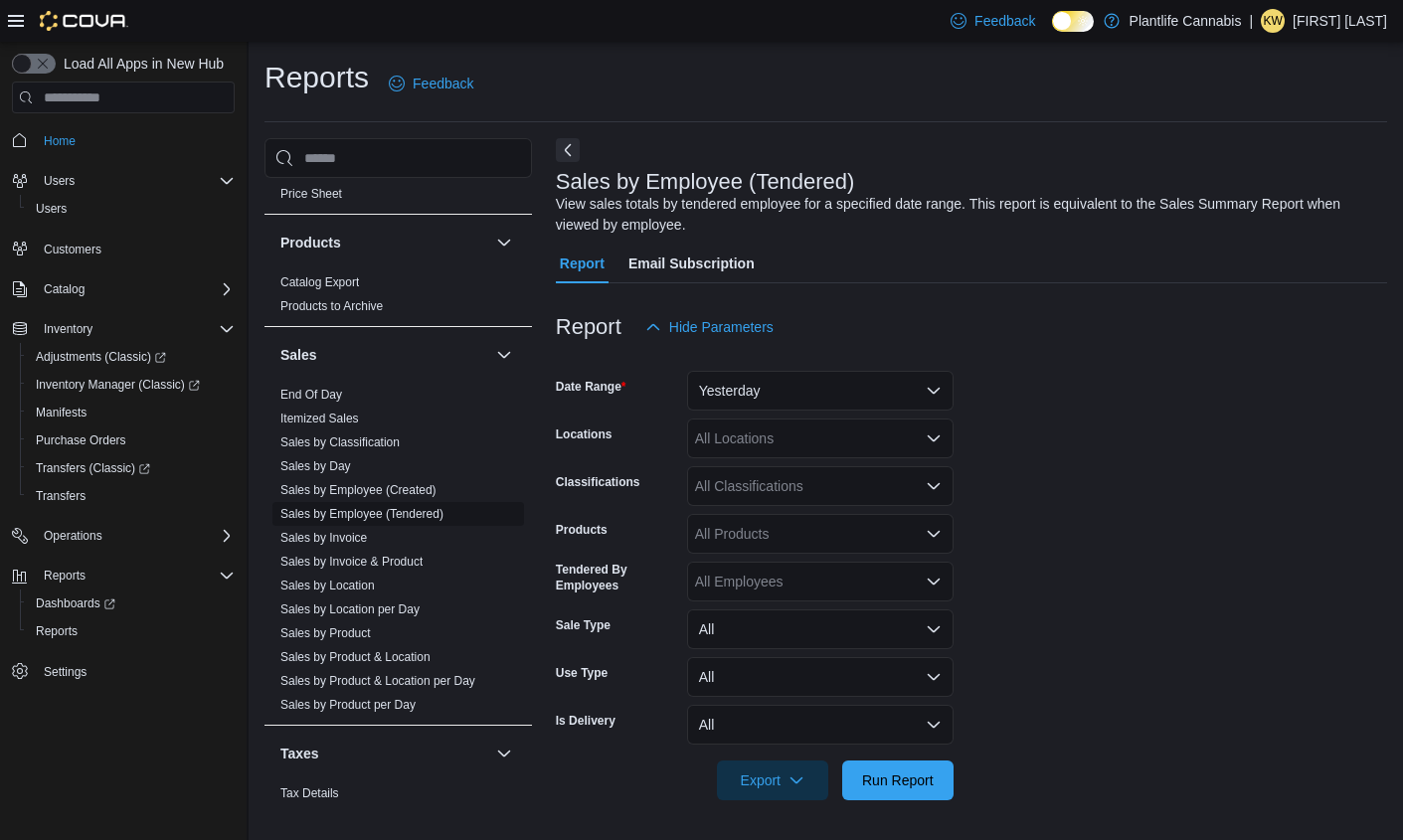 scroll, scrollTop: 0, scrollLeft: 0, axis: both 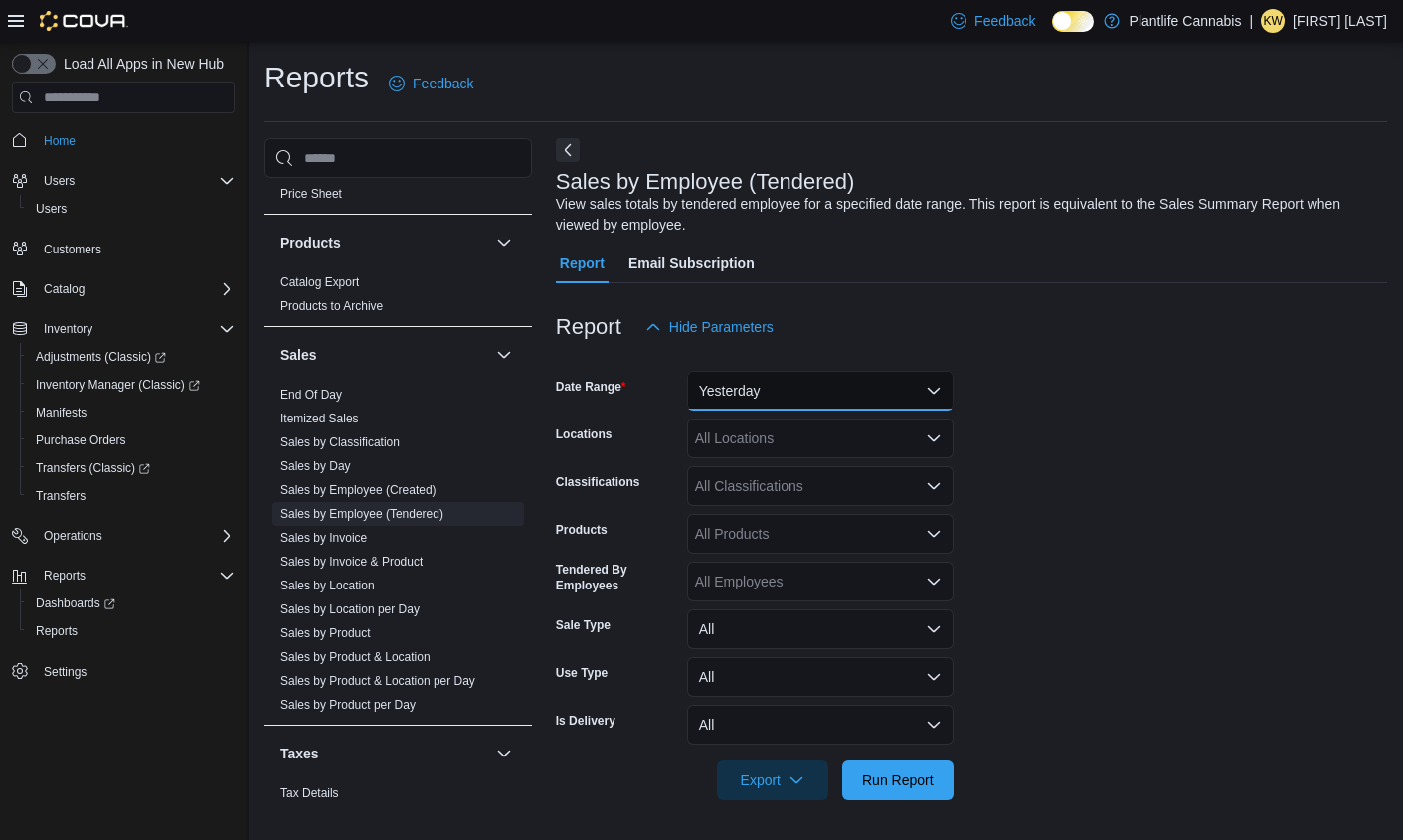 click on "Yesterday" at bounding box center [820, 391] 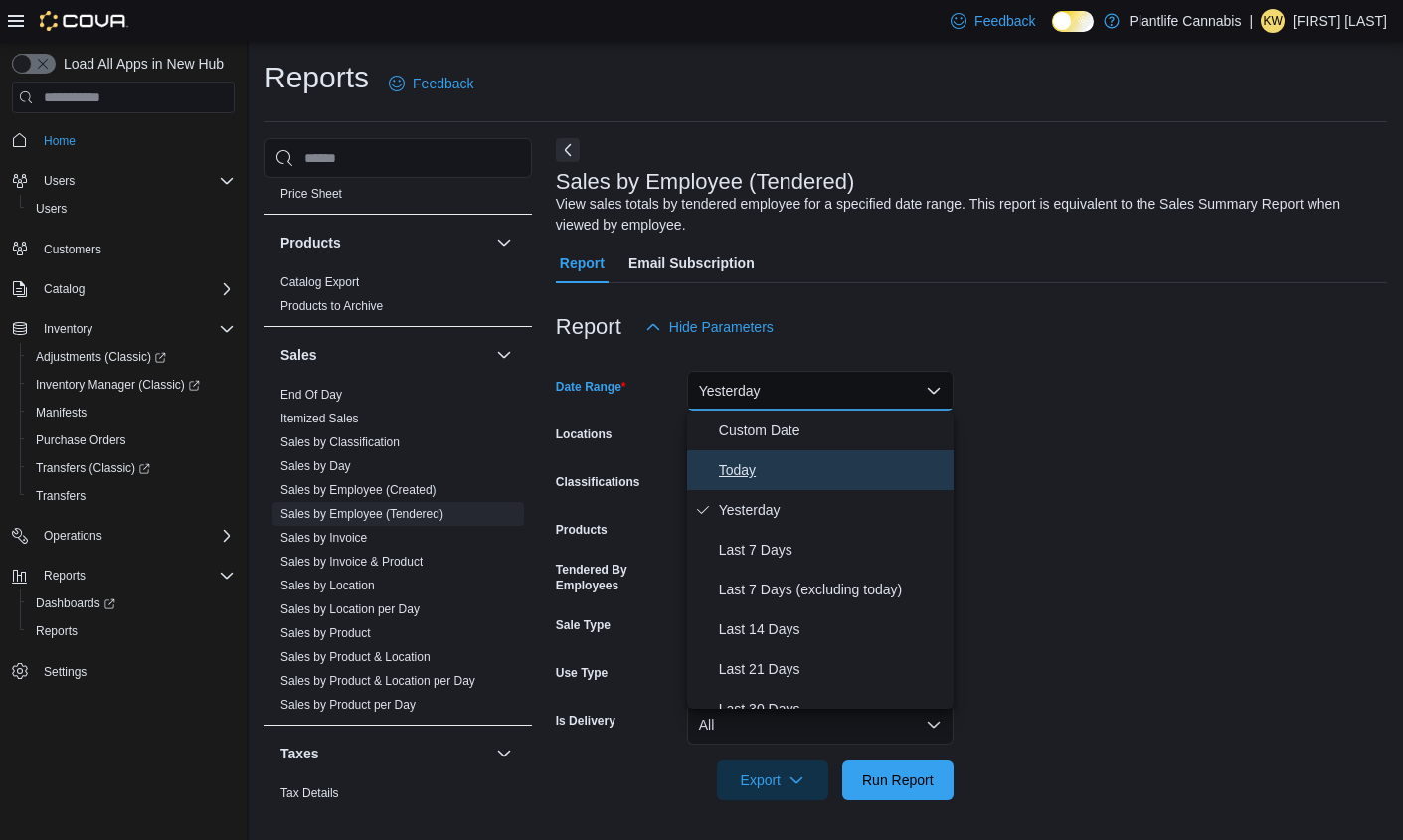 click on "Today" at bounding box center [832, 470] 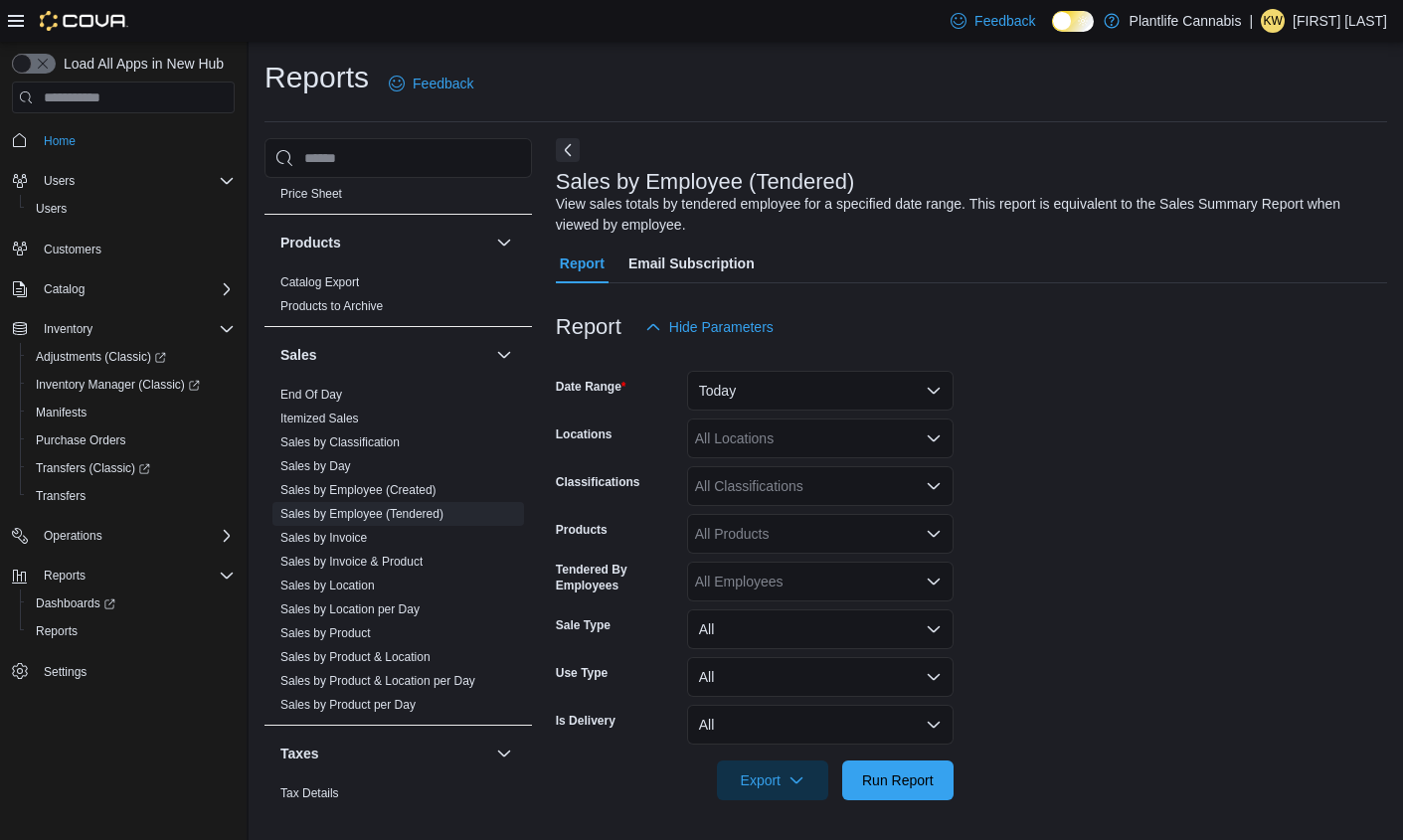 click on "All Locations" at bounding box center [820, 438] 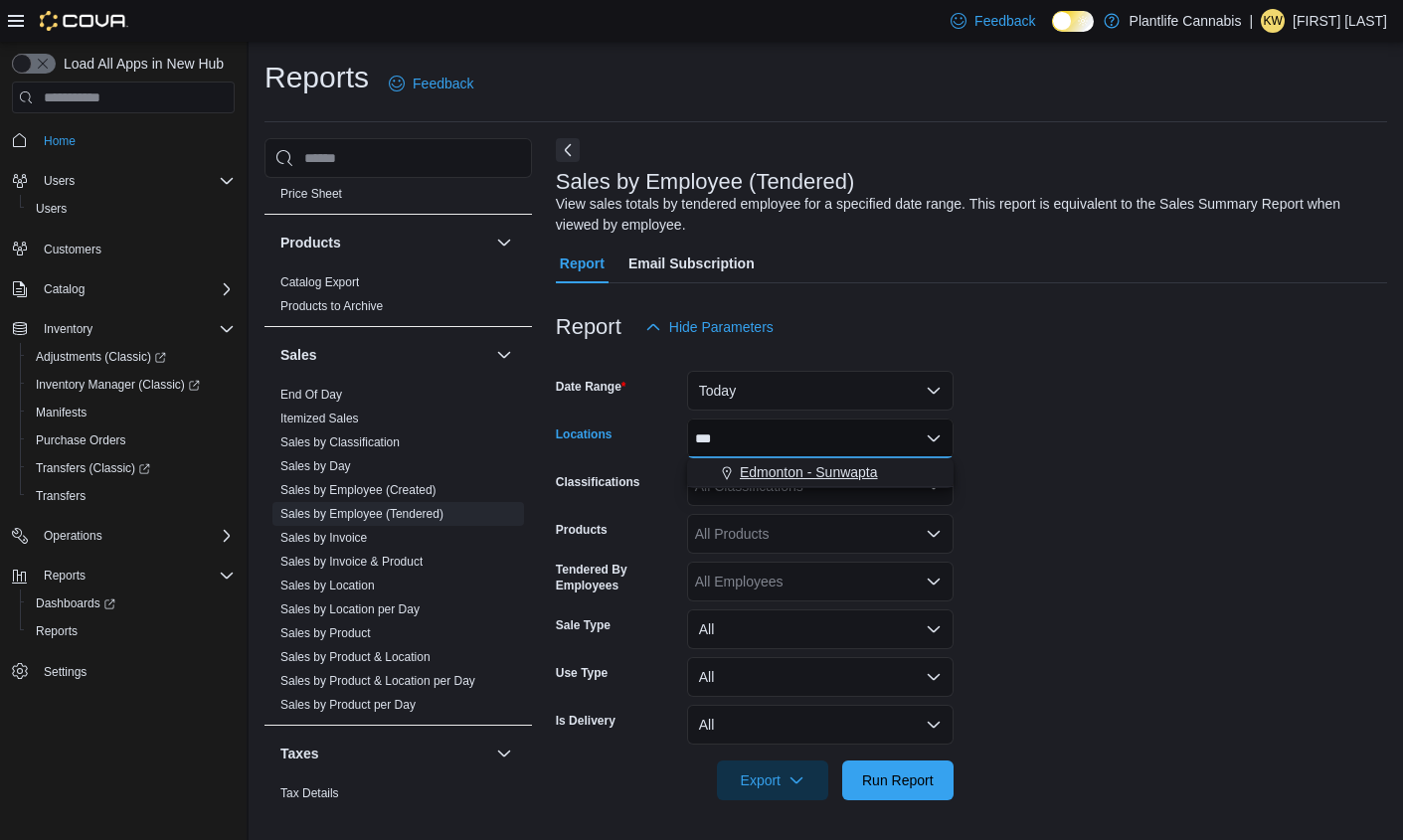 type on "***" 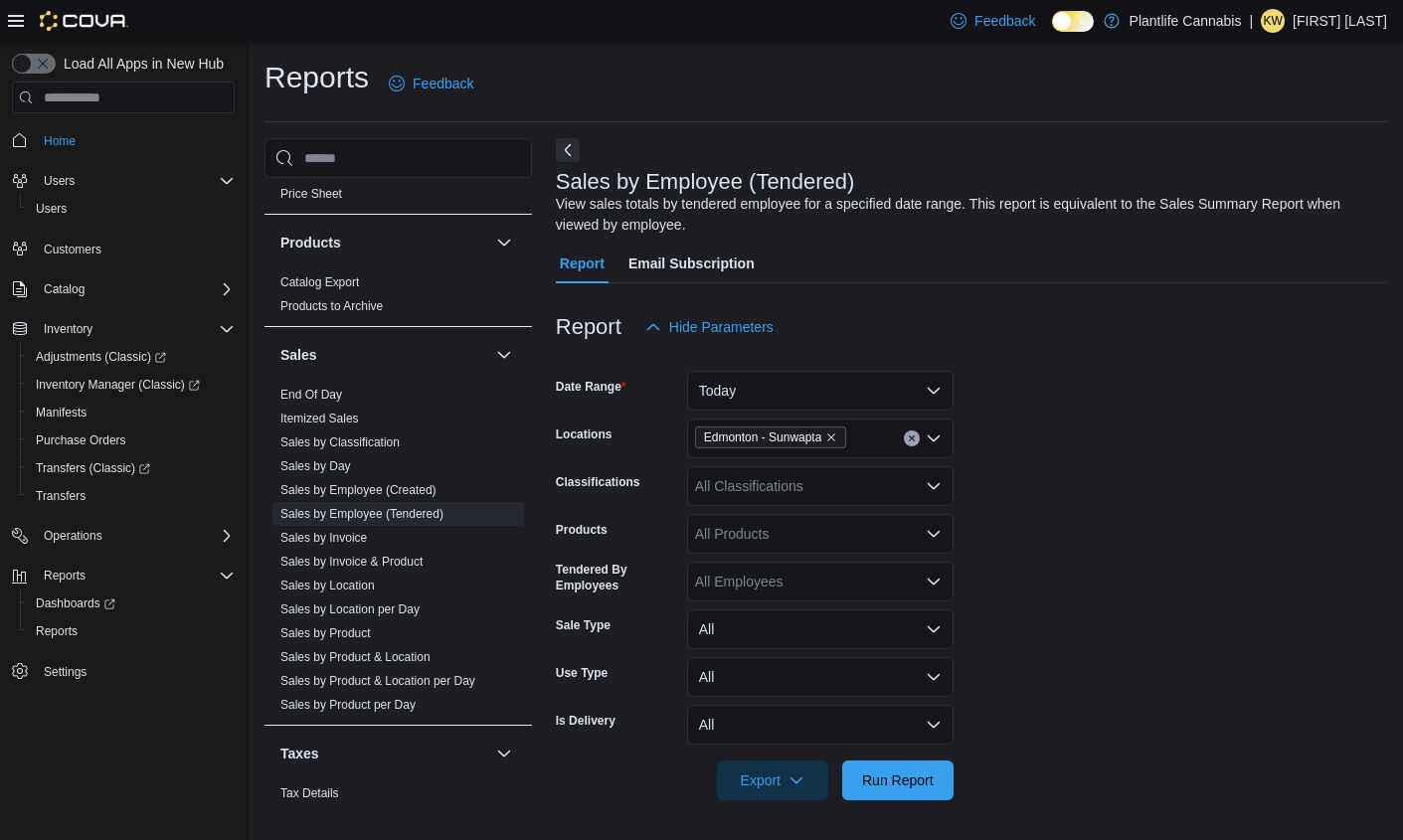 click on "Date Range Today Locations [CITY] - Sunwapta Classifications All Classifications Products All Products Tendered By Employees All Employees Sale Type All Use Type All Is Delivery All Export  Run Report" at bounding box center [971, 574] 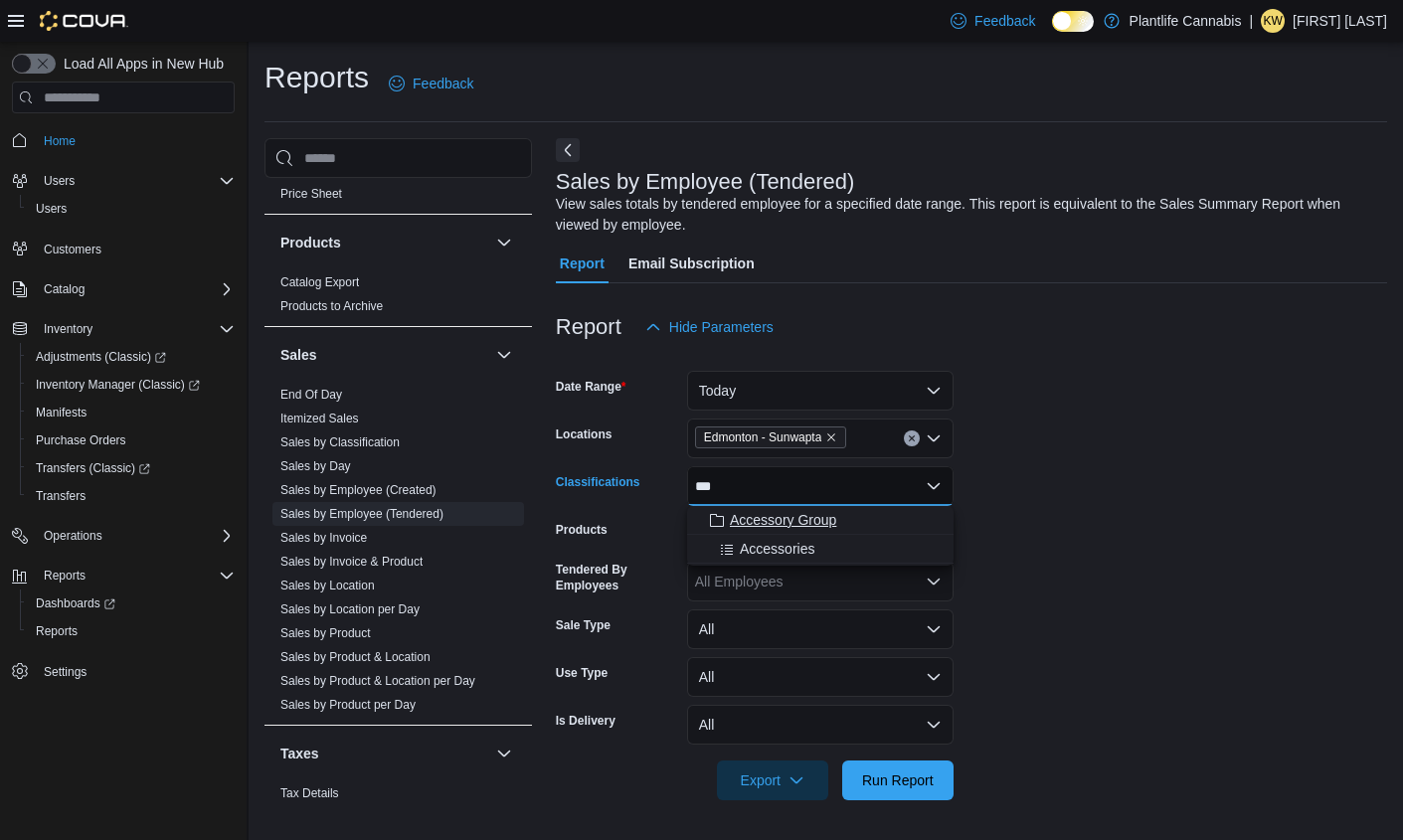 type on "***" 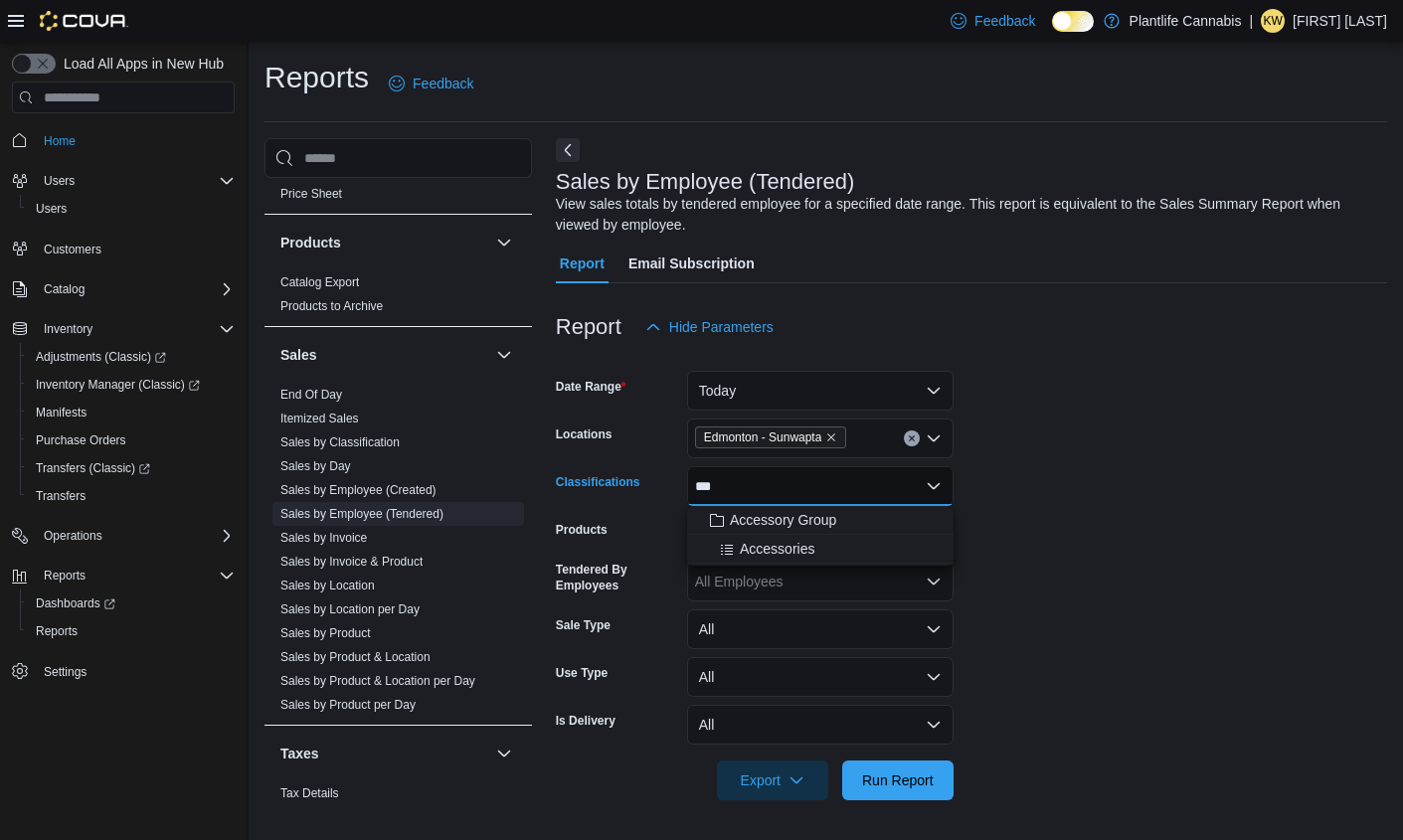 drag, startPoint x: 817, startPoint y: 520, endPoint x: 1001, endPoint y: 489, distance: 186.59314 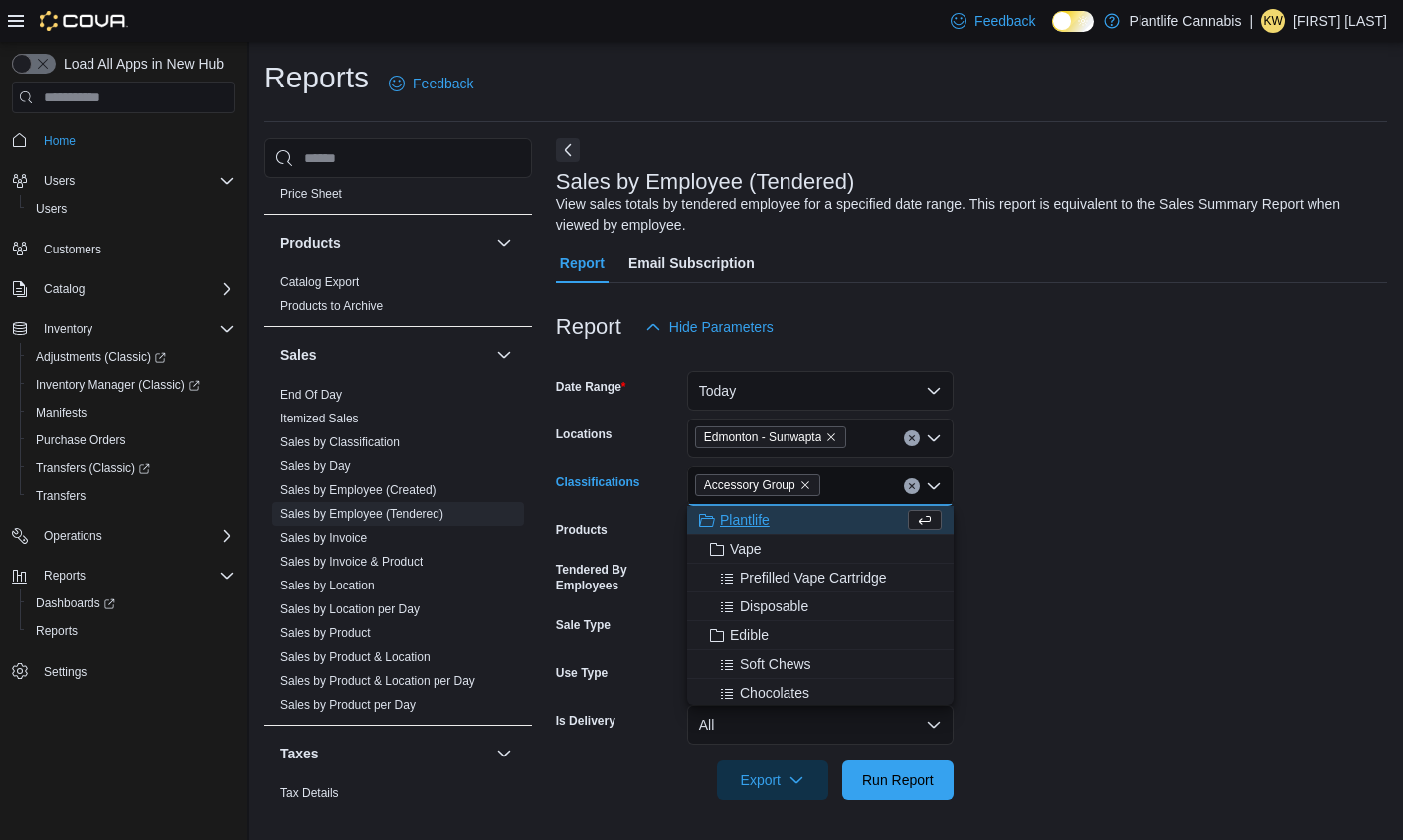 click on "Date Range Today Locations [CITY] - Sunwapta Classifications Accessory Group Combo box. Selected. Accessory Group. Press Backspace to delete Accessory Group. Combo box input. All Classifications. Type some text or, to display a list of choices, press Down Arrow. To exit the list of choices, press Escape. Products All Products Tendered By Employees All Employees Sale Type All Use Type All Is Delivery All Export  Run Report" at bounding box center [971, 574] 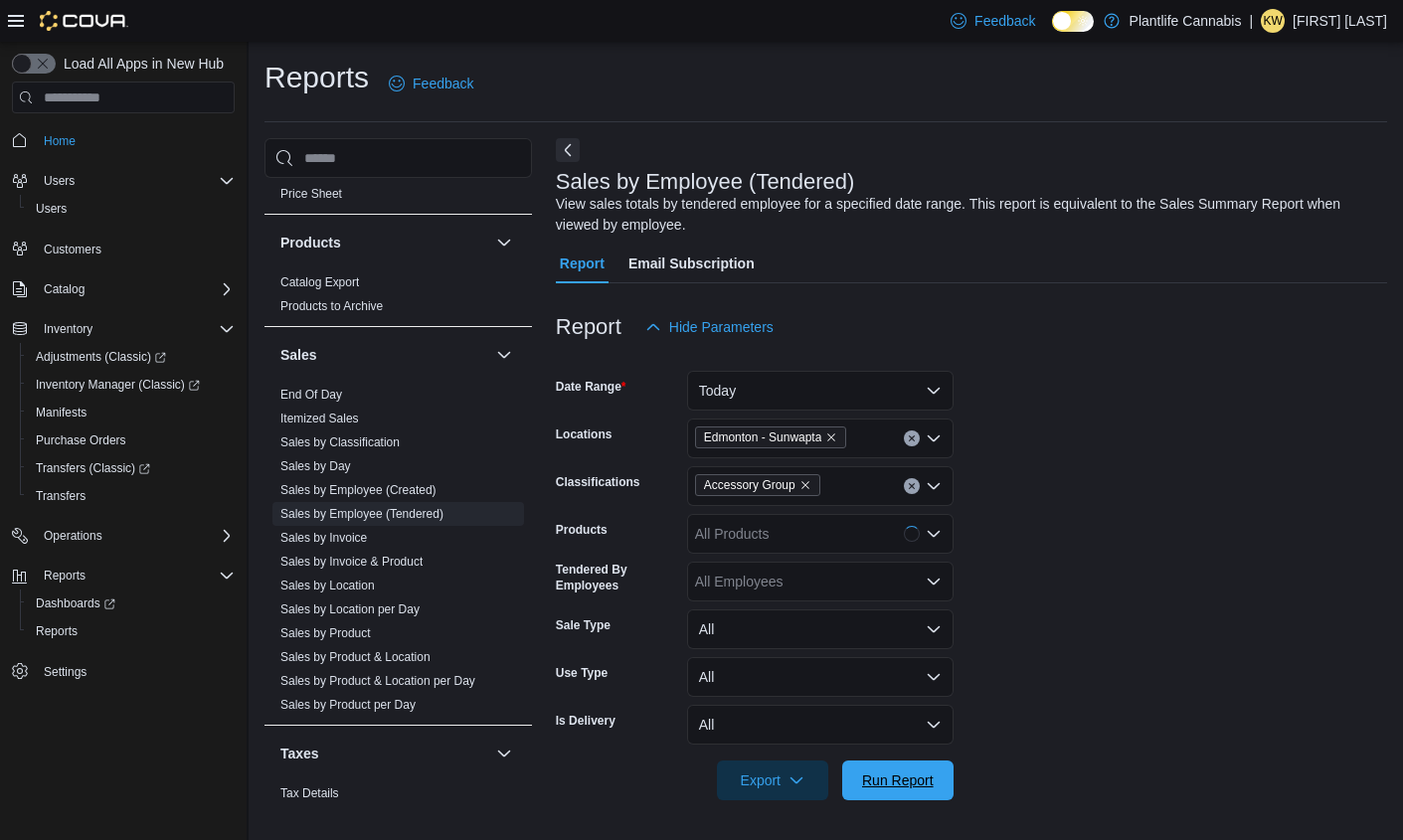 drag, startPoint x: 935, startPoint y: 787, endPoint x: 1089, endPoint y: 548, distance: 284.31848 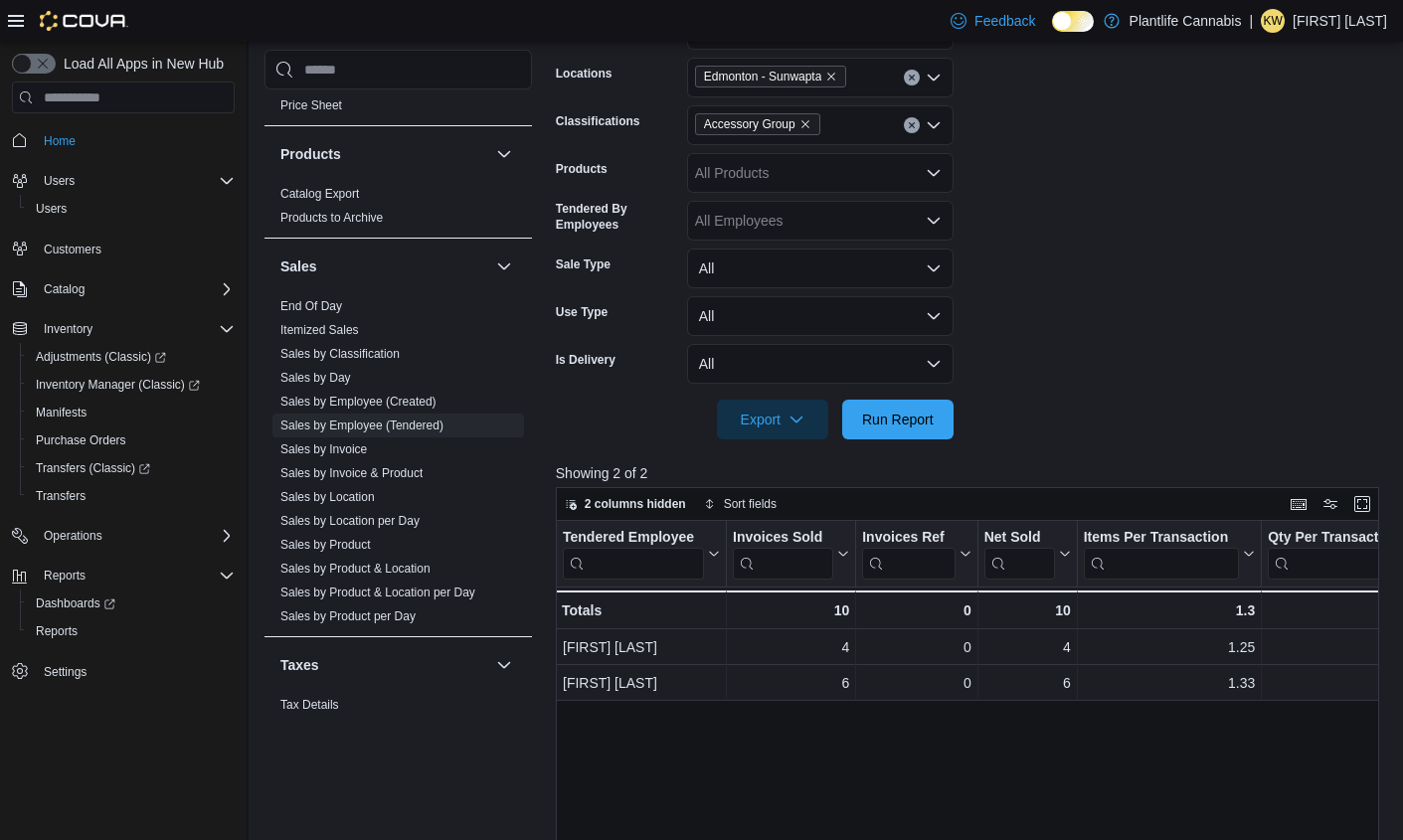 scroll, scrollTop: 570, scrollLeft: 0, axis: vertical 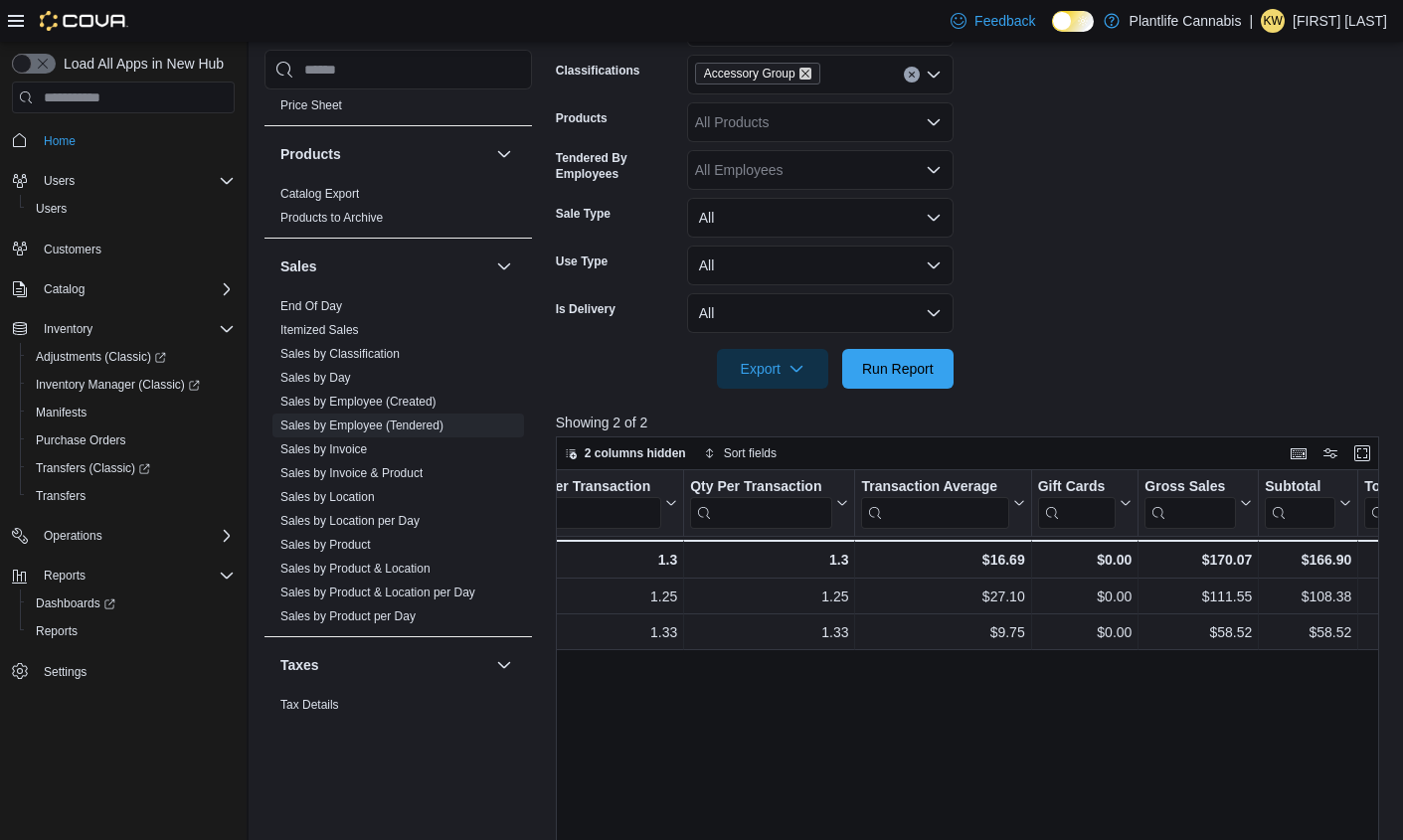 click 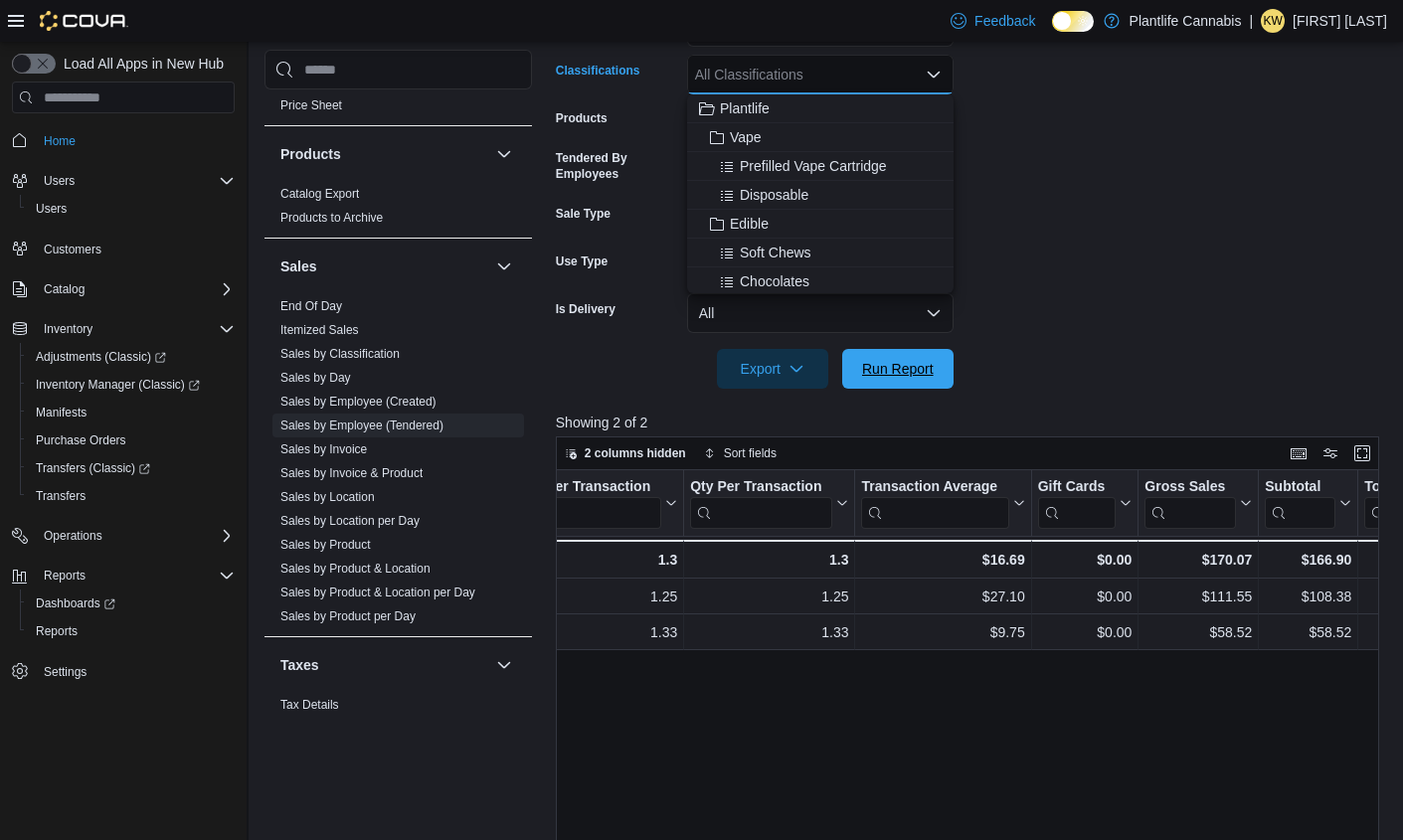 drag, startPoint x: 899, startPoint y: 363, endPoint x: 1050, endPoint y: 300, distance: 163.6154 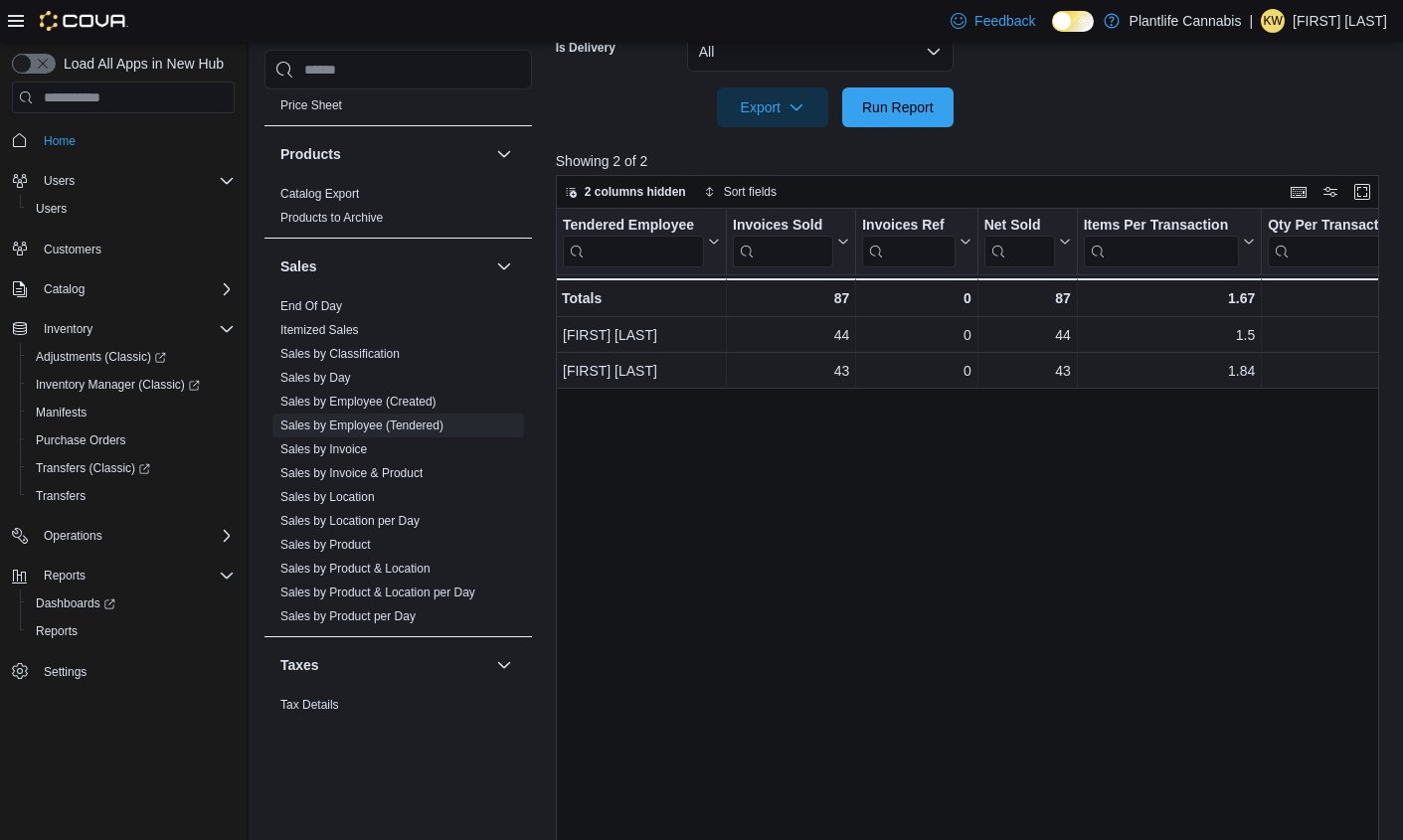 scroll, scrollTop: 681, scrollLeft: 0, axis: vertical 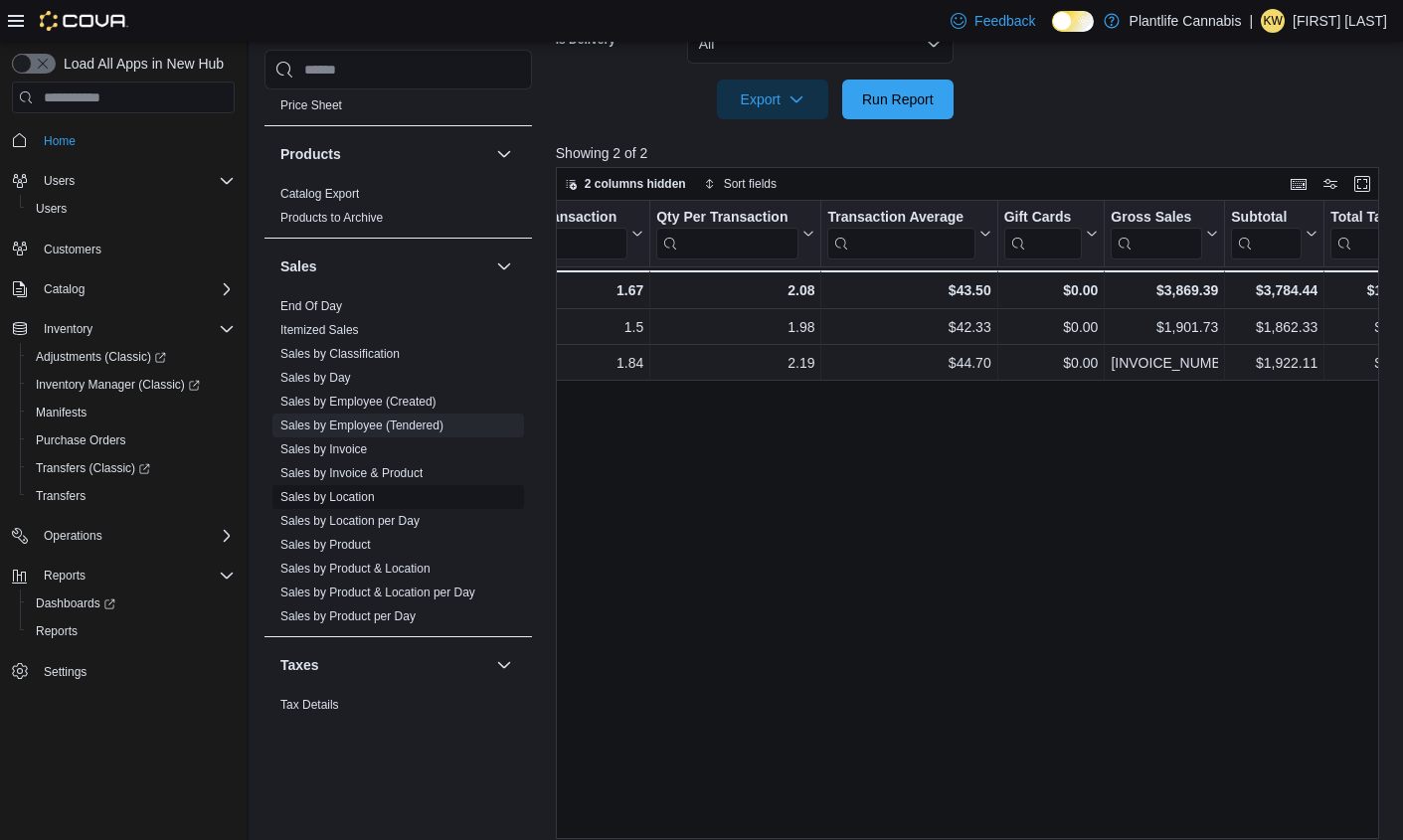 click on "Sales by Location" at bounding box center [327, 497] 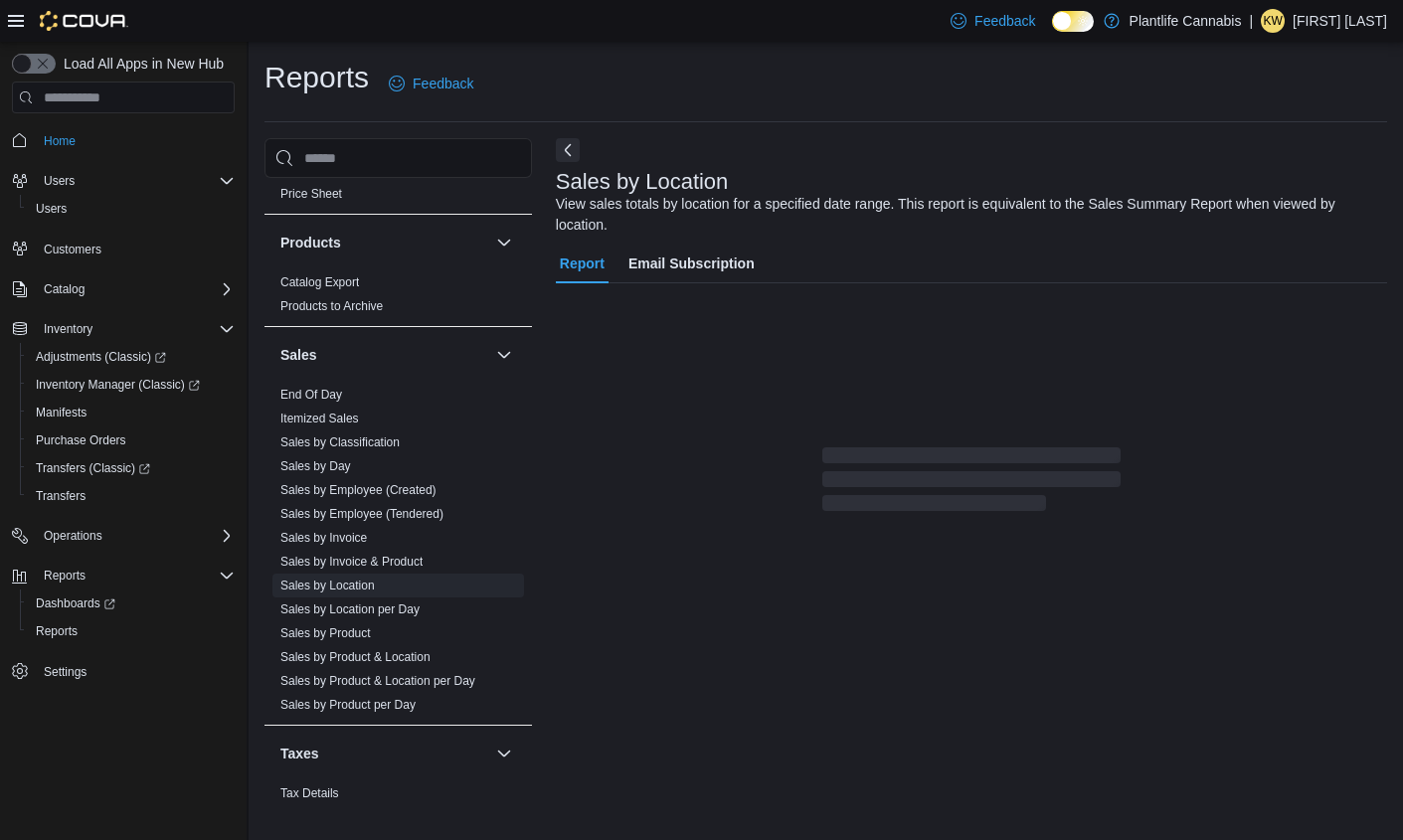scroll, scrollTop: 0, scrollLeft: 0, axis: both 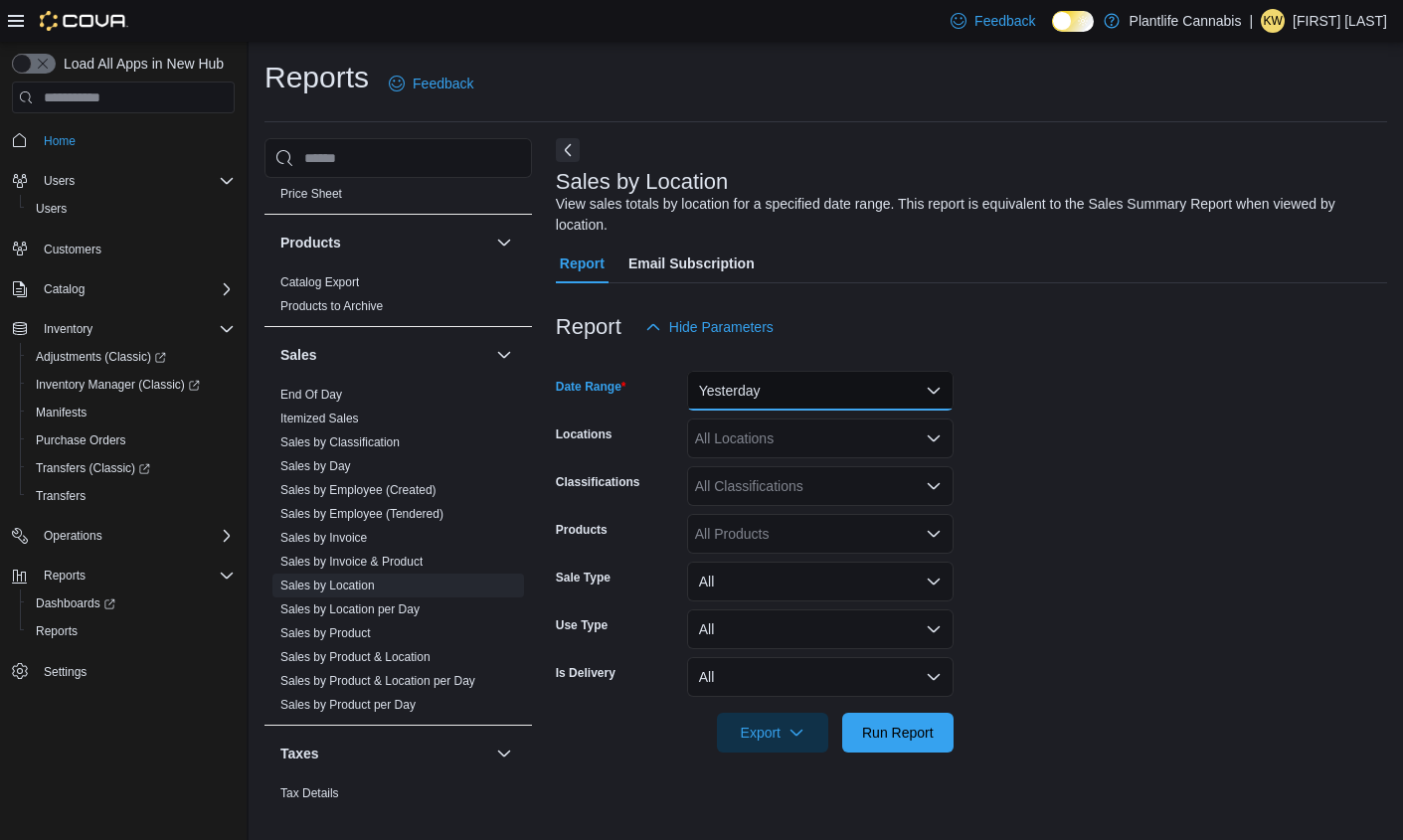 click on "Yesterday" at bounding box center [820, 391] 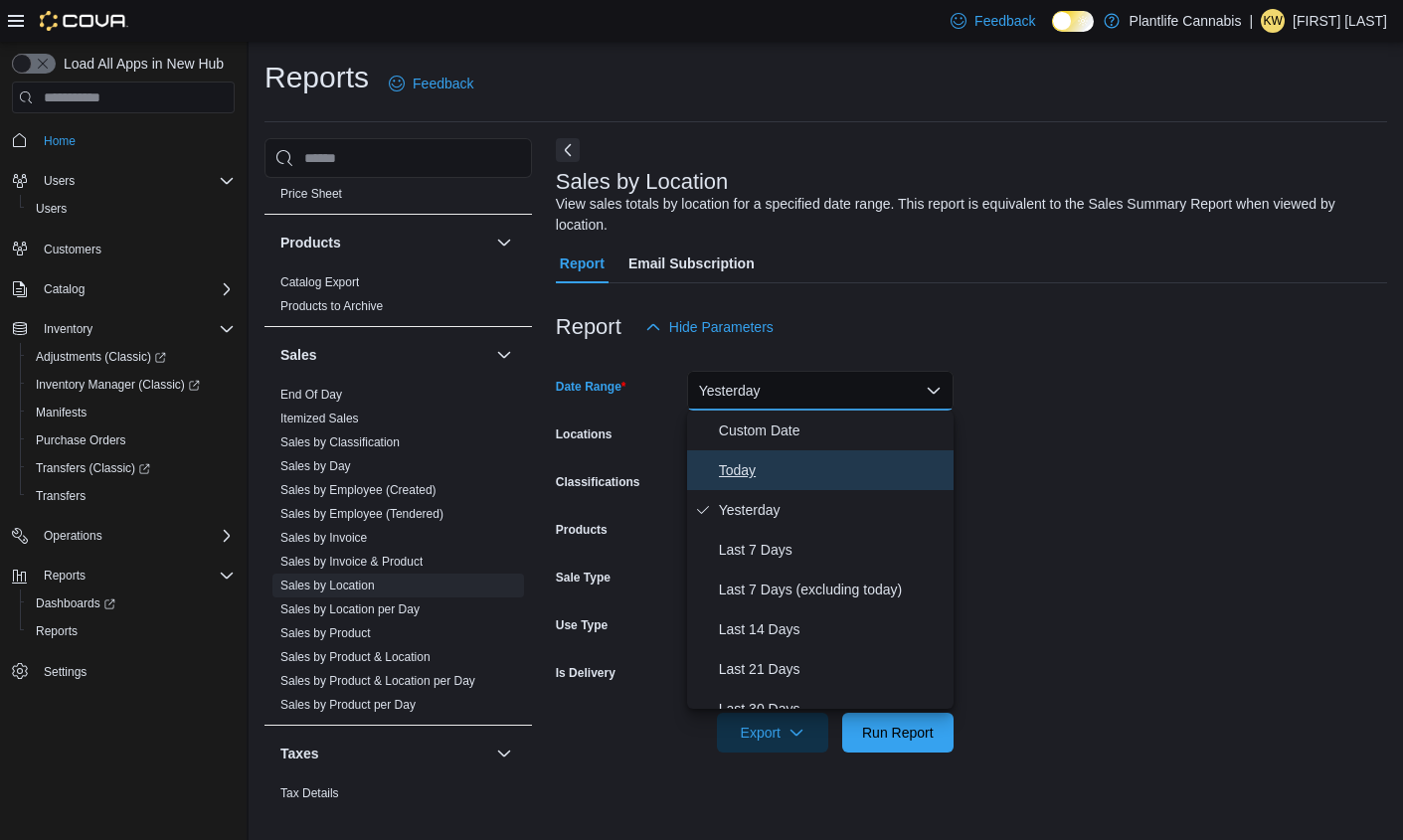 click on "Today" at bounding box center [832, 470] 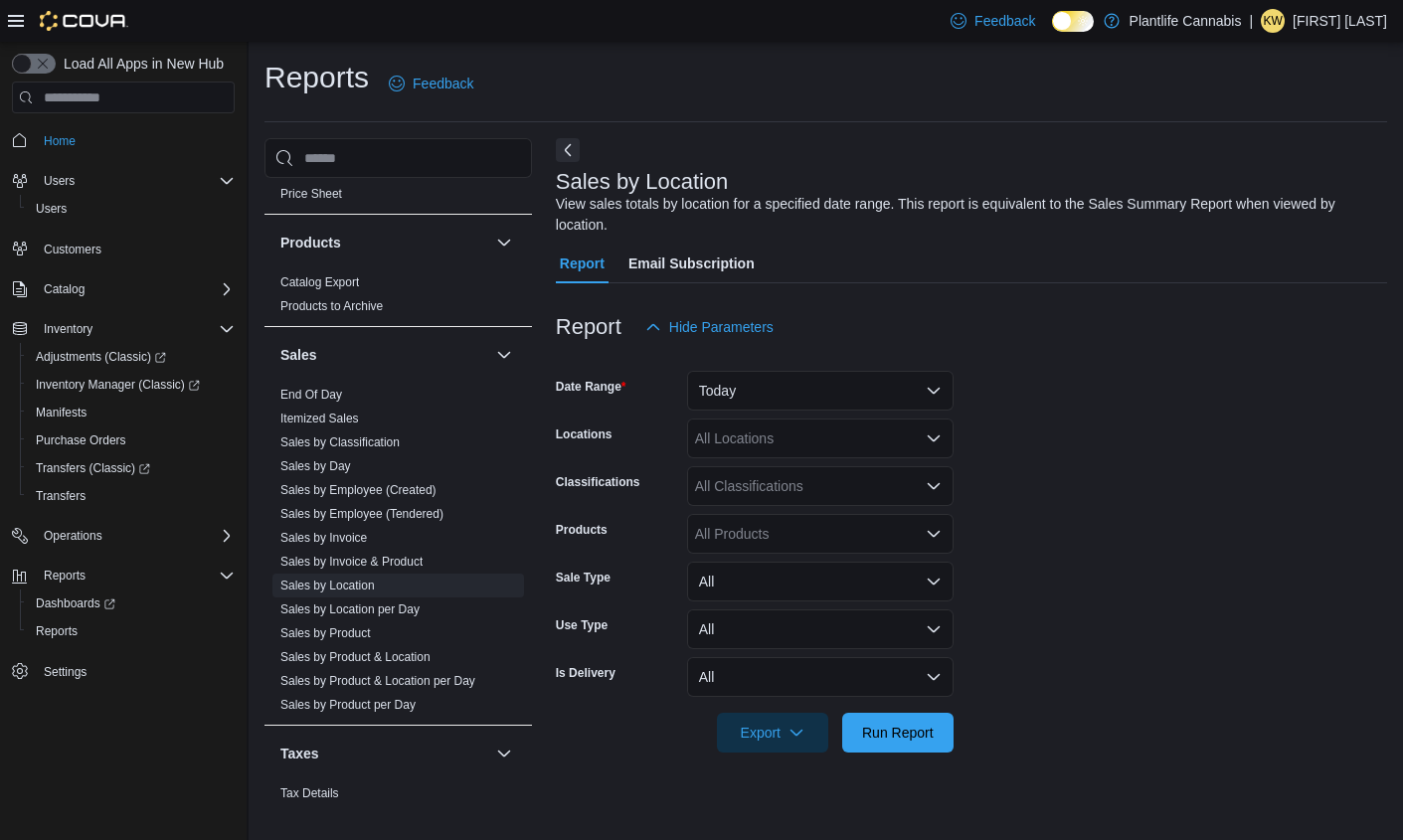 click on "All Locations" at bounding box center (820, 438) 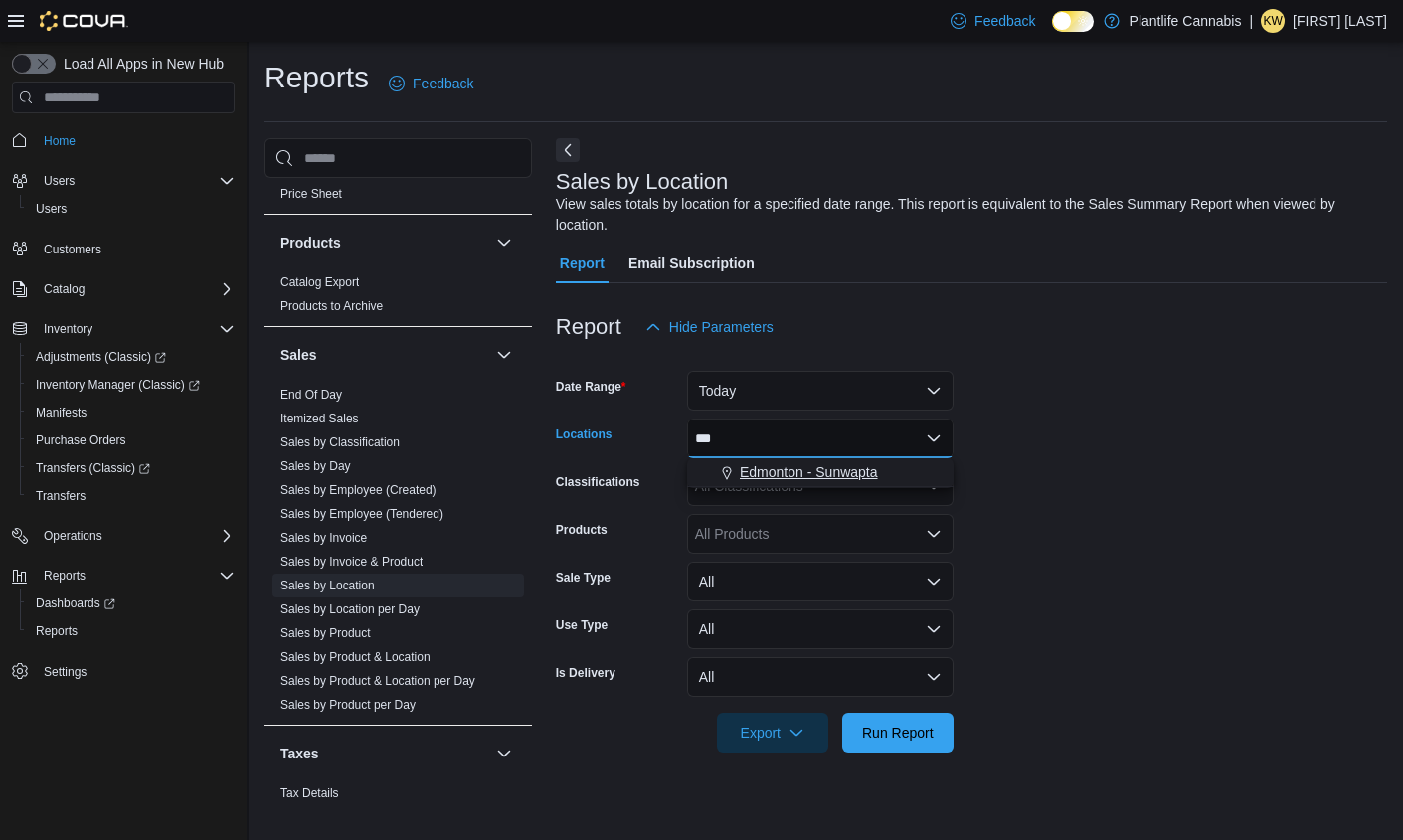 type on "***" 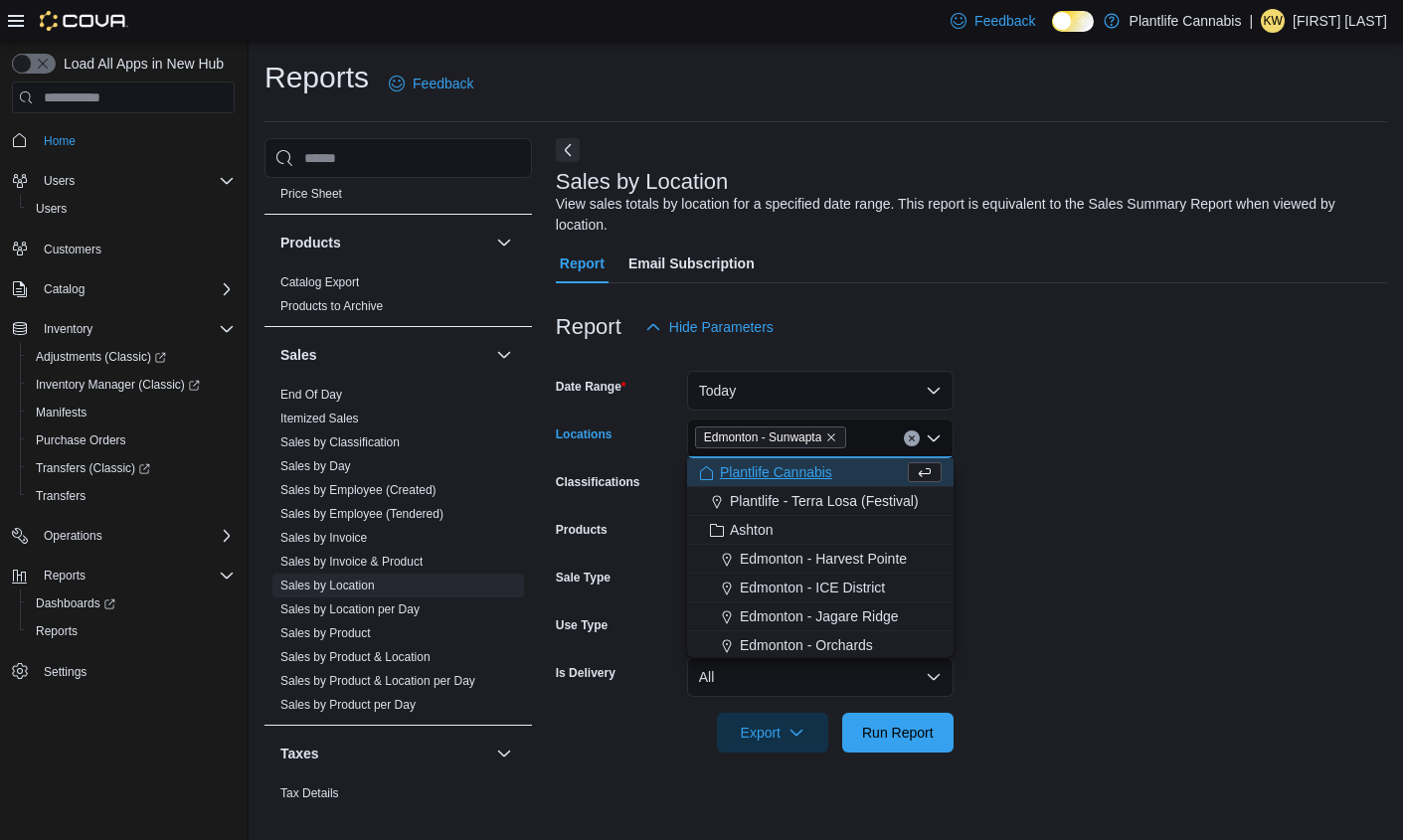 click on "Date Range Today Locations [CITY] - Sunwapta Combo box. Selected. [CITY] - Sunwapta. Press Backspace to delete [CITY] - Sunwapta. Combo box input. All Locations. Type some text or, to display a list of choices, press Down Arrow. To exit the list of choices, press Escape. Classifications All Classifications Products All Products Sale Type All Use Type All Is Delivery All Export  Run Report" at bounding box center (971, 550) 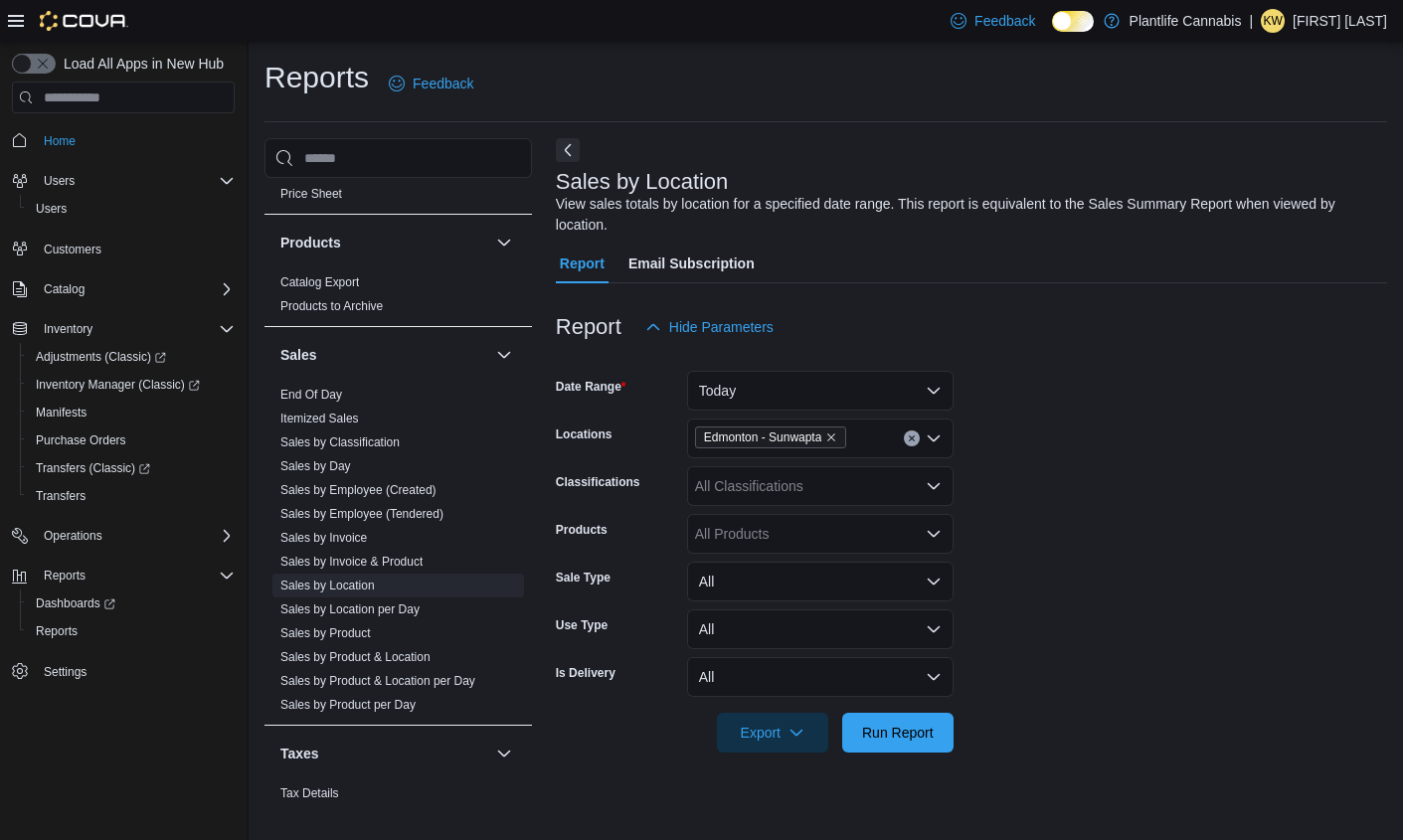 click on "All Classifications" at bounding box center [820, 486] 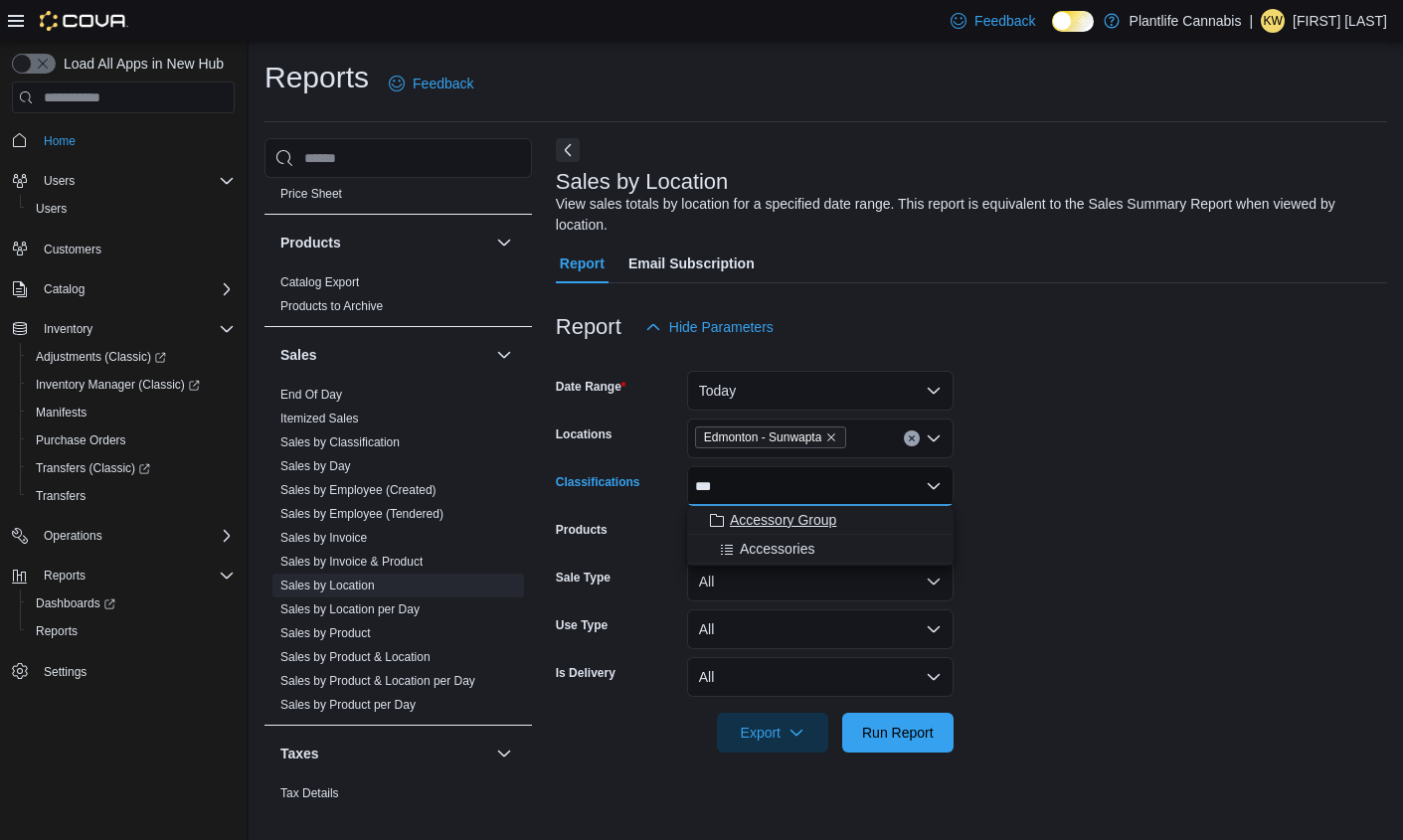 type on "***" 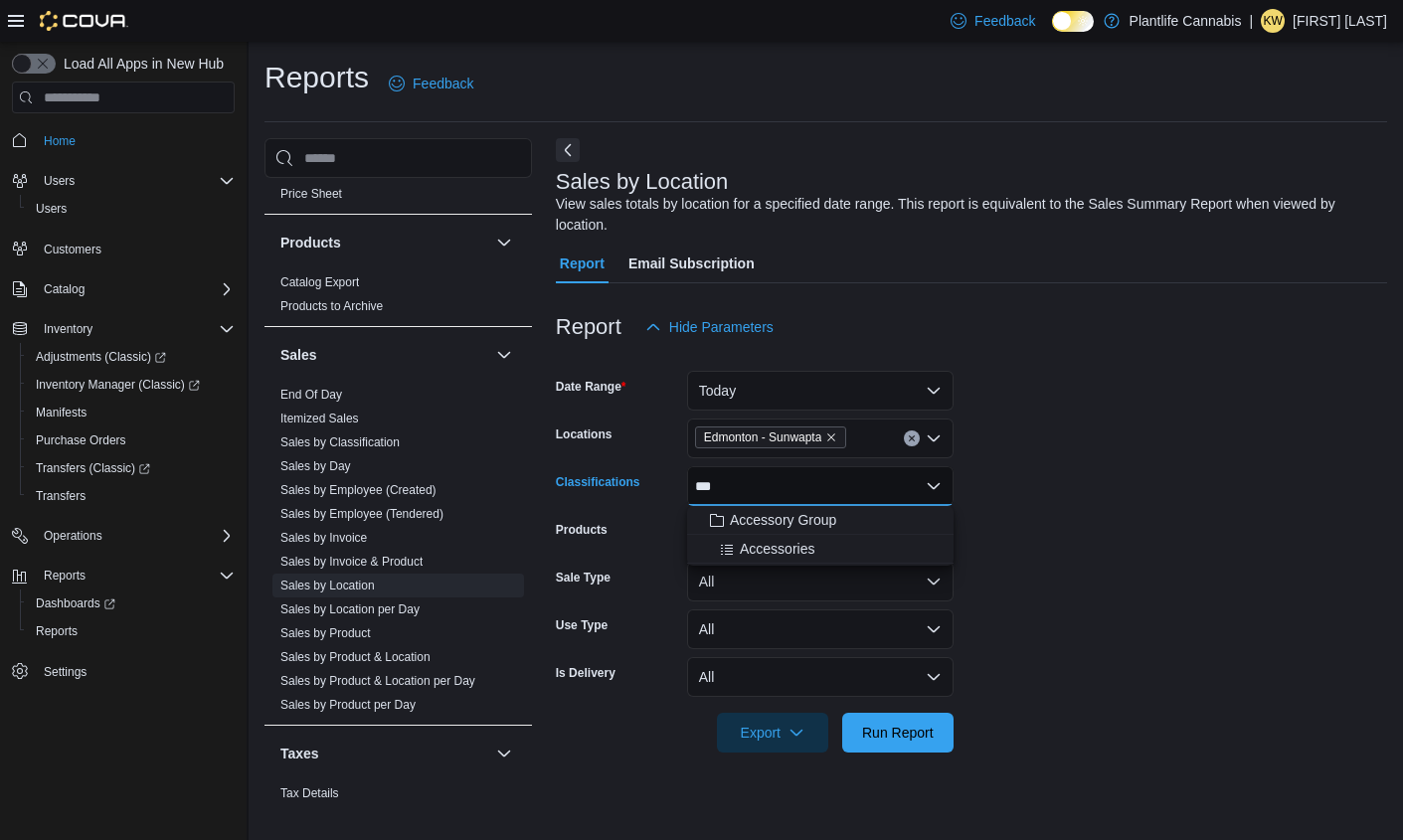 drag, startPoint x: 813, startPoint y: 517, endPoint x: 971, endPoint y: 523, distance: 158.11388 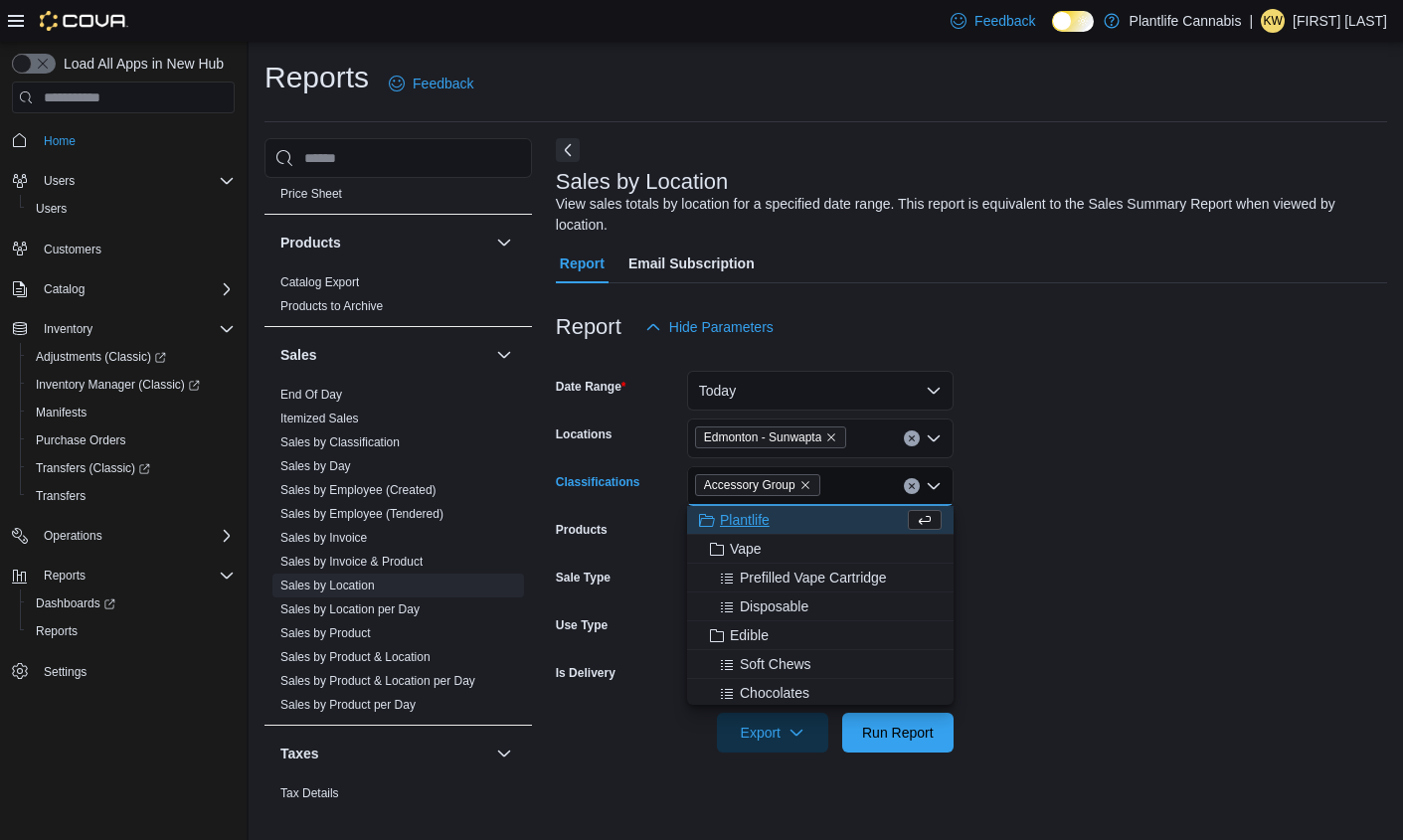 click on "Date Range Today Locations [CITY] - Sunwapta Classifications Accessory Group Combo box. Selected. Accessory Group. Press Backspace to delete Accessory Group. Combo box input. All Classifications. Type some text or, to display a list of choices, press Down Arrow. To exit the list of choices, press Escape. Products All Products Sale Type All Use Type All Is Delivery All Export  Run Report" at bounding box center (971, 550) 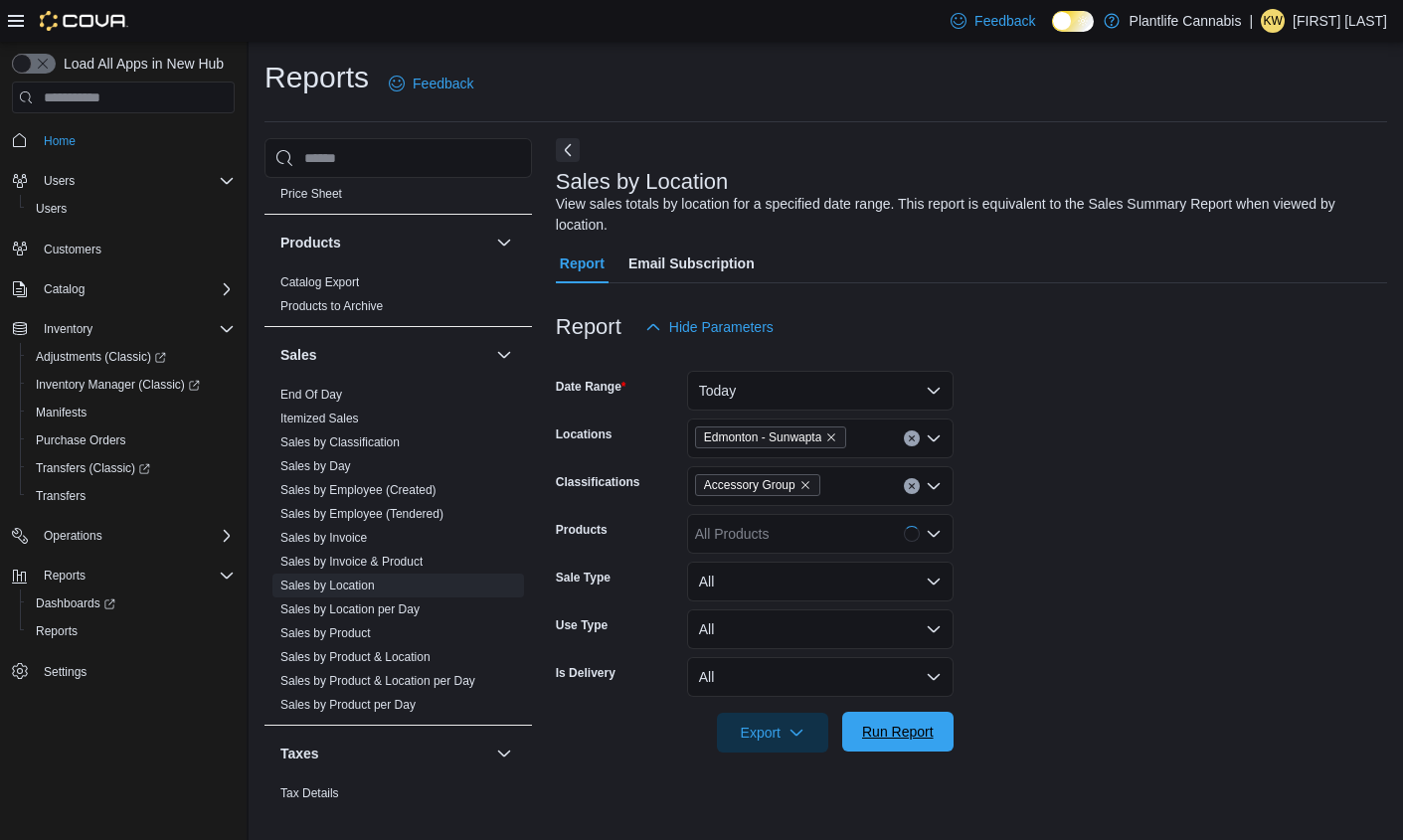 click on "Run Report" at bounding box center (898, 732) 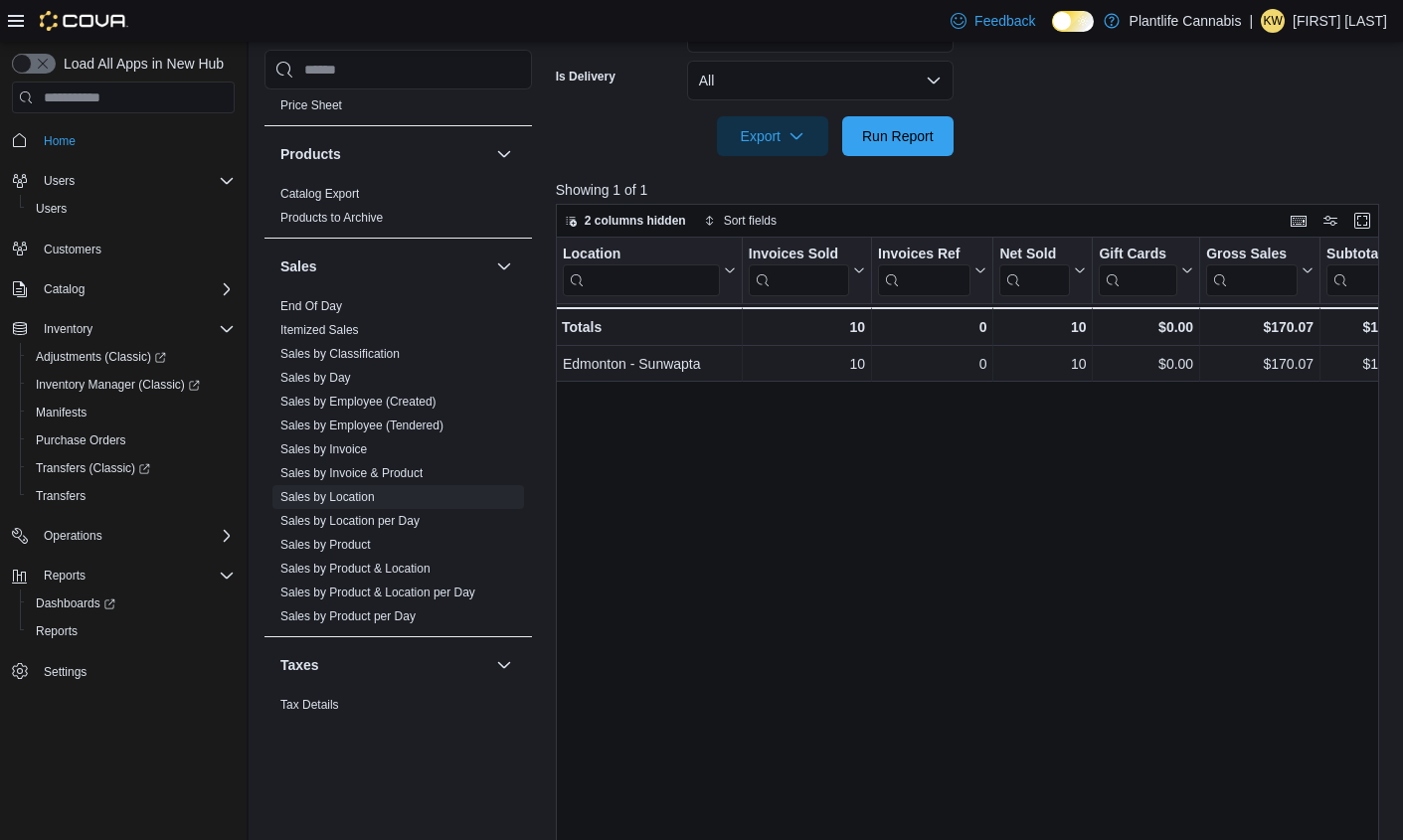 scroll, scrollTop: 597, scrollLeft: 0, axis: vertical 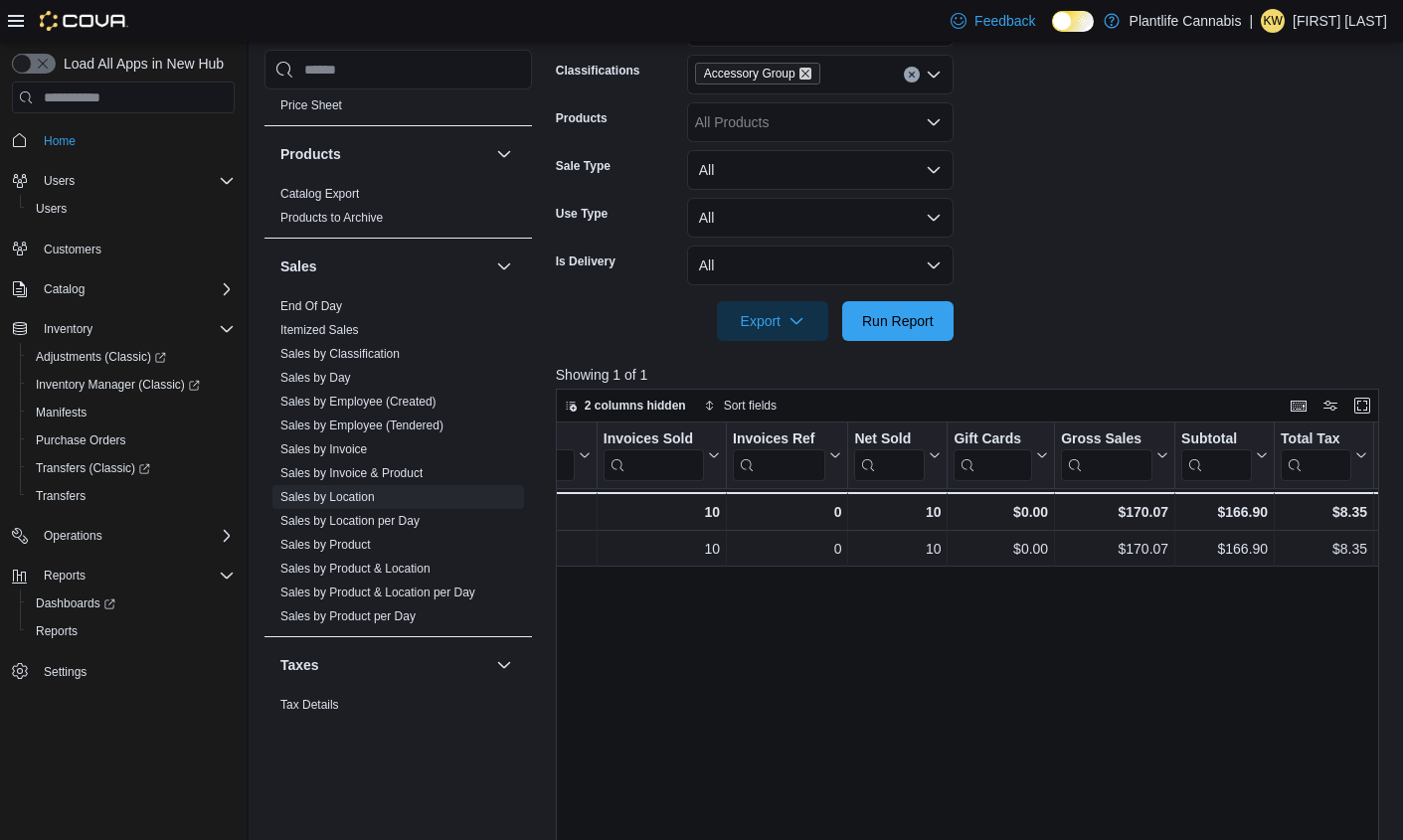 click 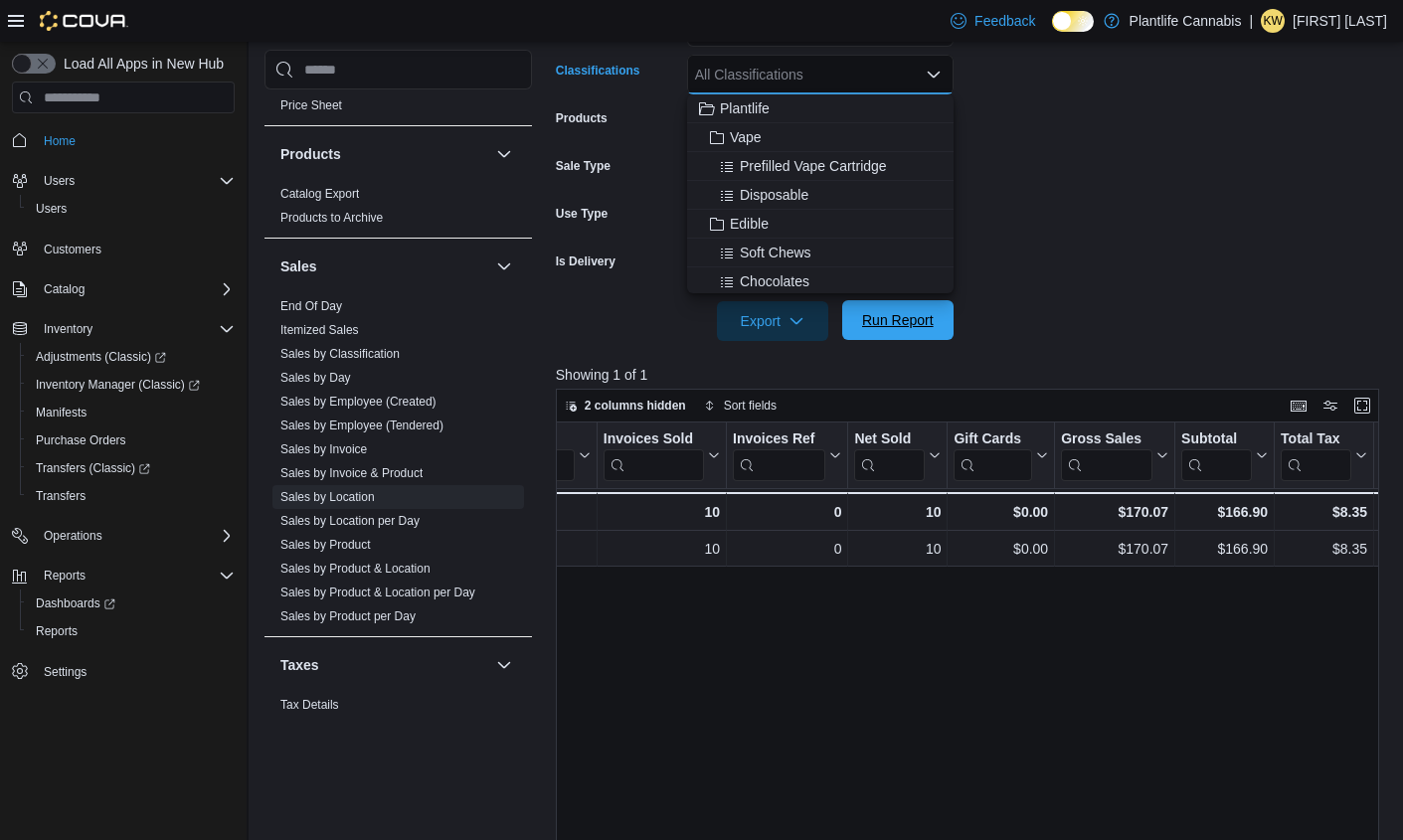 click on "Run Report" at bounding box center [898, 320] 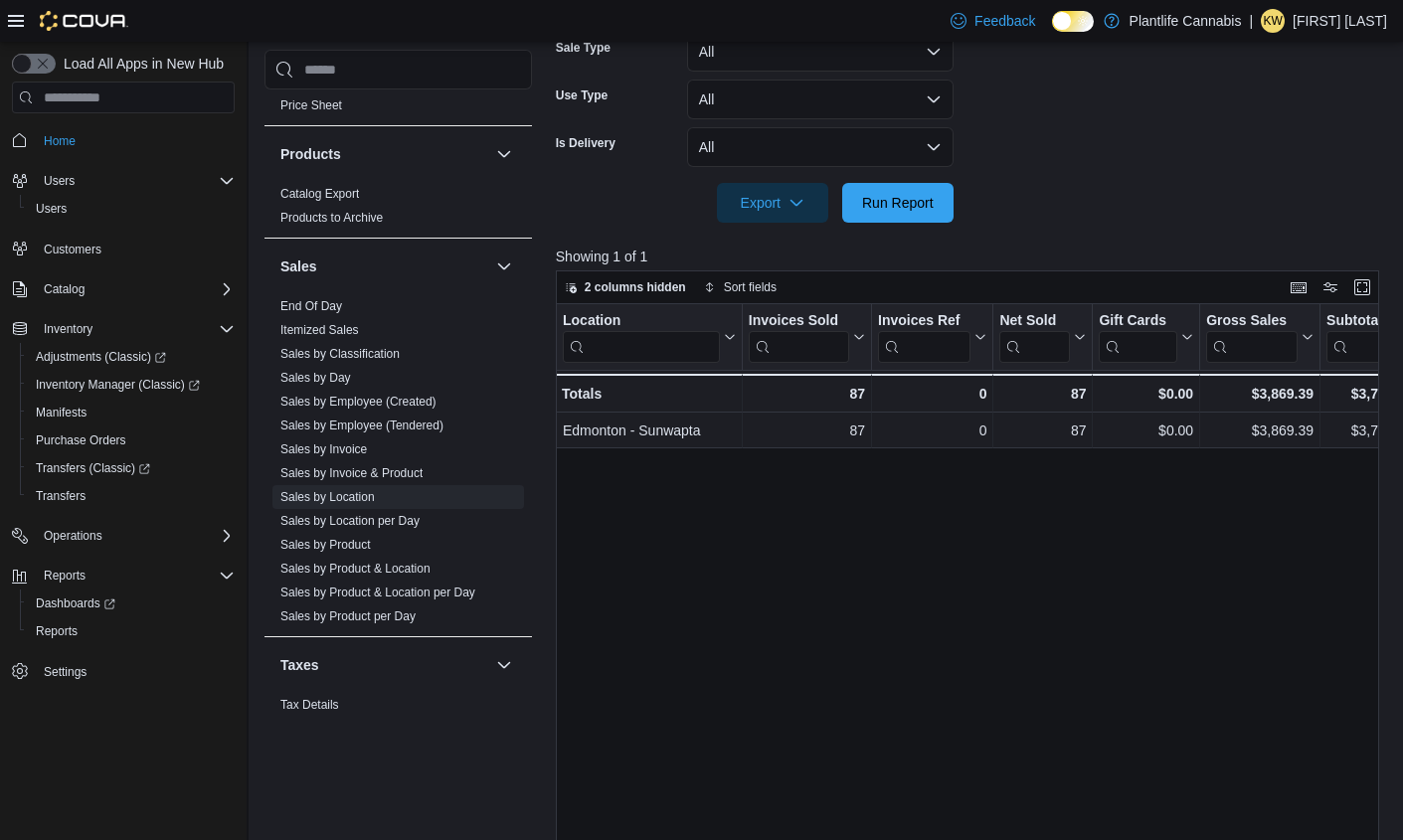 scroll, scrollTop: 572, scrollLeft: 0, axis: vertical 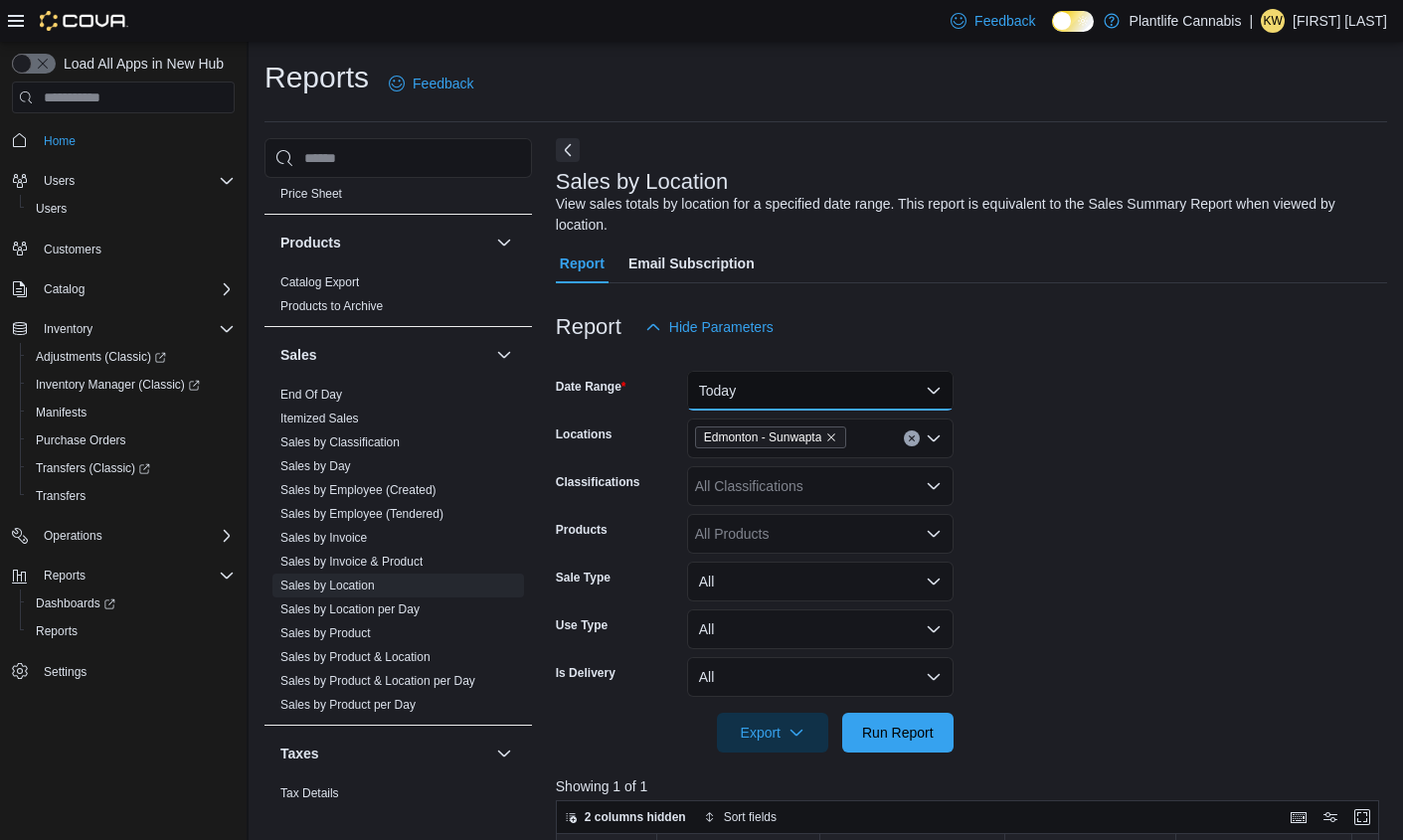 click on "Today" at bounding box center [820, 391] 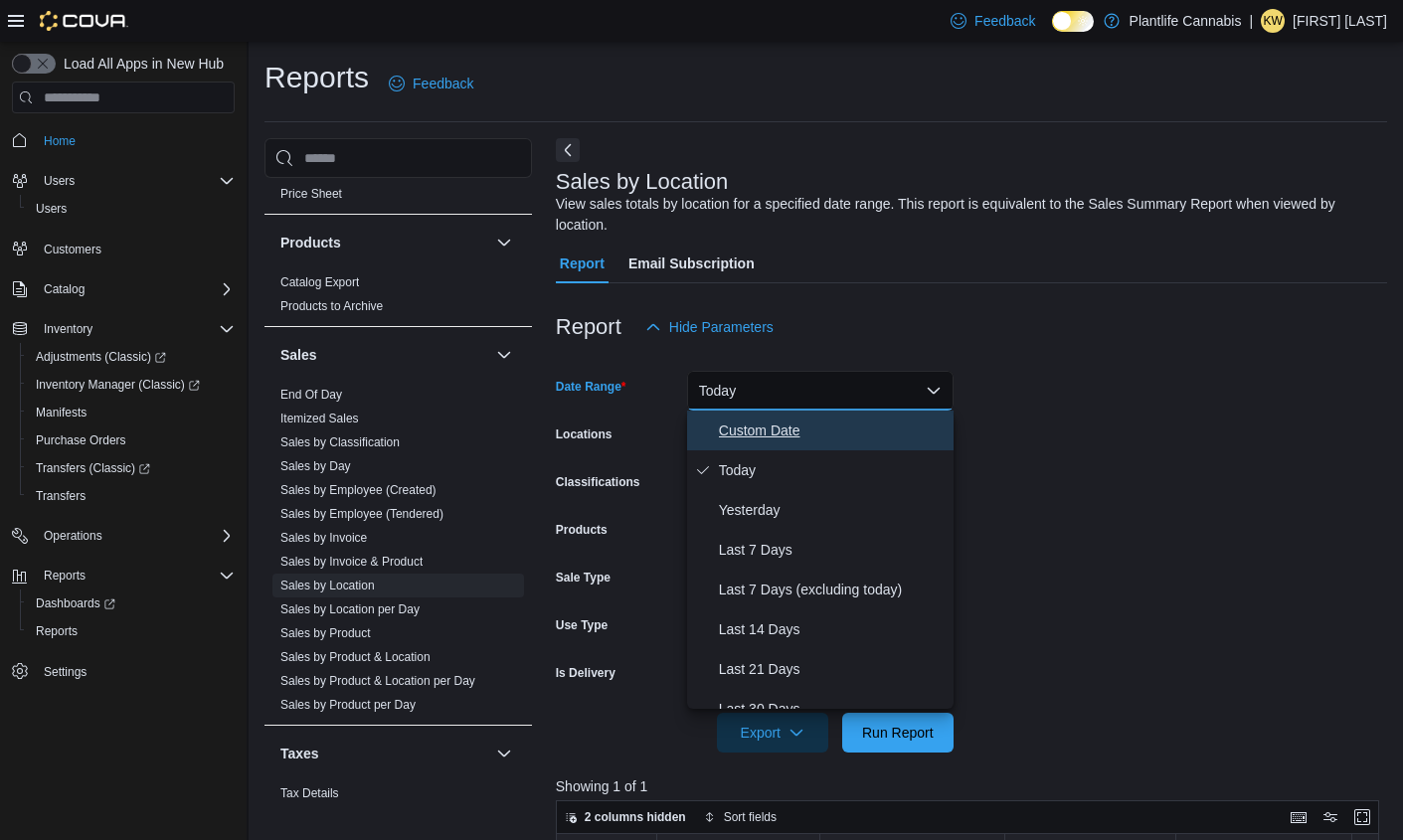 click on "Custom Date" at bounding box center [832, 430] 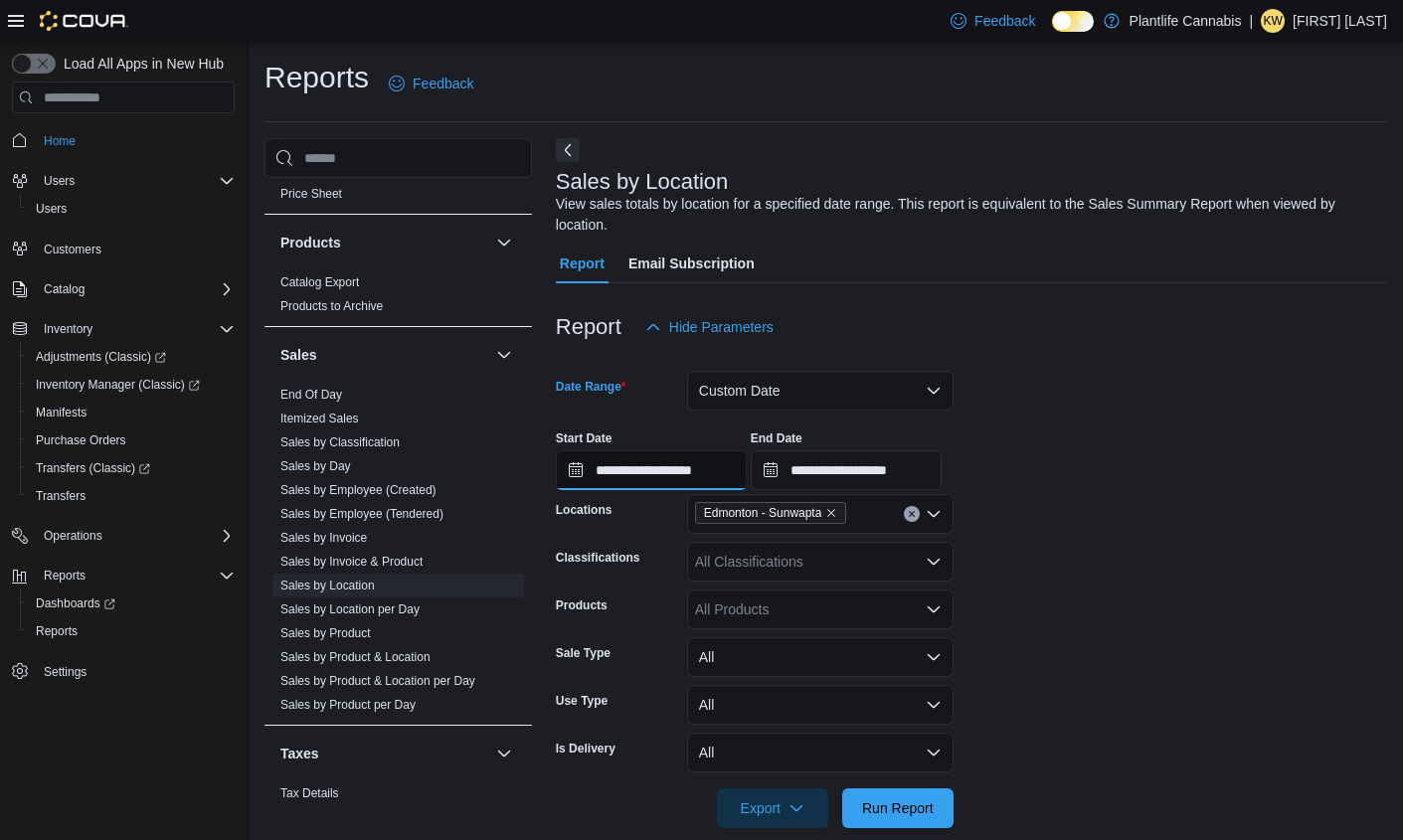 click on "**********" at bounding box center [651, 470] 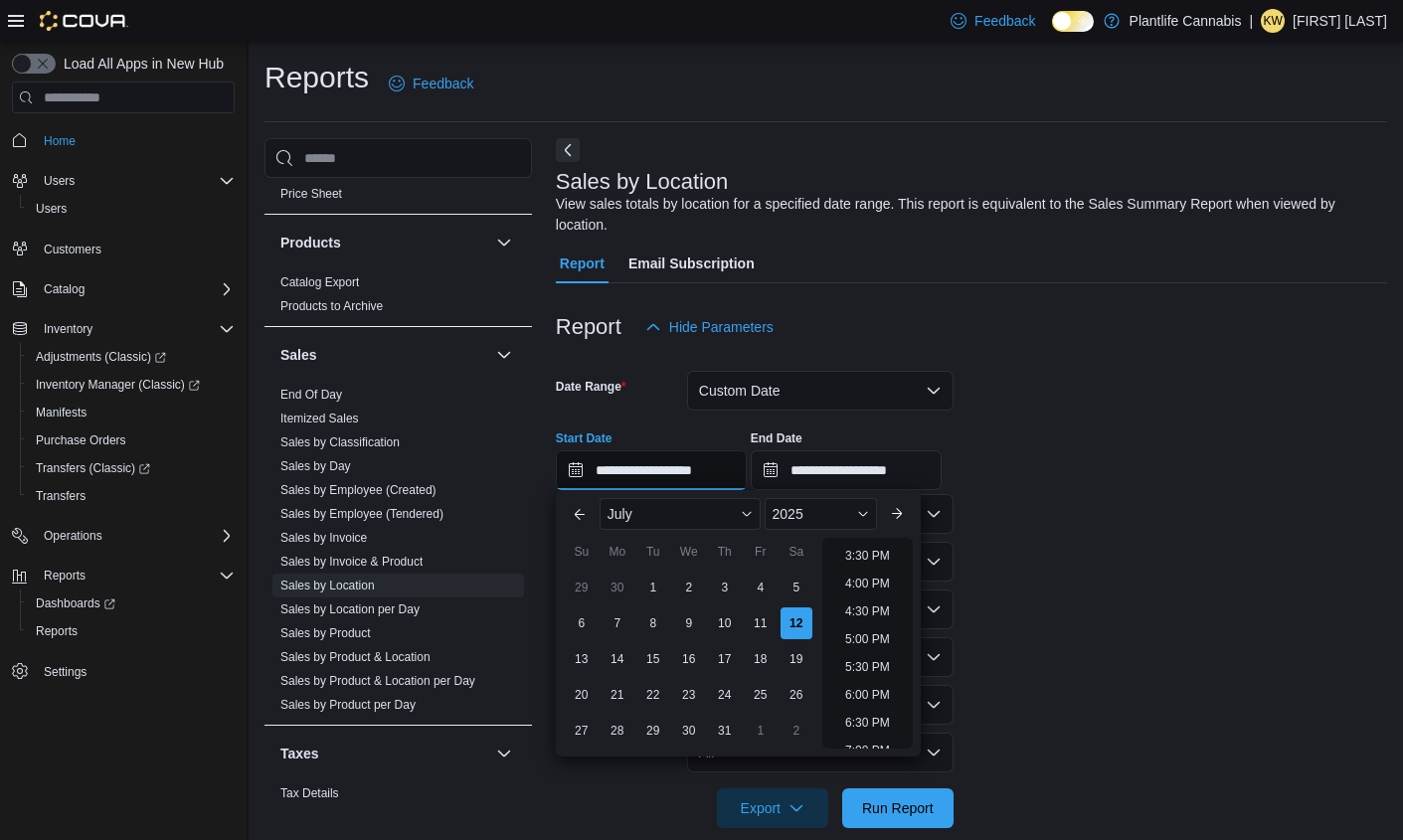 scroll, scrollTop: 1129, scrollLeft: 0, axis: vertical 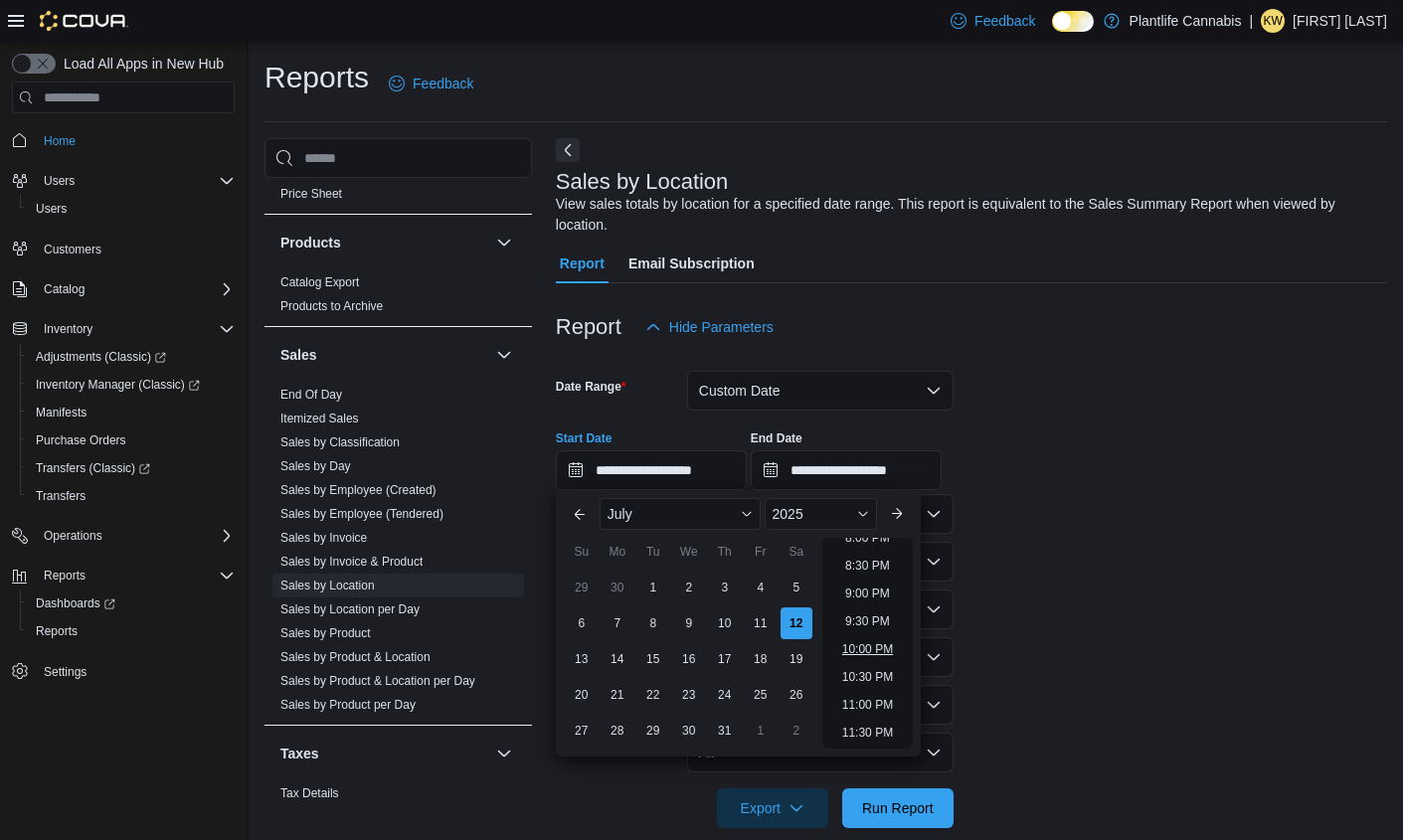 click on "10:00 PM" at bounding box center [867, 649] 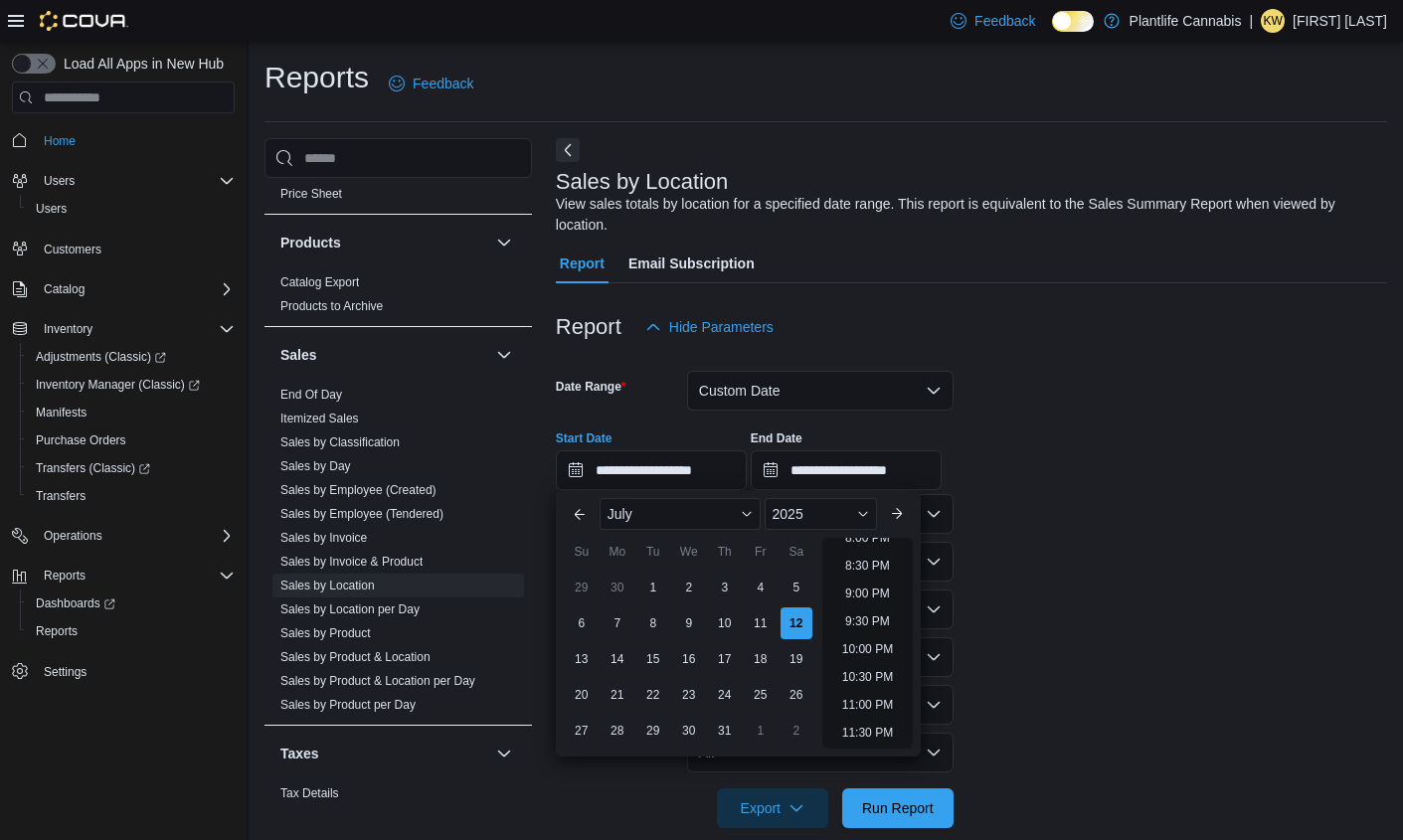type on "**********" 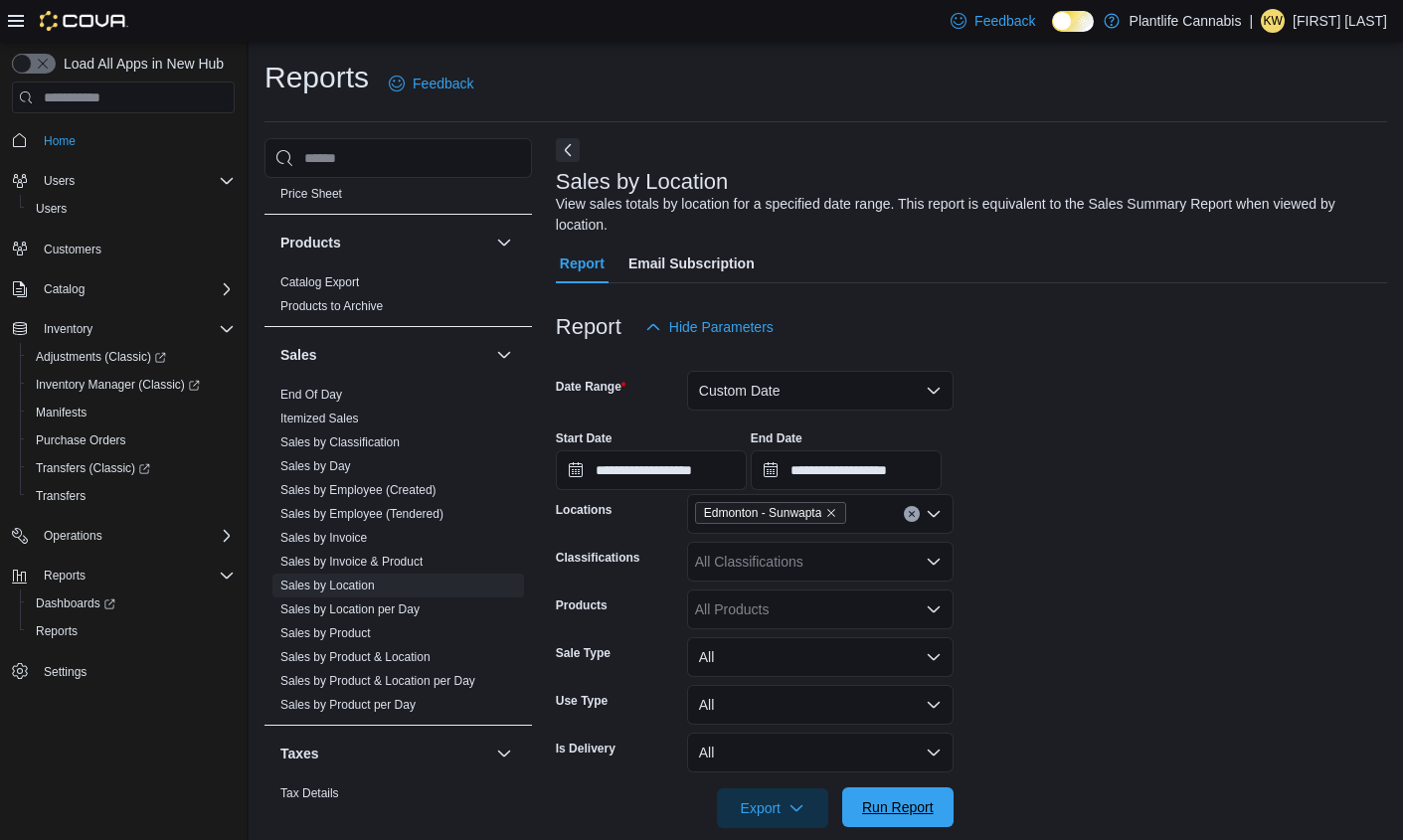 click on "Run Report" at bounding box center [898, 807] 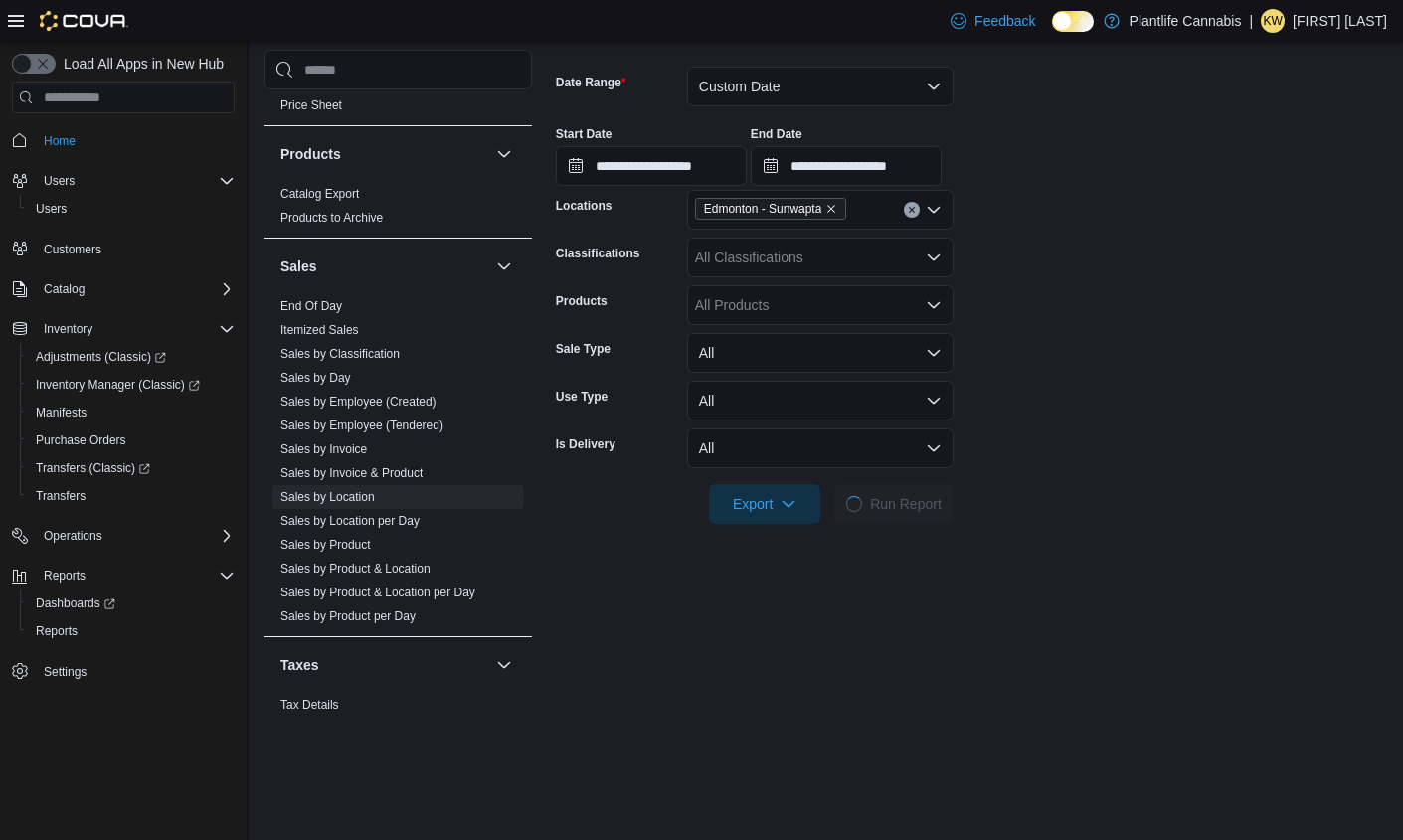 scroll, scrollTop: 309, scrollLeft: 0, axis: vertical 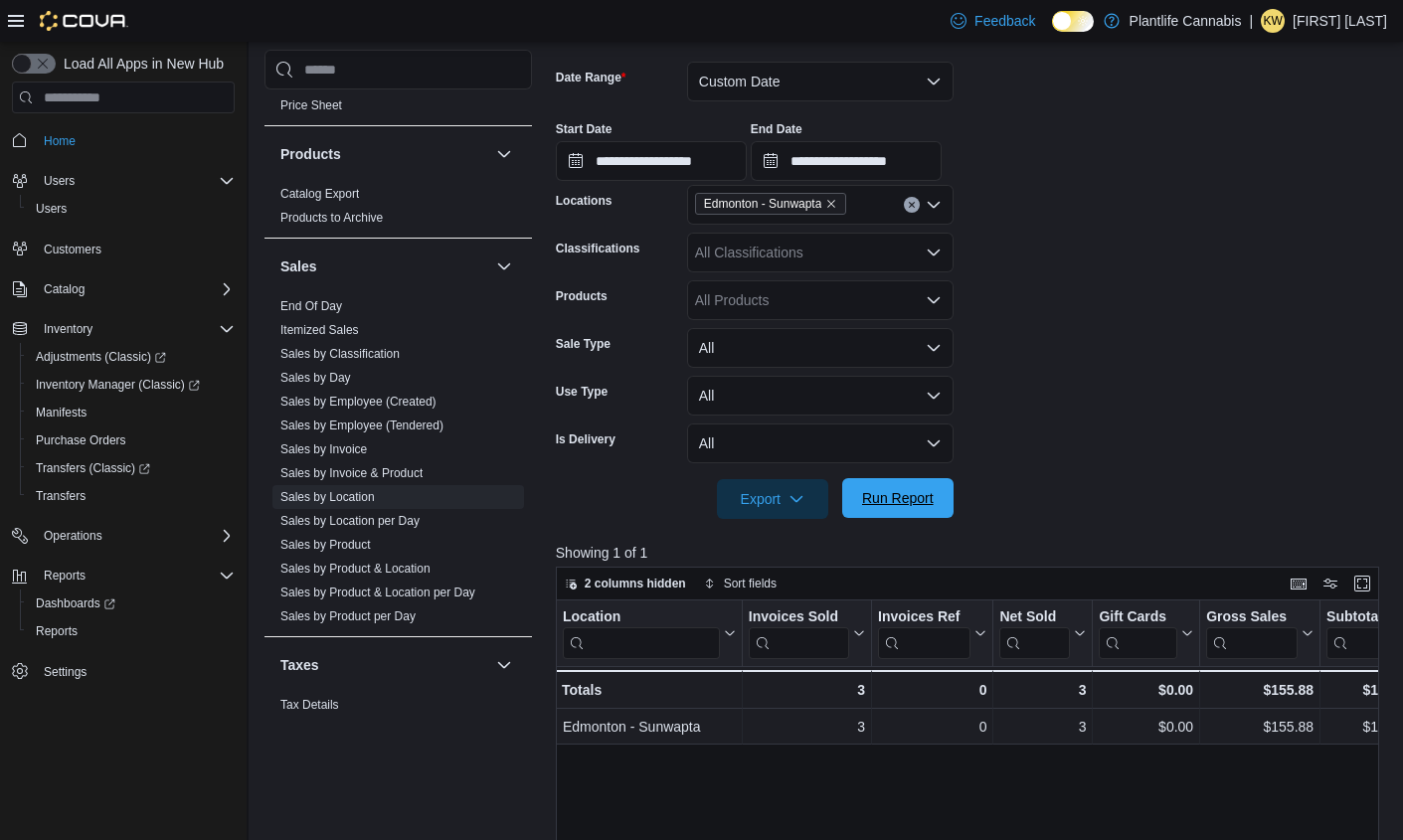 click on "Run Report" at bounding box center [898, 498] 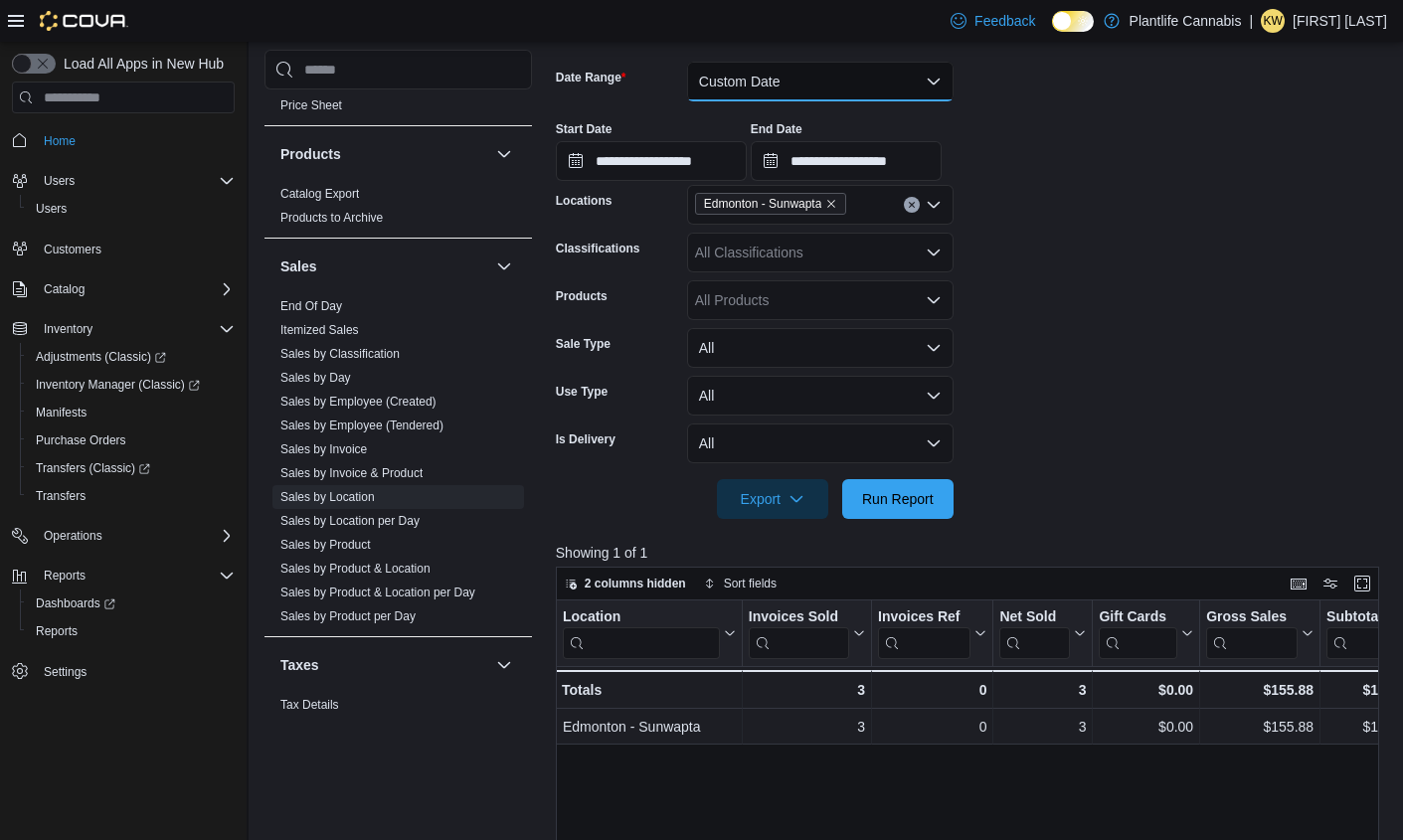 click on "Custom Date" at bounding box center (820, 82) 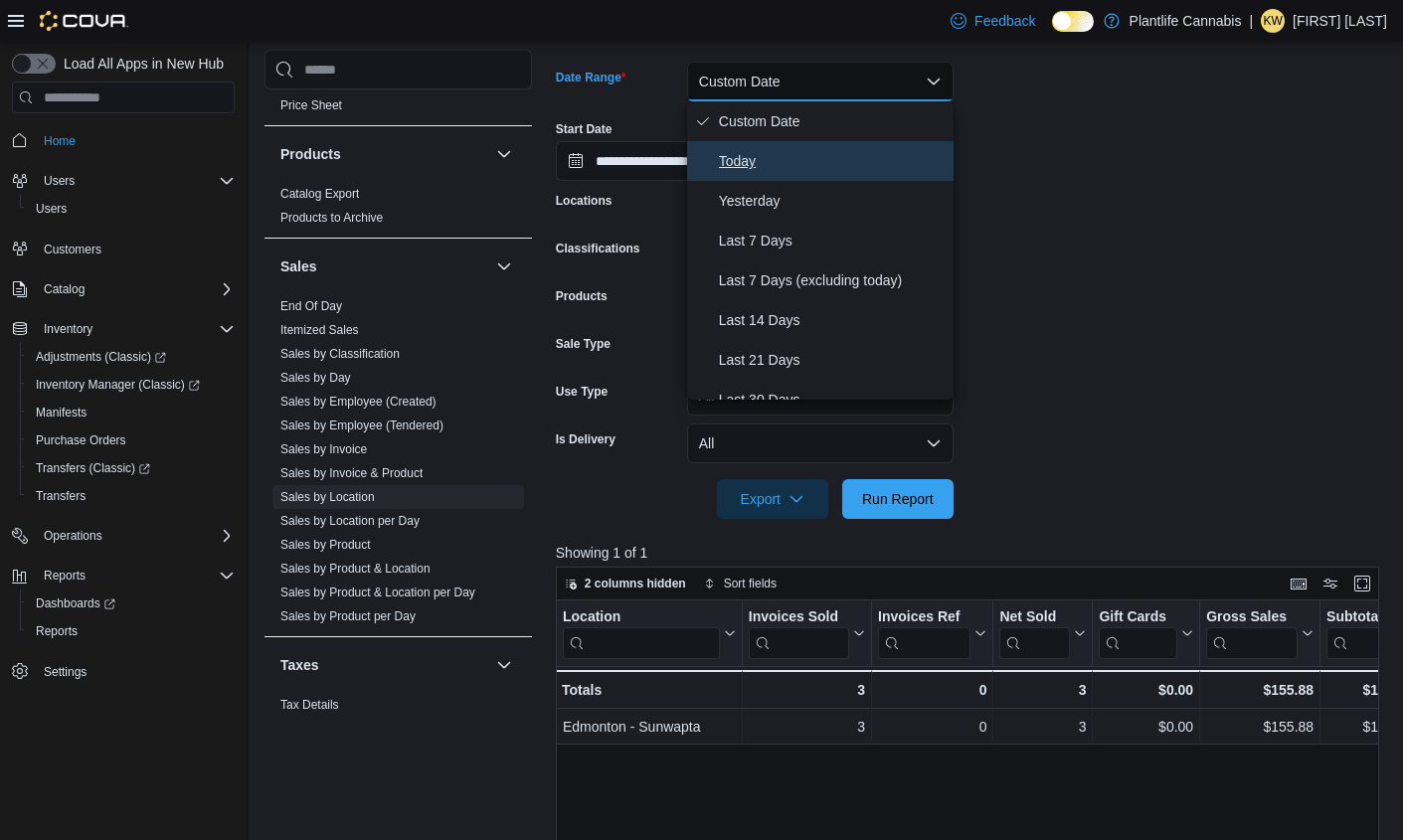 click on "Today" at bounding box center (832, 161) 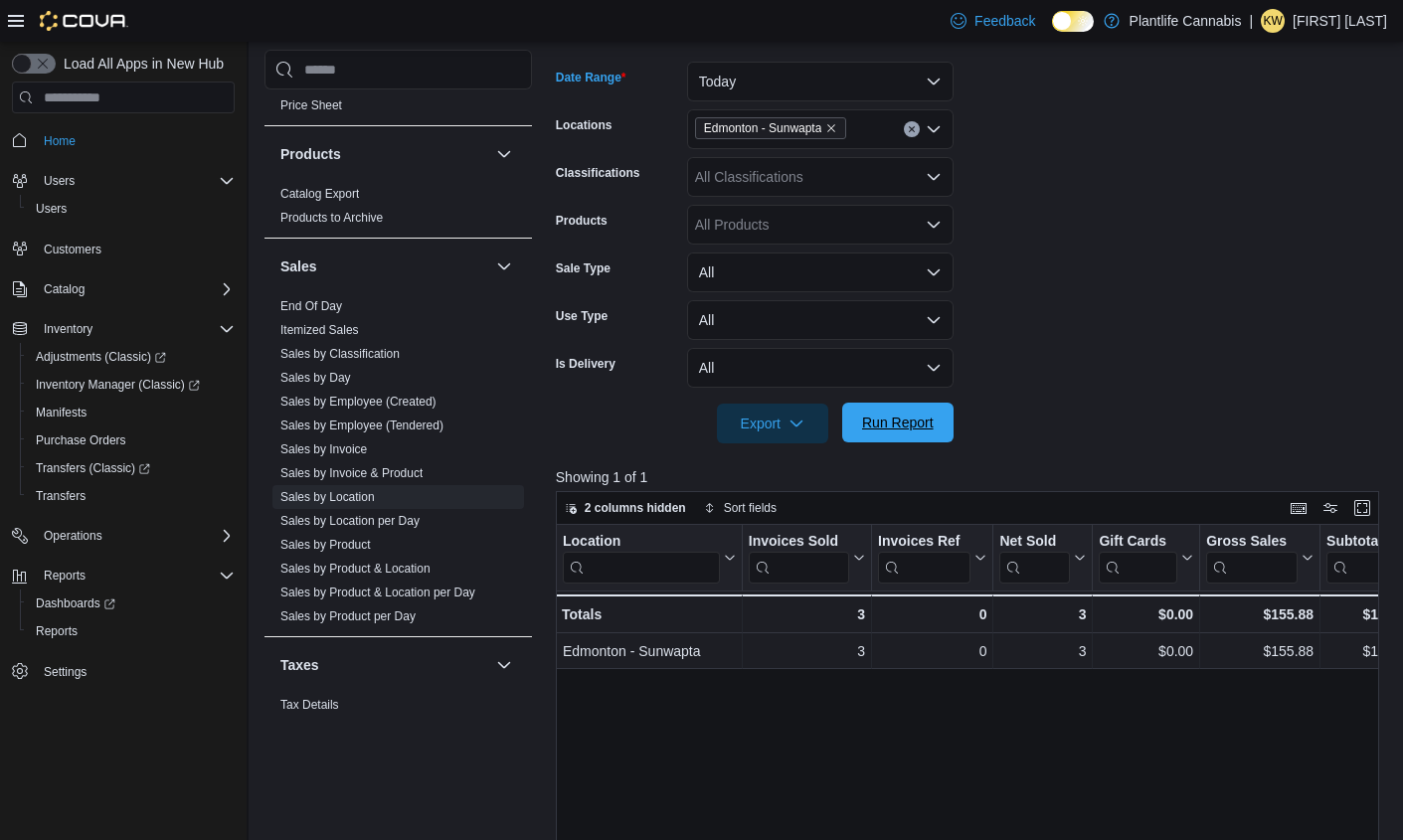click on "Run Report" at bounding box center [898, 422] 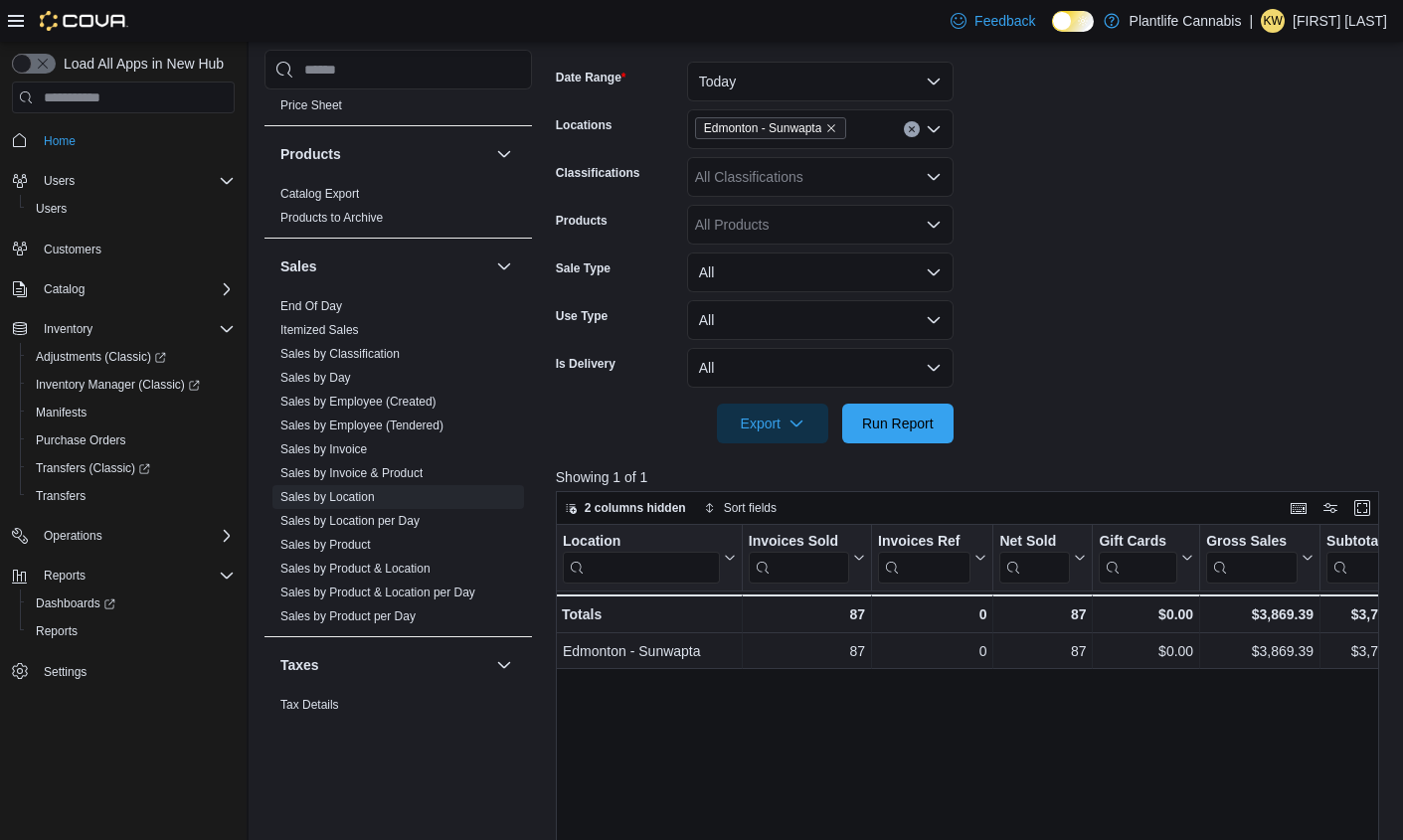 scroll, scrollTop: 648, scrollLeft: 0, axis: vertical 